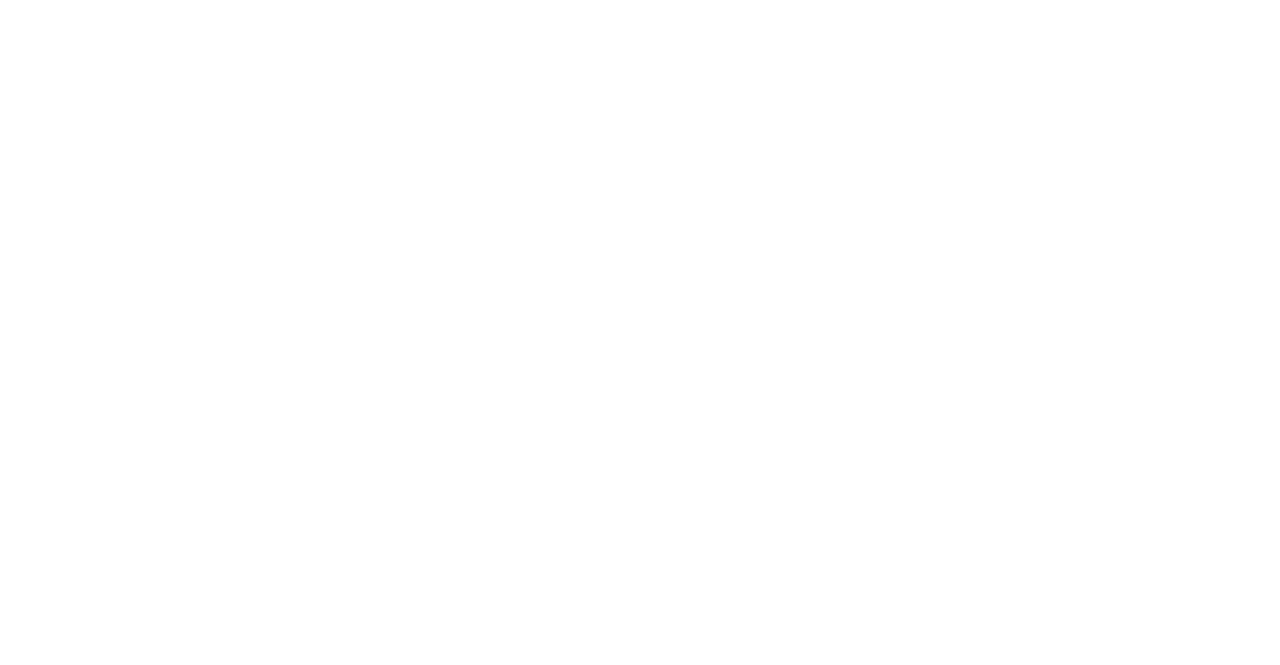 scroll, scrollTop: 0, scrollLeft: 0, axis: both 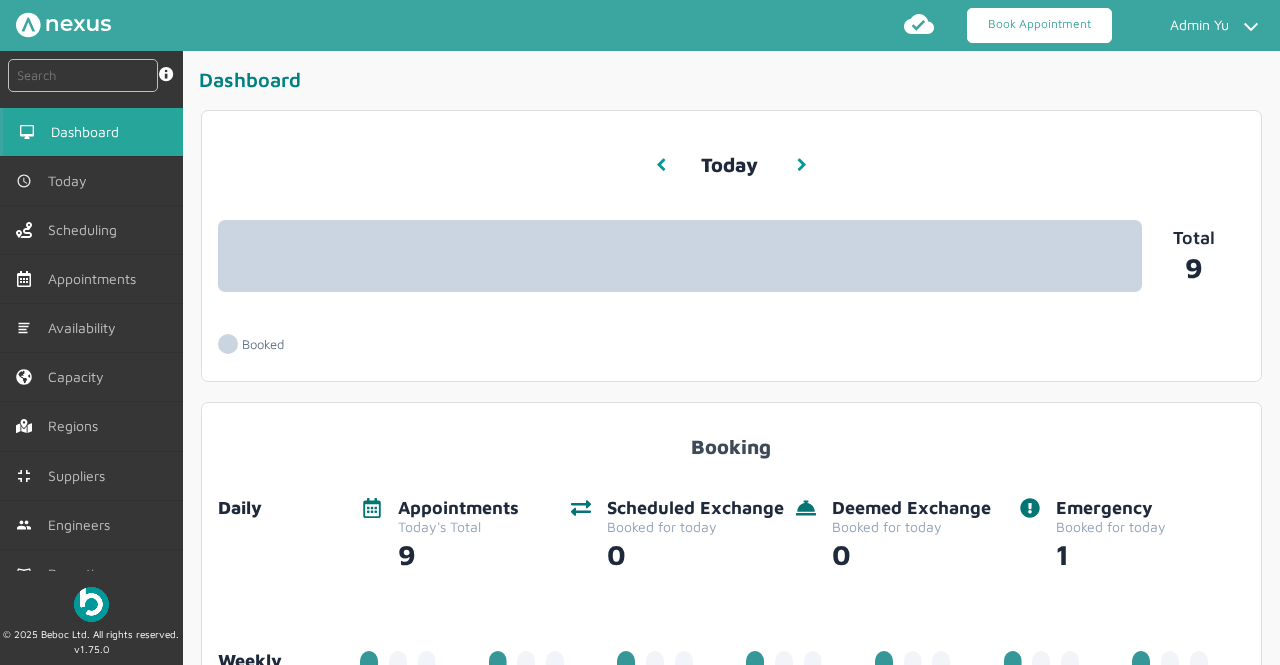 click on "Book Appointment" at bounding box center [1039, 25] 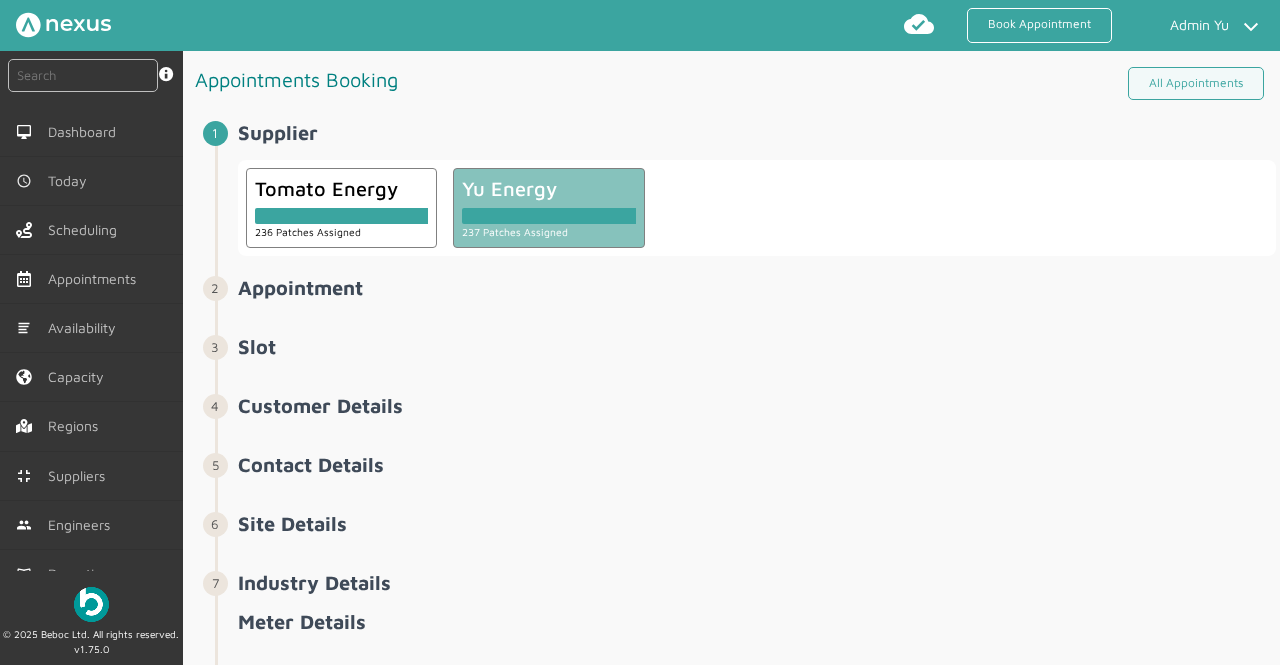 click on "237 Patches Assigned" at bounding box center [342, 231] 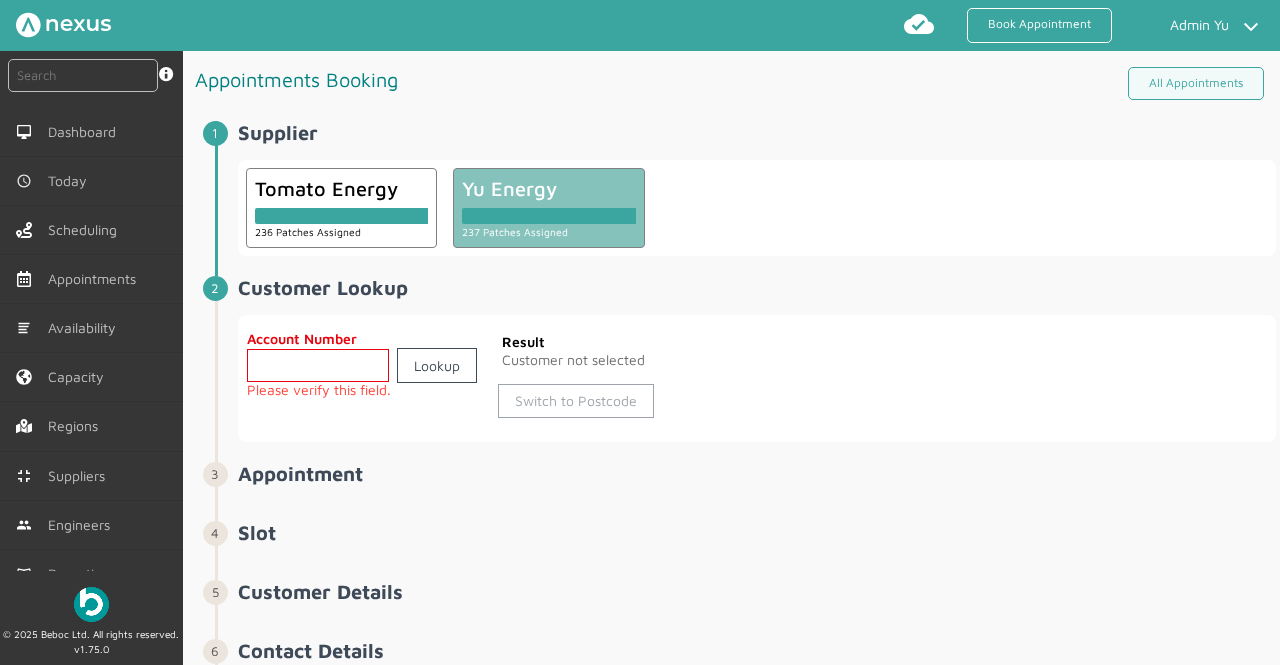 click on "Switch to Postcode" at bounding box center [576, 401] 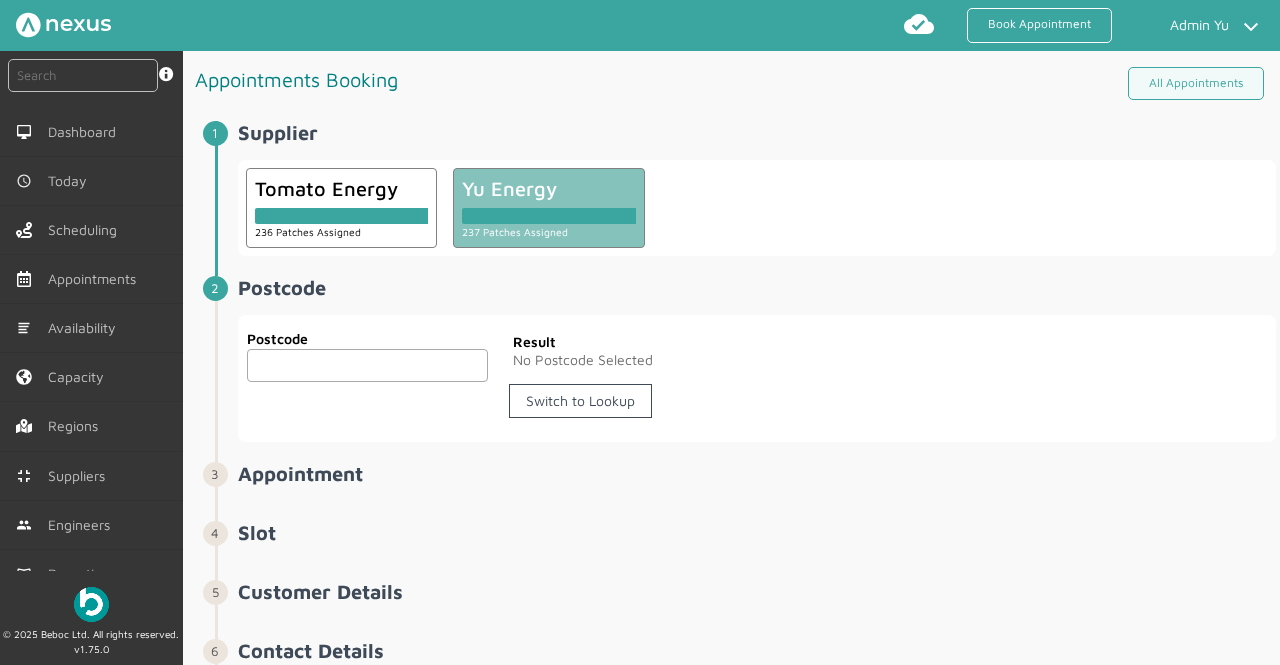 click at bounding box center (368, 365) 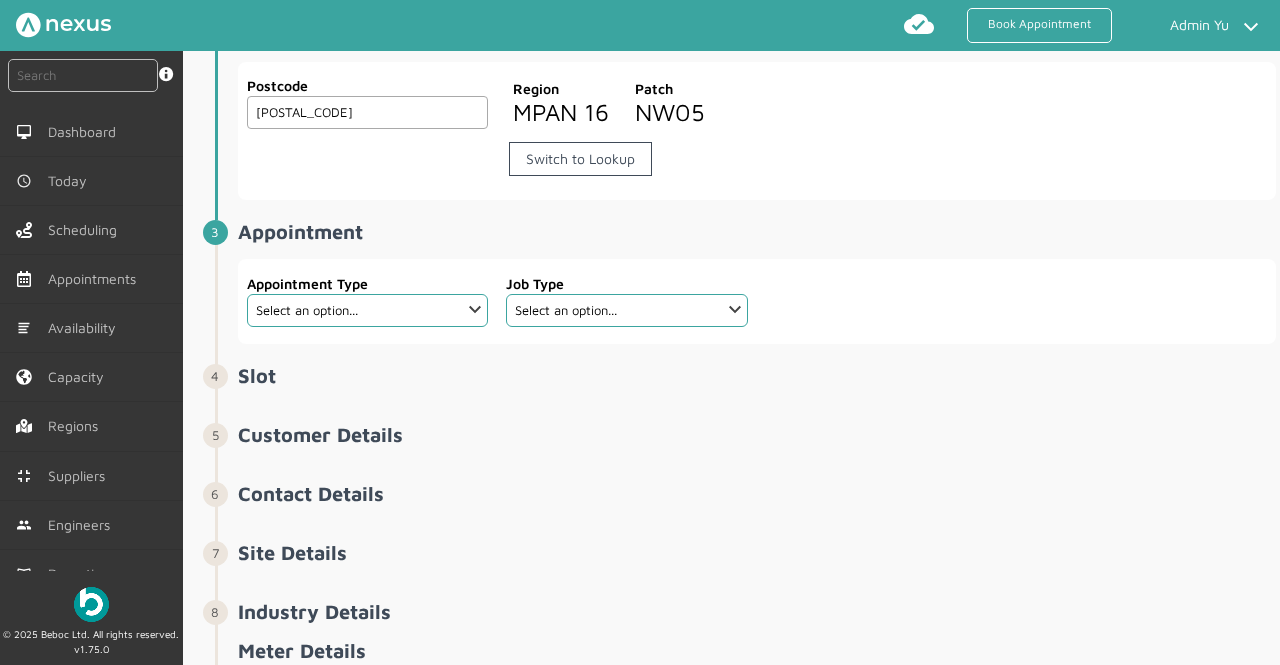 scroll, scrollTop: 272, scrollLeft: 0, axis: vertical 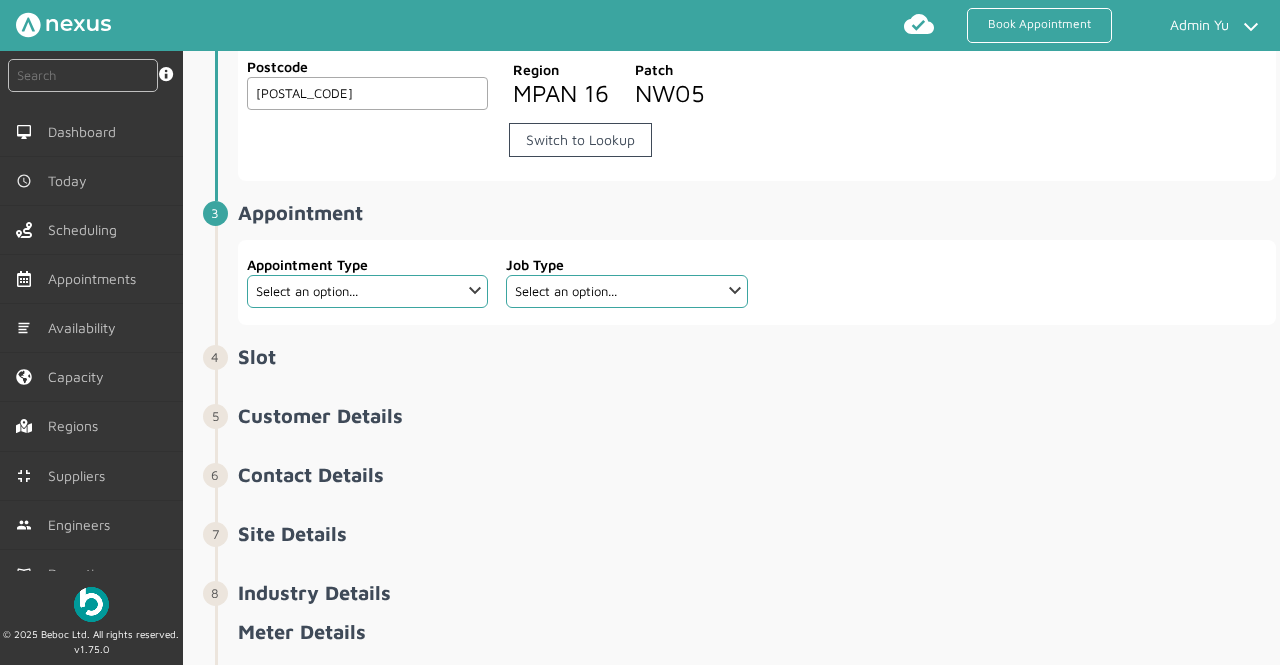 type on "[POSTAL_CODE]" 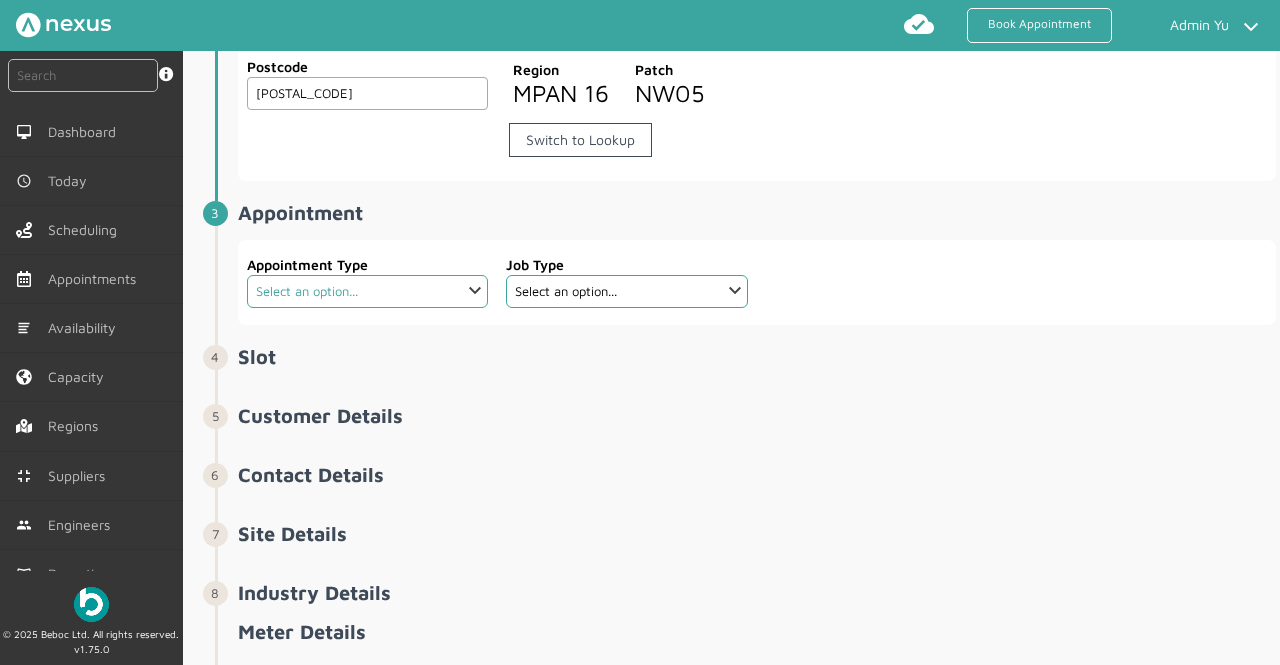 click on "Select an option... Additional Work Check Meter Comms Hub Exchange Deemed Exchange Deemed Recommission Electric Vehicle Emergency Exchange Emergency Investigation Emergency New Connection Half Hourly Metering Meter Removal New Connection Premium Service Provisional Booking Recommission Scheduled Exchange Scheduled Investigation Site Survey Warrant Warrant Disconnect Warrant Officer" at bounding box center [368, 291] 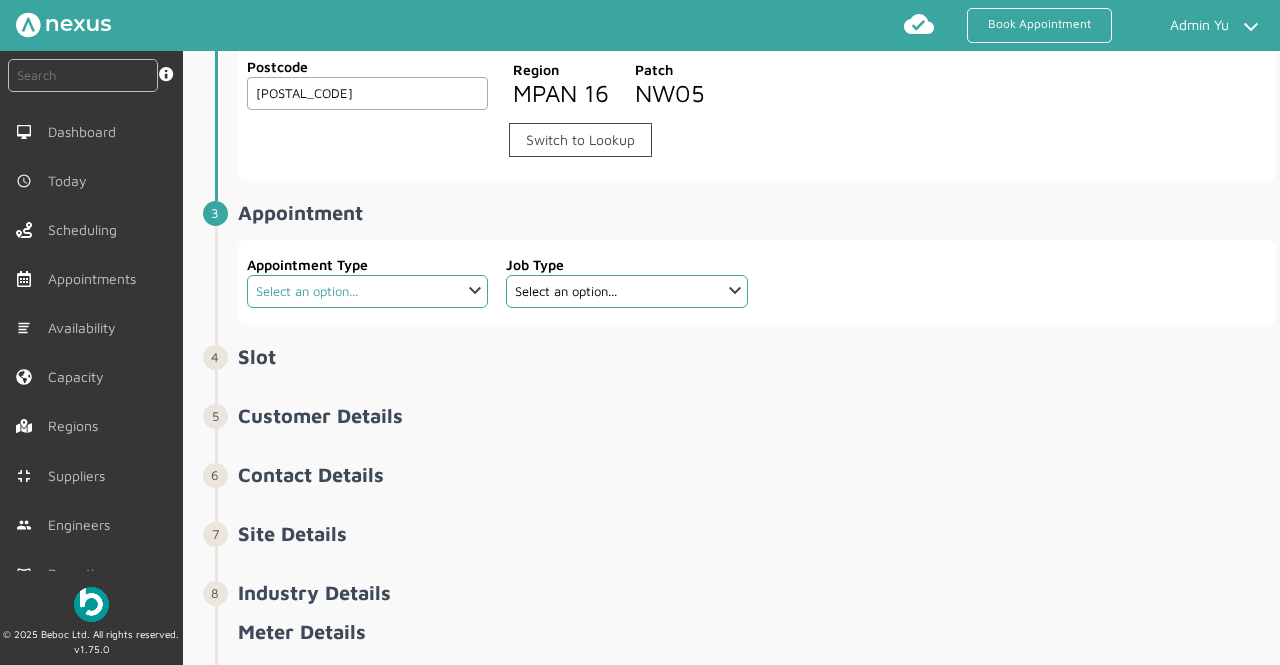 select on "16: [HASH]" 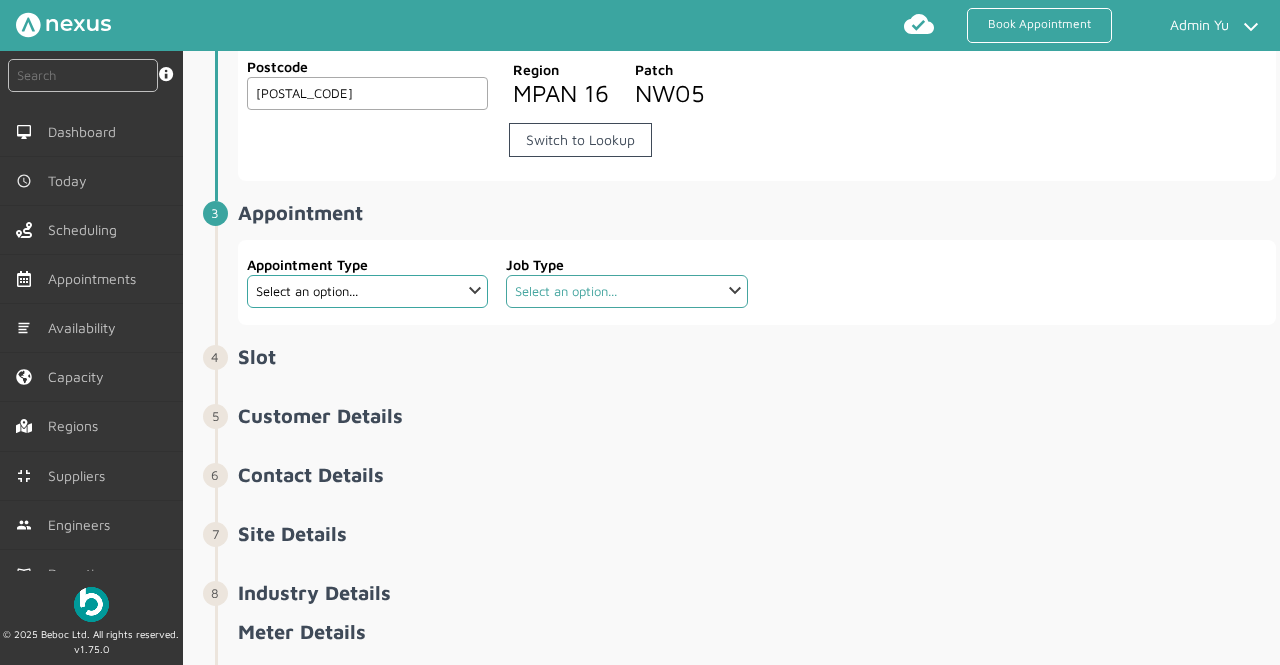 click on "Select an option... Dual Fuel Dual Fuel - SMETS 2 Electric Electric - SMETS 2 Gas Gas - SMETS 2 Gas U16 - SMETS 2 Traditional Dual Fuel Traditional Electric Traditional Gas Traditional Gas U16" at bounding box center (627, 291) 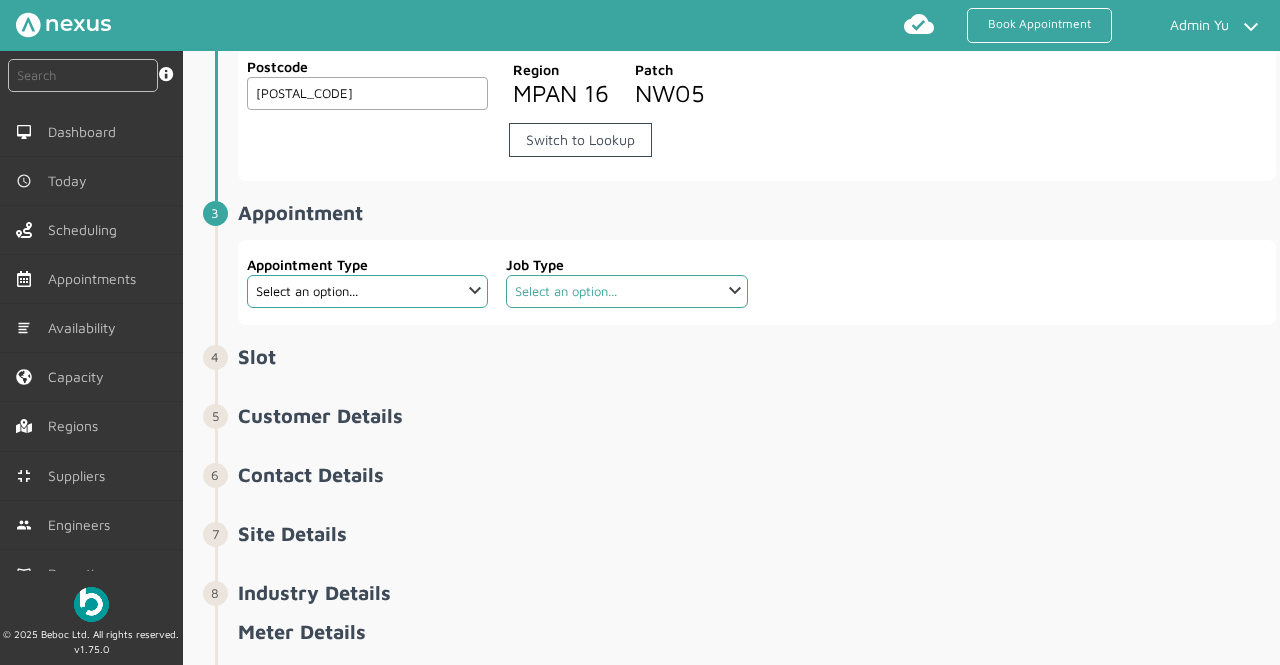 select on "4: [HASH]" 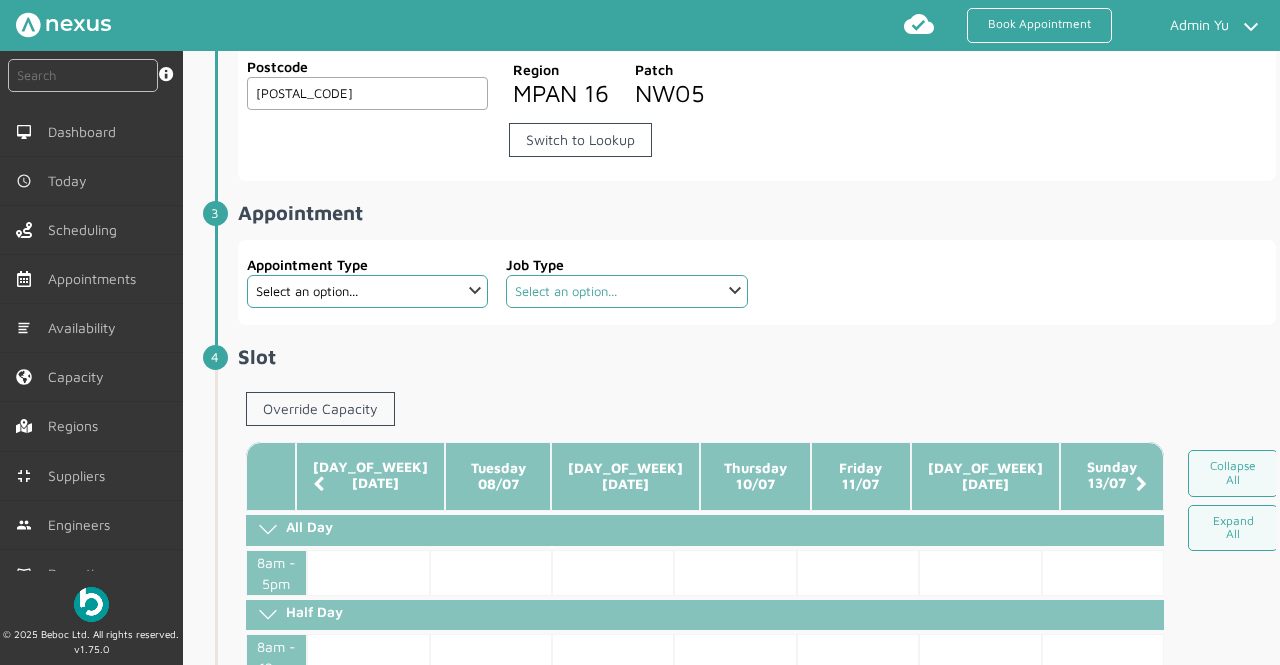 scroll, scrollTop: 352, scrollLeft: 0, axis: vertical 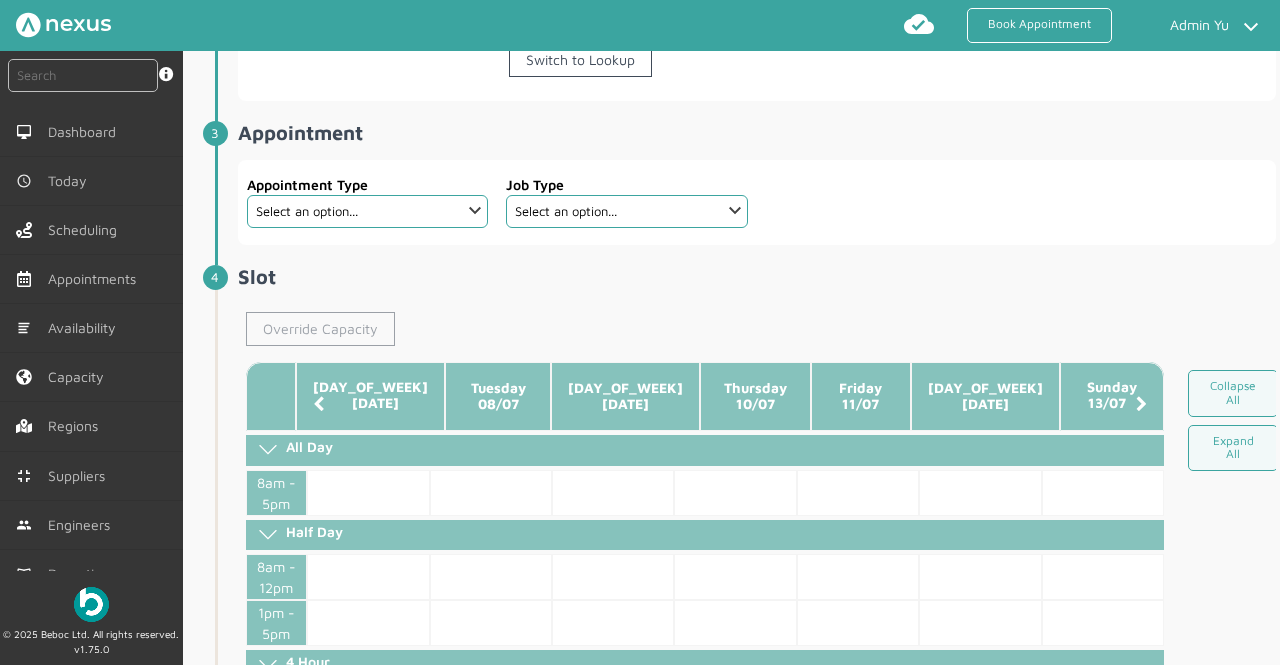 click on "Override Capacity" at bounding box center (320, 329) 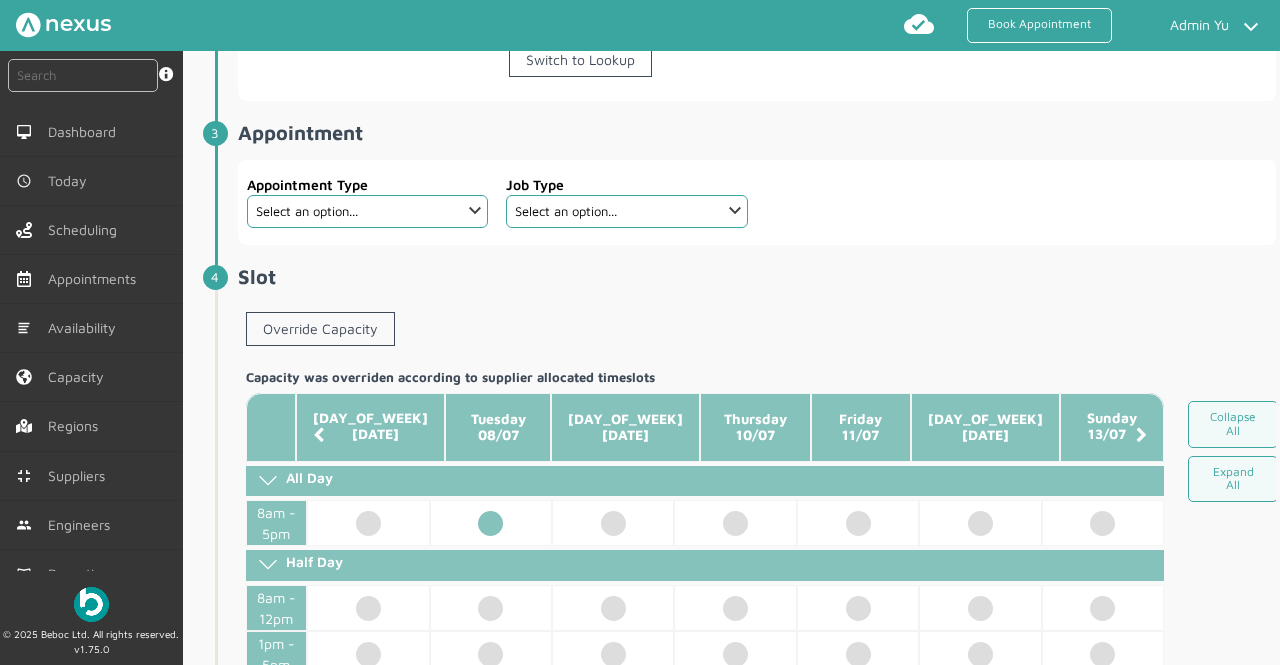 click at bounding box center (491, 523) 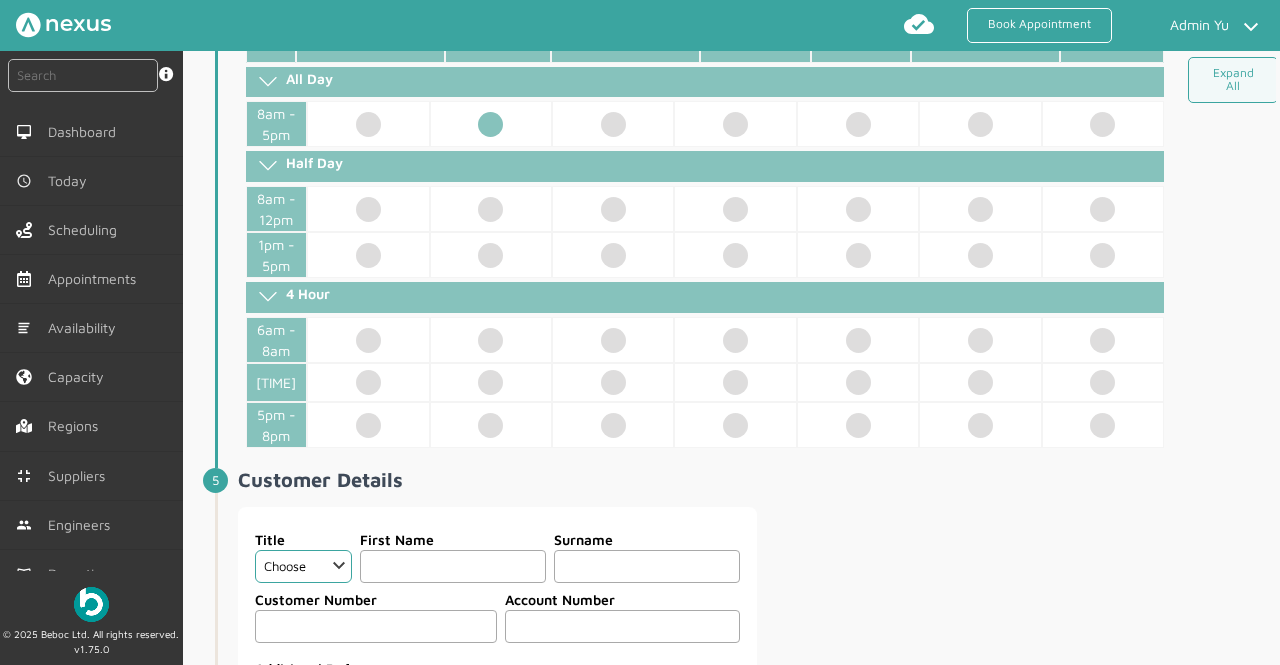 scroll, scrollTop: 752, scrollLeft: 0, axis: vertical 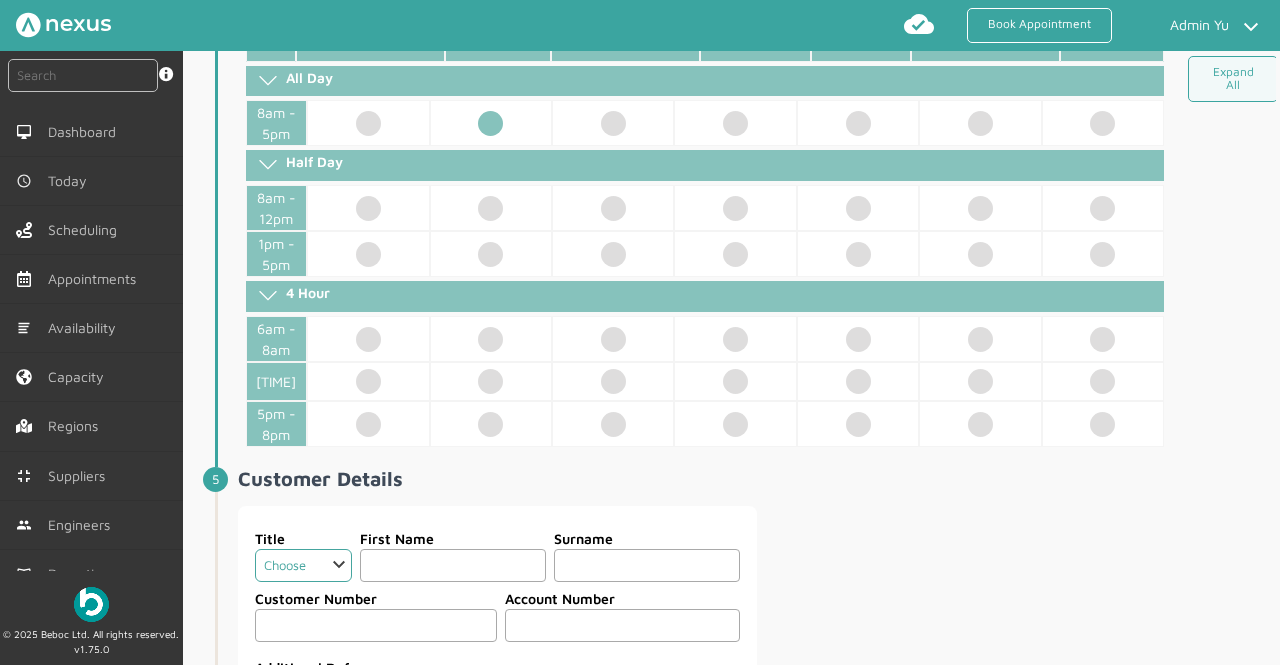 click on "Choose Dr Mr Mrs Miss Ms Mx Sir Lady" at bounding box center [303, 565] 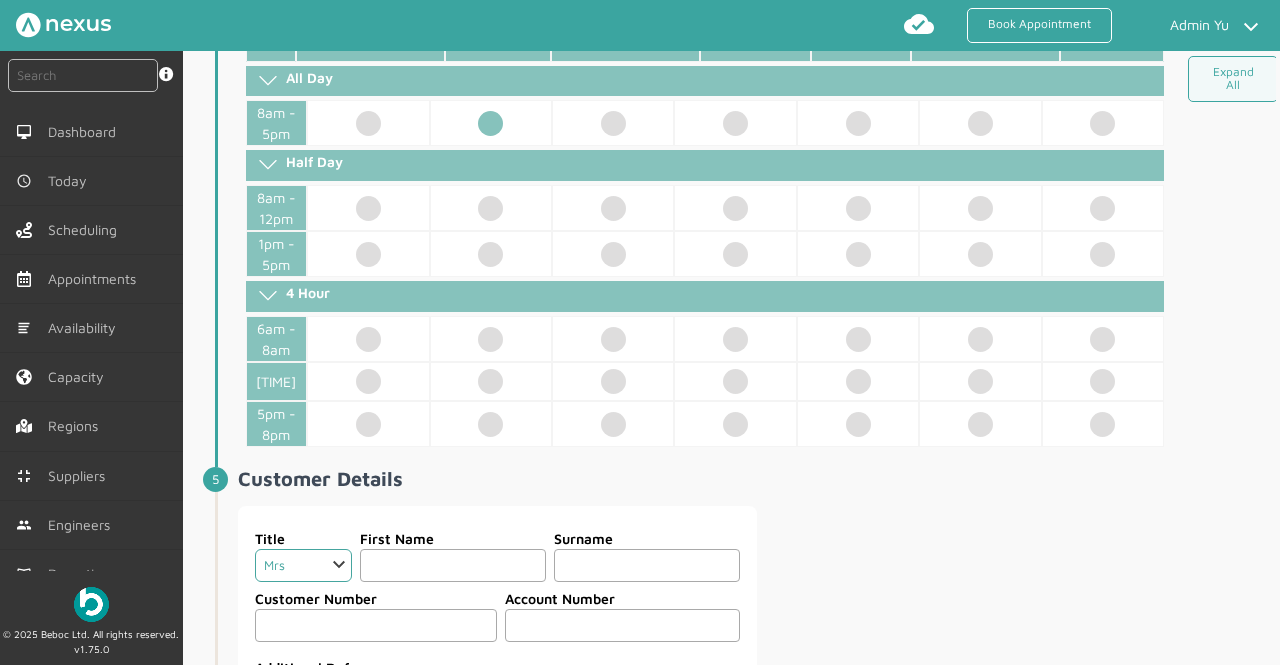click on "Choose Dr Mr Mrs Miss Ms Mx Sir Lady" at bounding box center (303, 565) 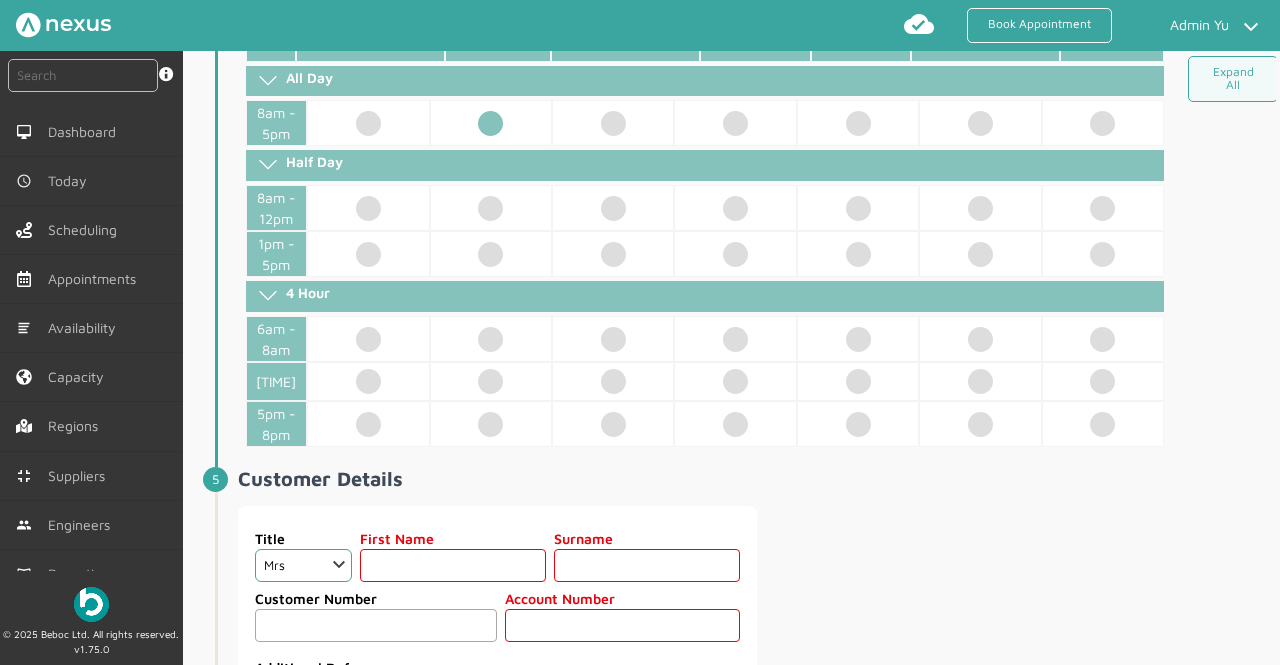 click at bounding box center (453, 565) 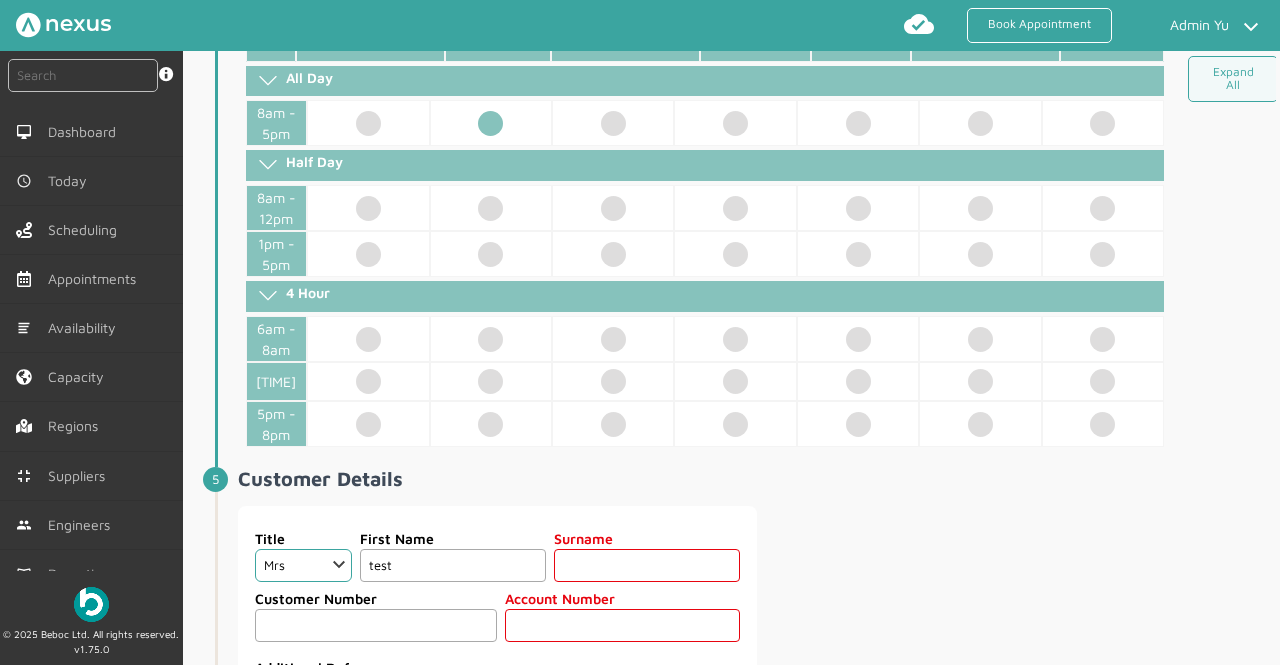 type on "test" 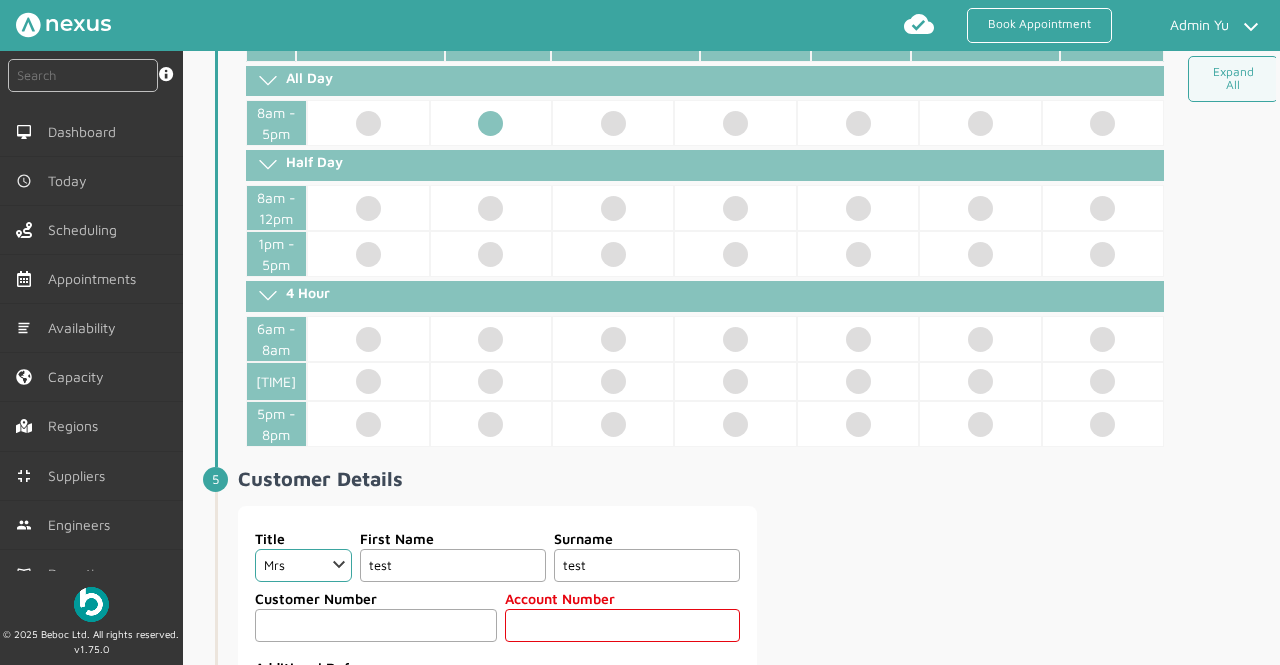 type on "test" 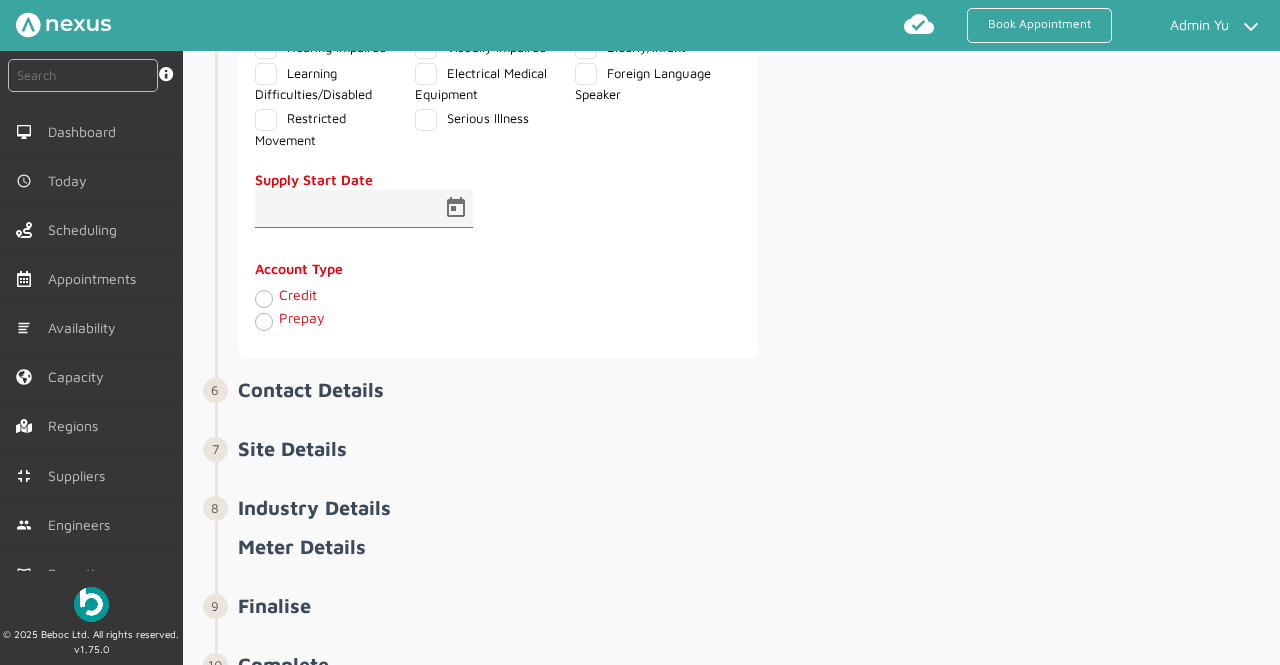 scroll, scrollTop: 1712, scrollLeft: 0, axis: vertical 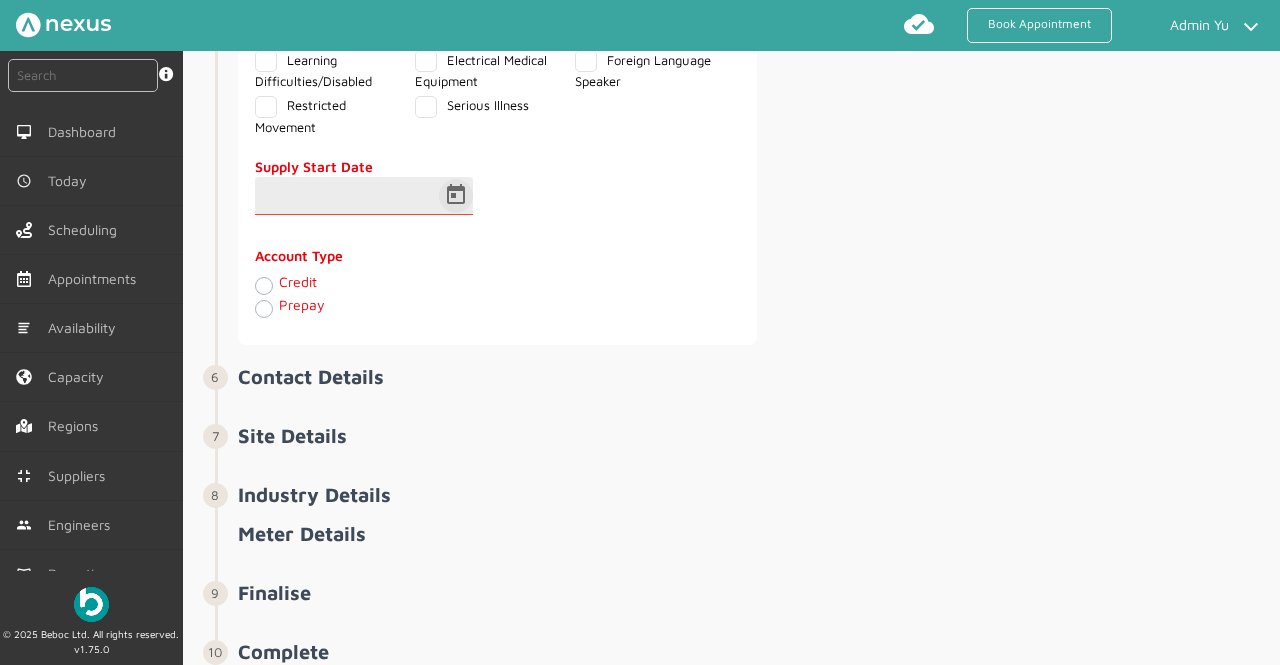 type on "9842" 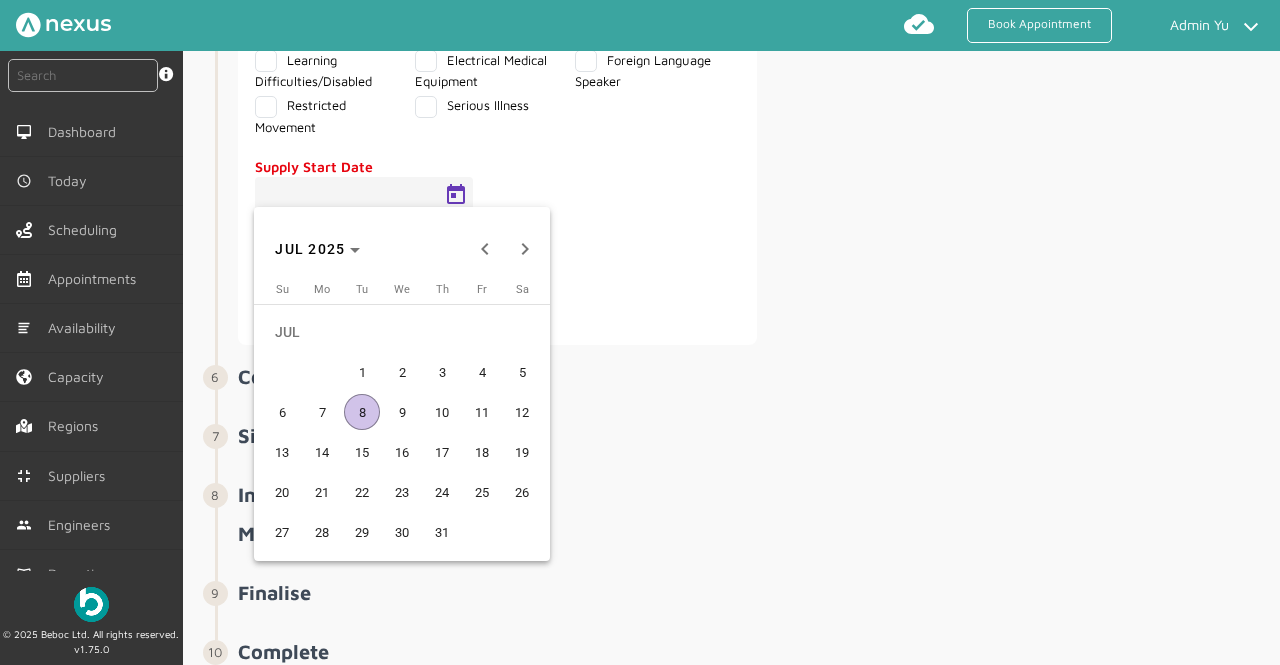 click on "8" at bounding box center [362, 412] 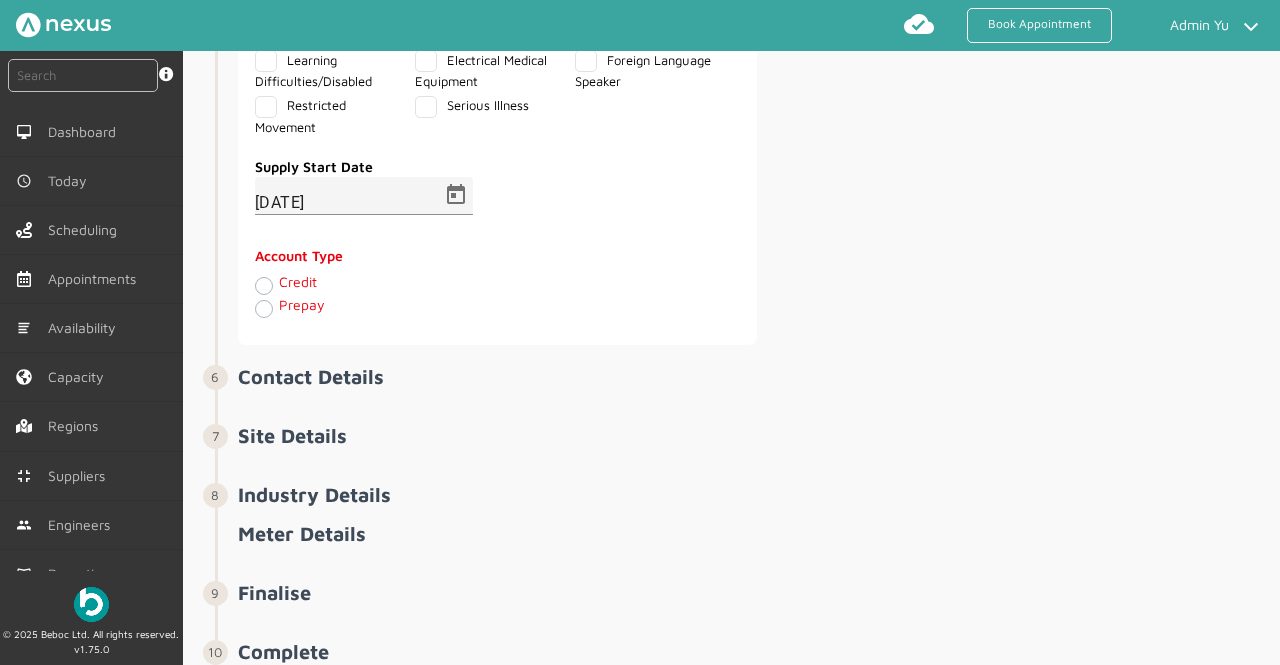 click on "Credit" at bounding box center [298, 281] 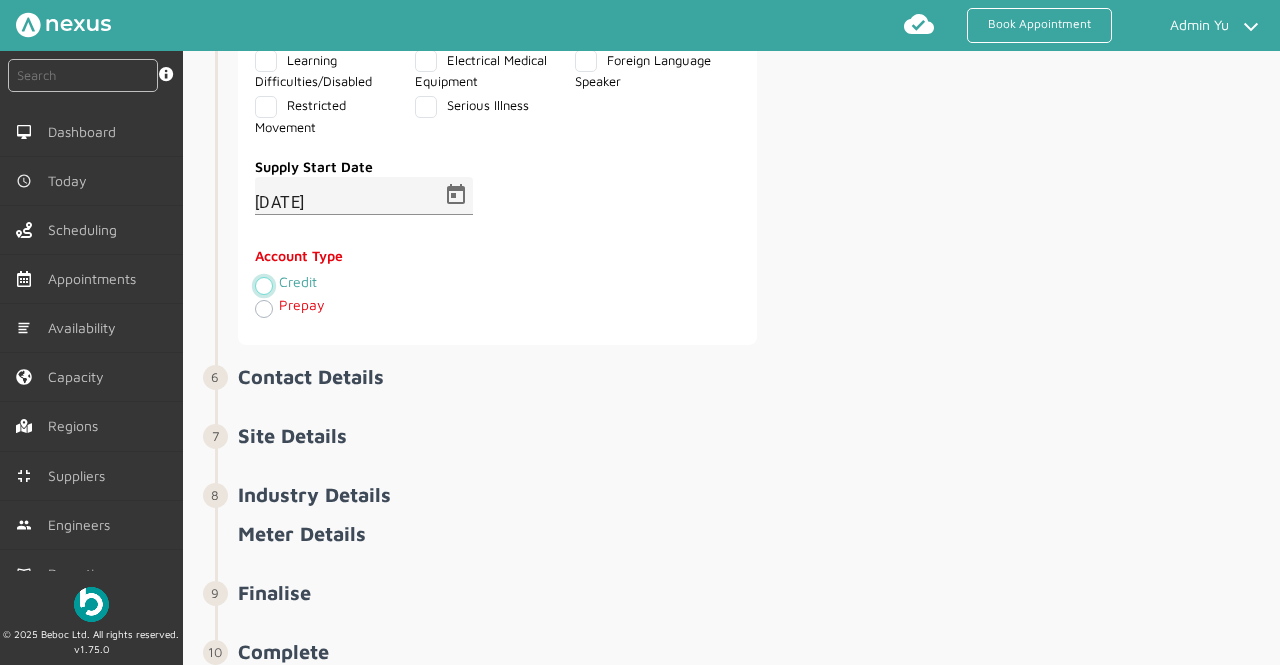 click on "Credit" at bounding box center [263, 284] 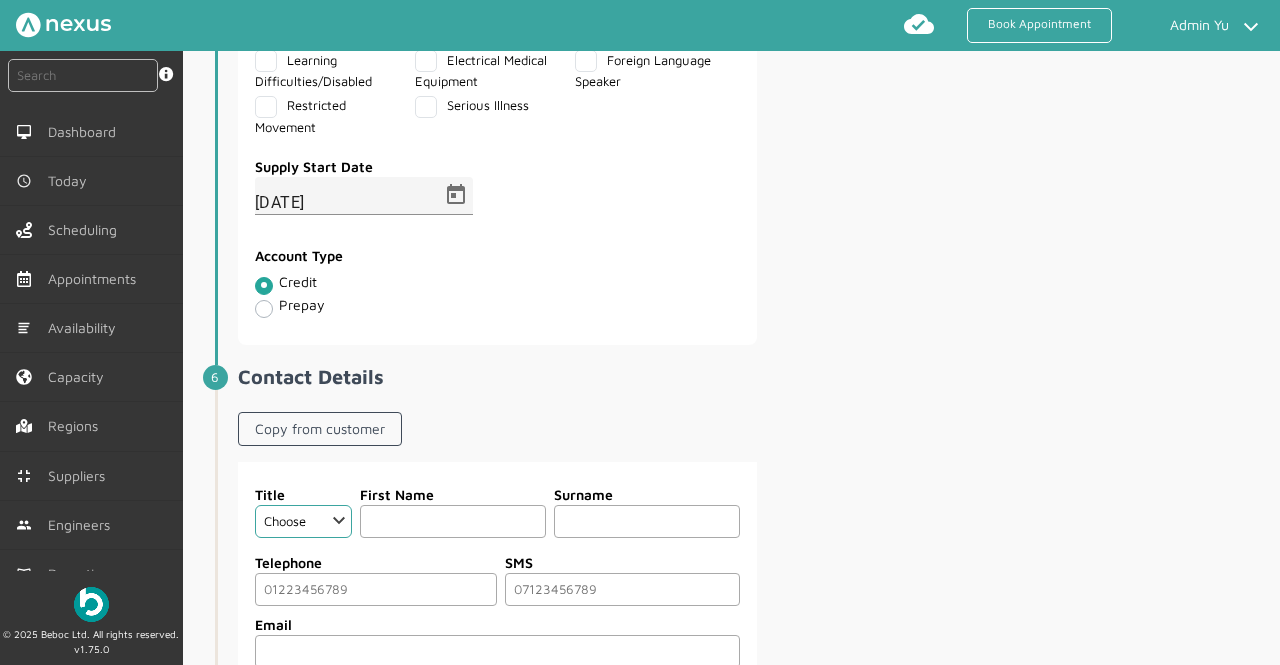 click on "Copy from customer" at bounding box center [320, 433] 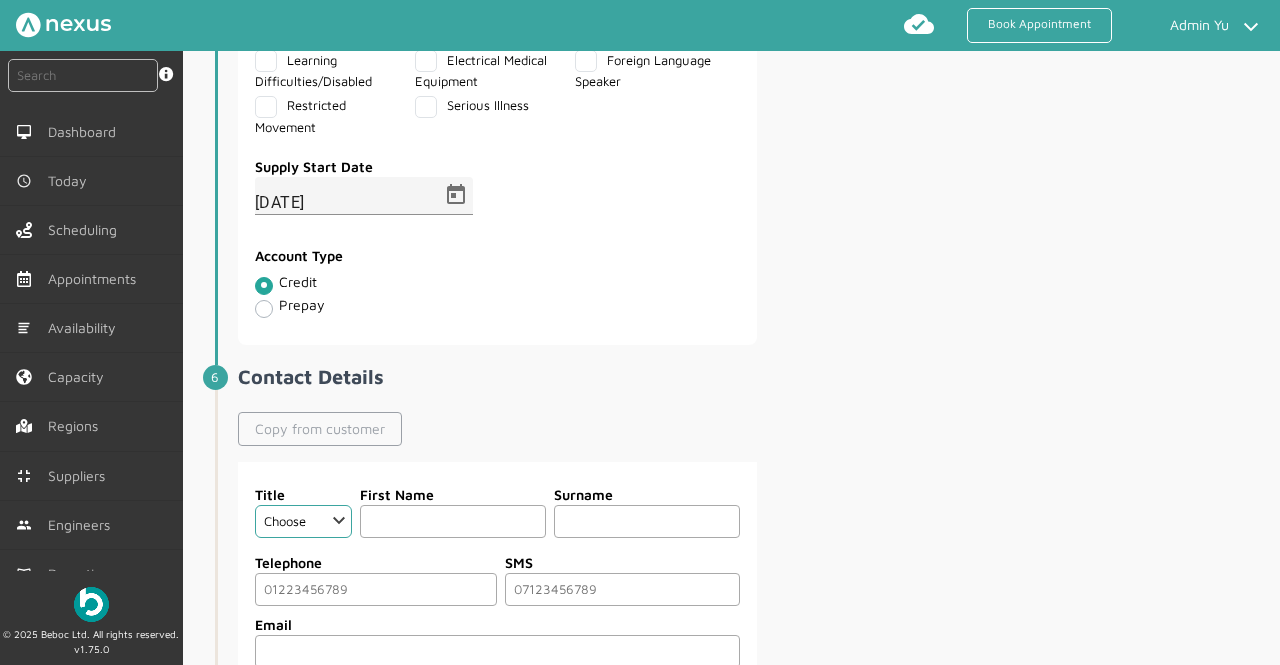 click on "Copy from customer" at bounding box center (320, 429) 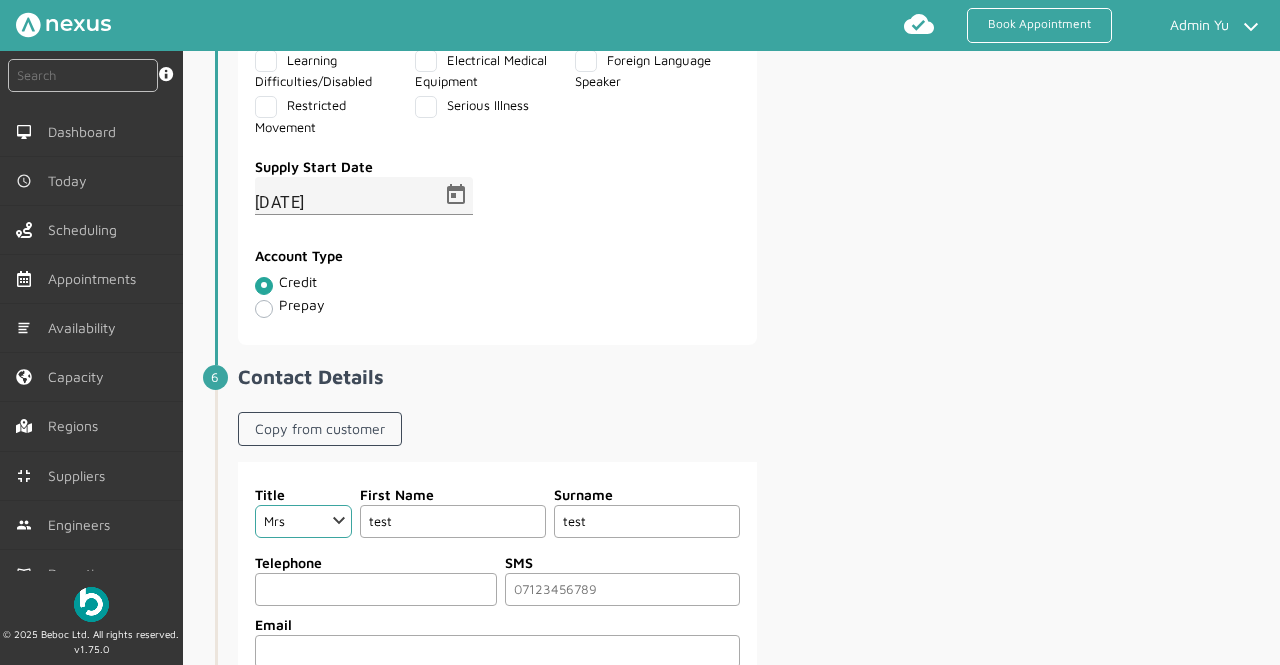 click at bounding box center (376, 589) 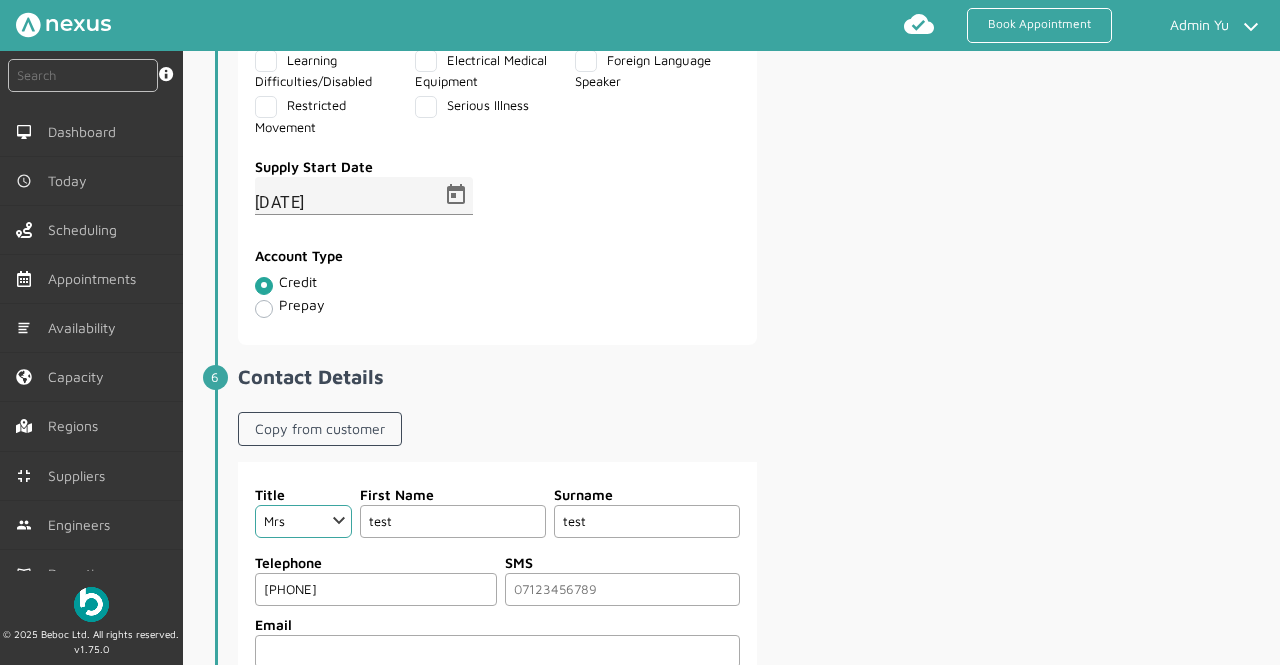 scroll, scrollTop: 2426, scrollLeft: 0, axis: vertical 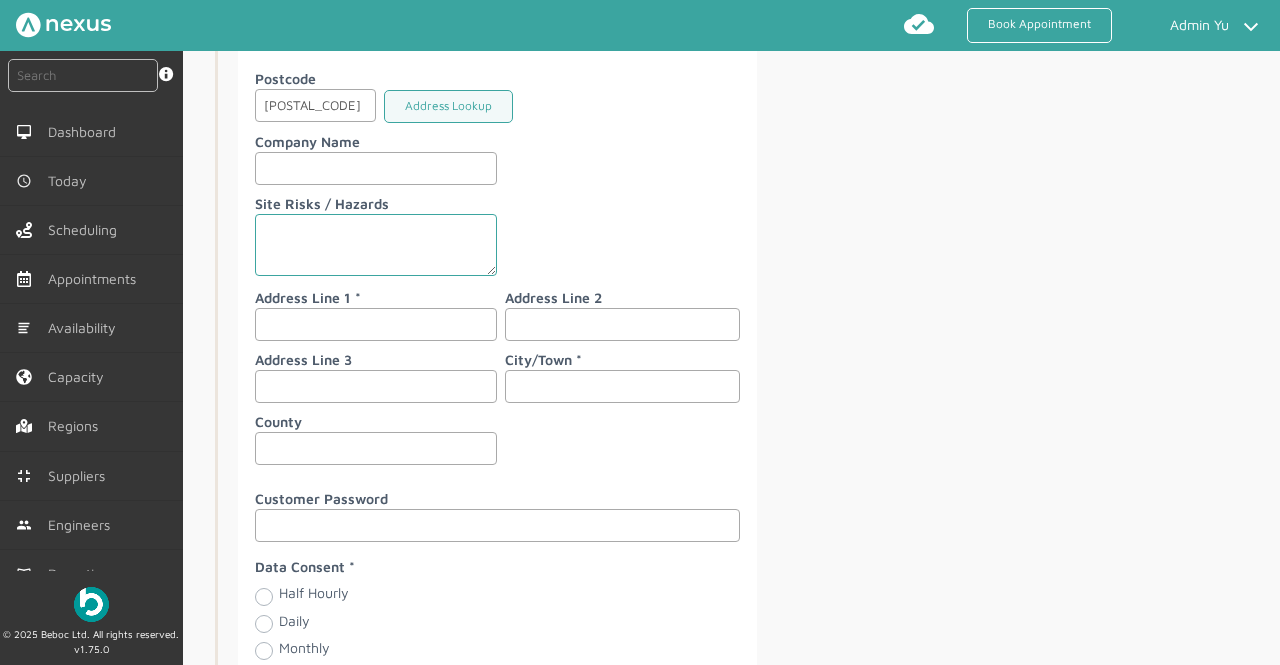 type on "07888888888" 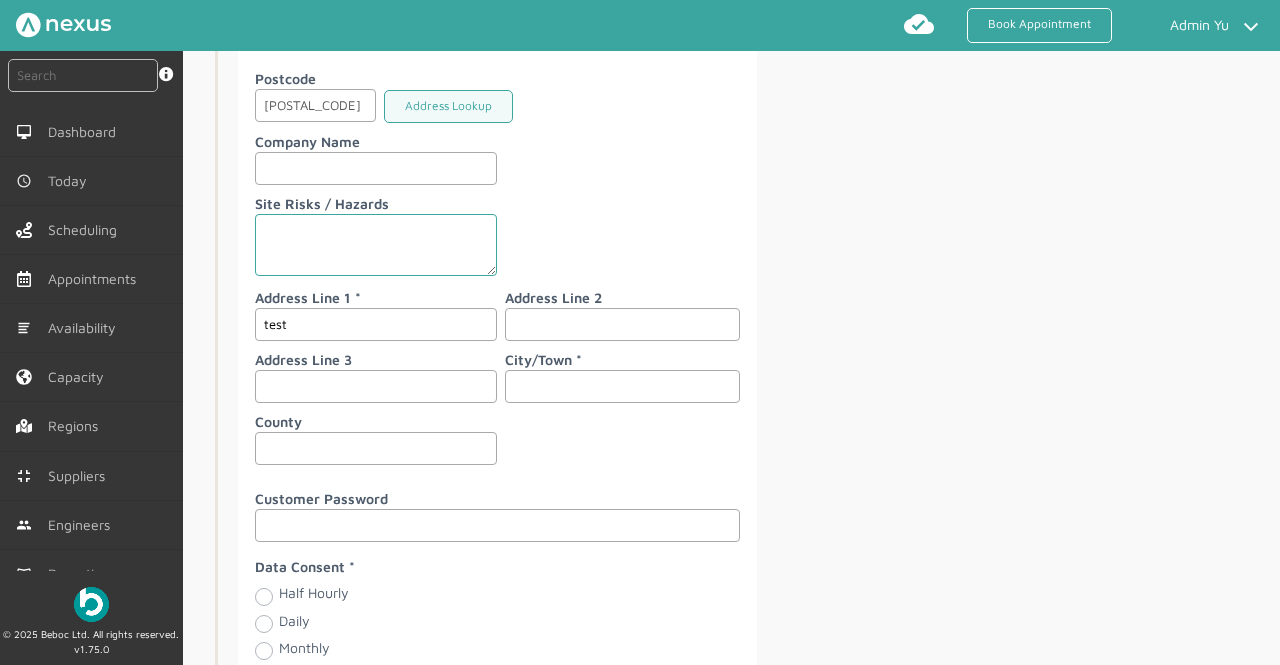 type on "test" 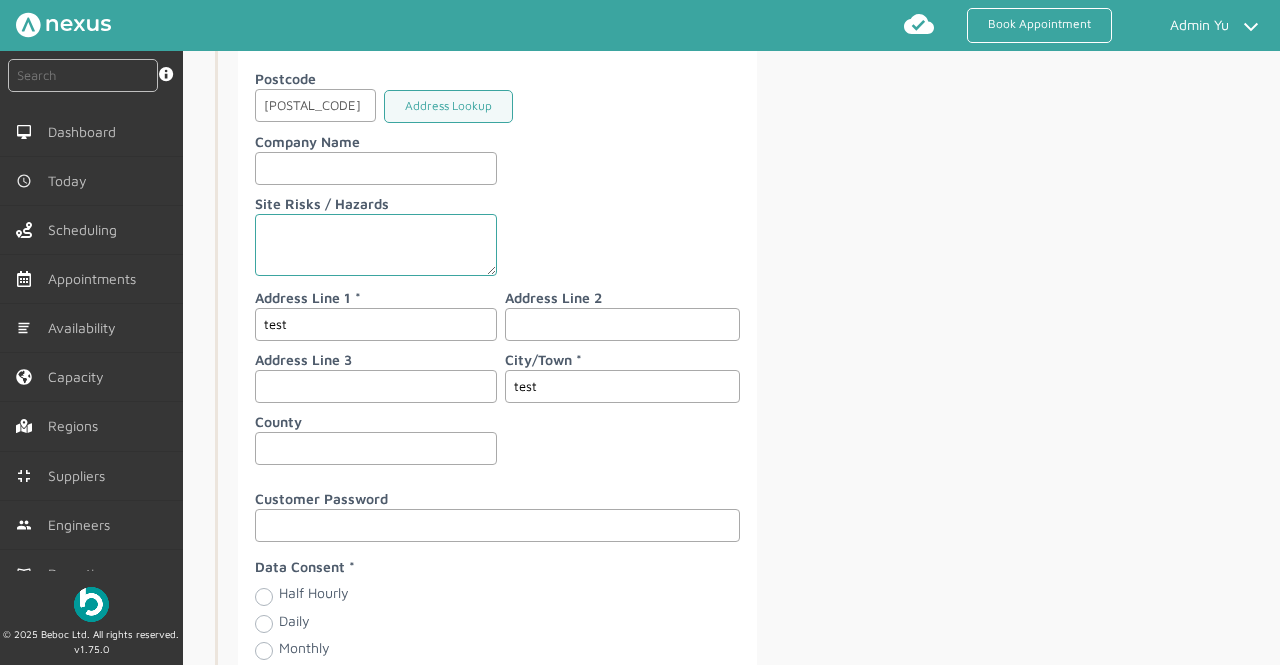 scroll, scrollTop: 2729, scrollLeft: 0, axis: vertical 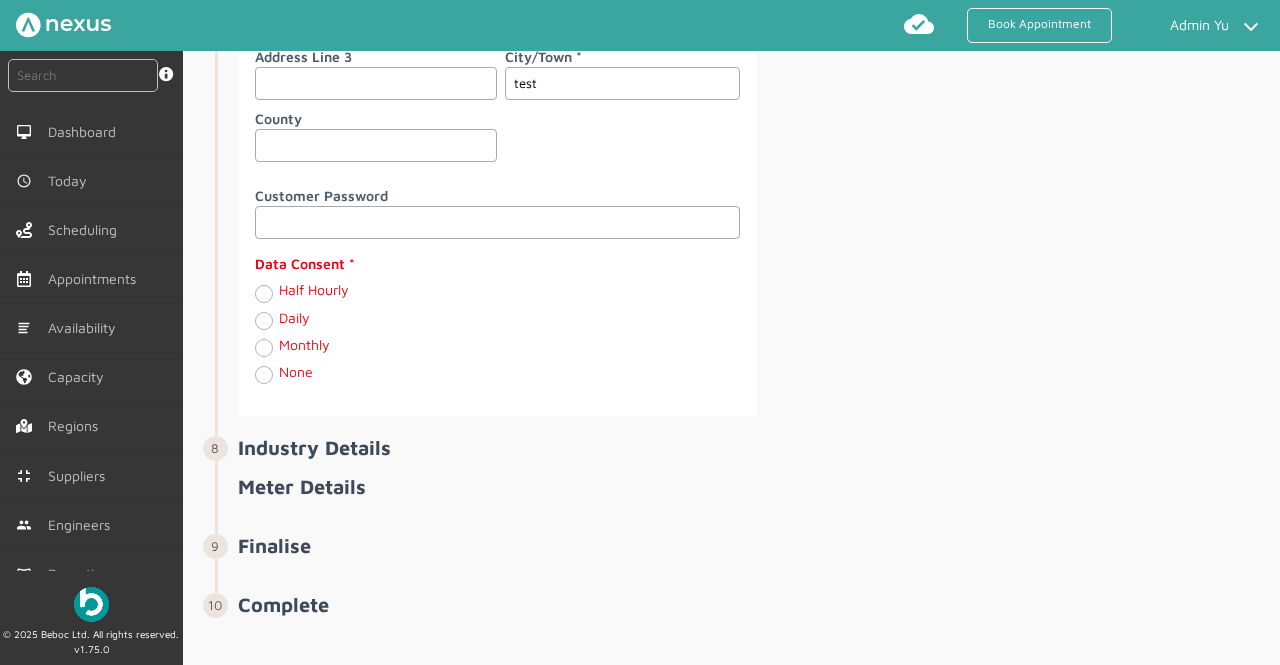 type on "test" 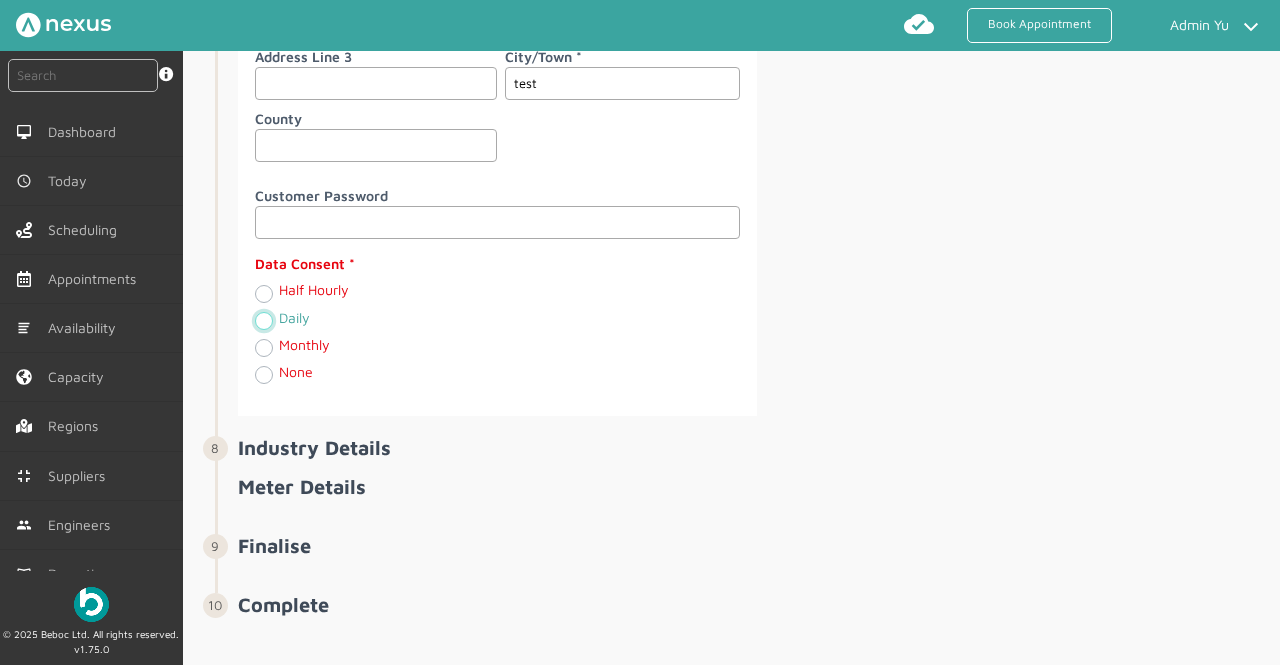 click on "Daily" at bounding box center (263, 320) 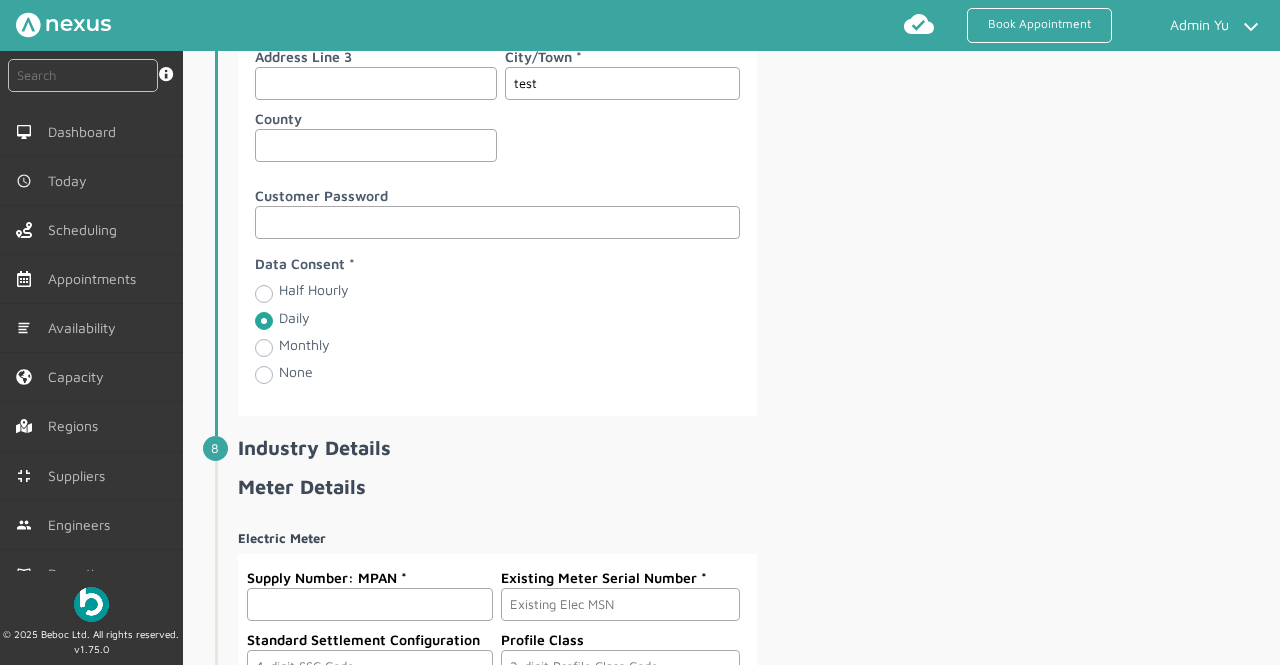click at bounding box center (370, 604) 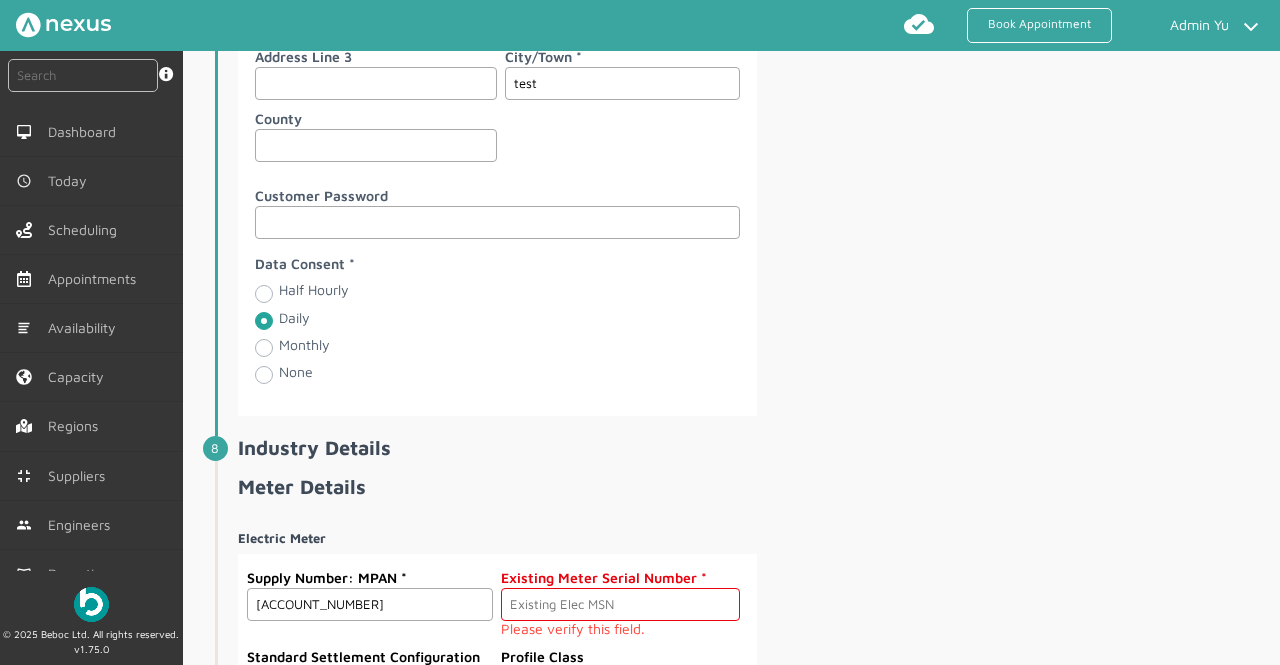 type on "2440018489071" 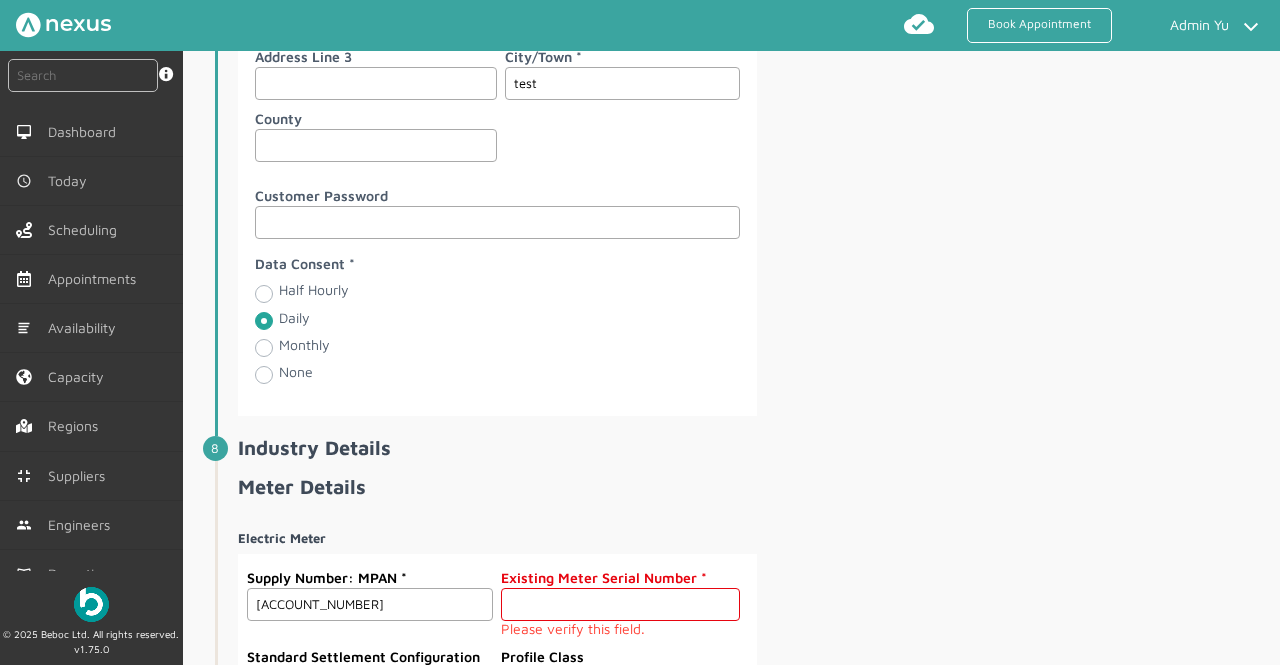 click at bounding box center (620, 604) 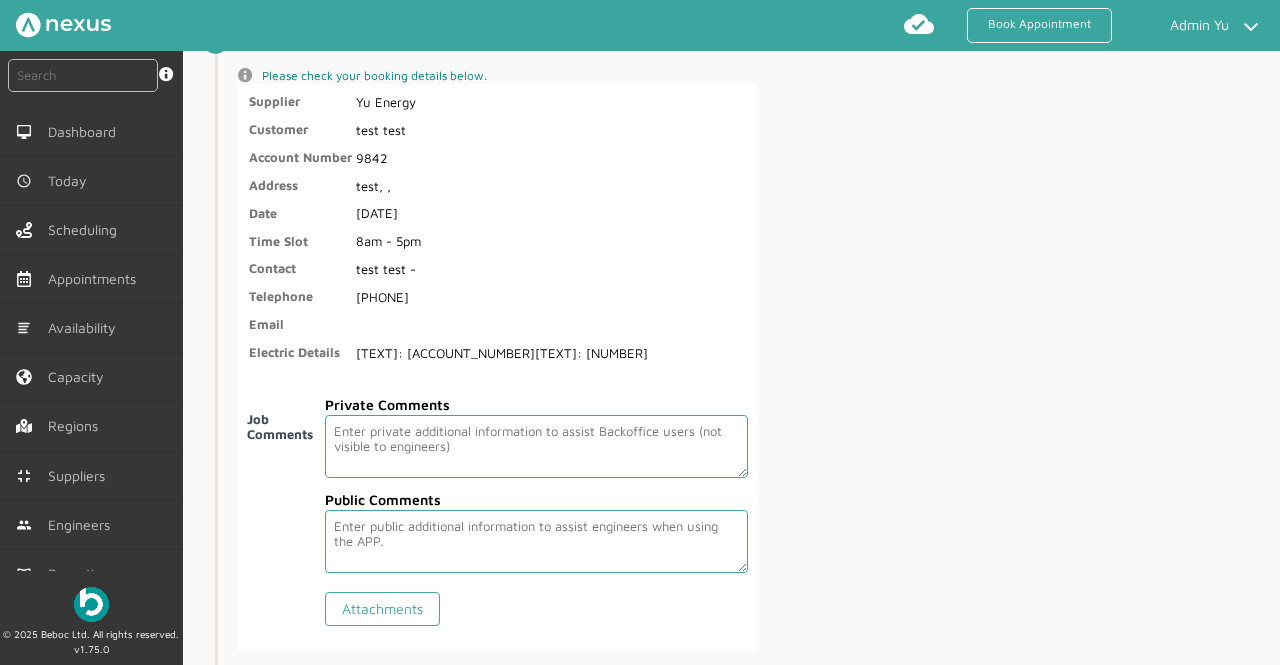 scroll, scrollTop: 3654, scrollLeft: 0, axis: vertical 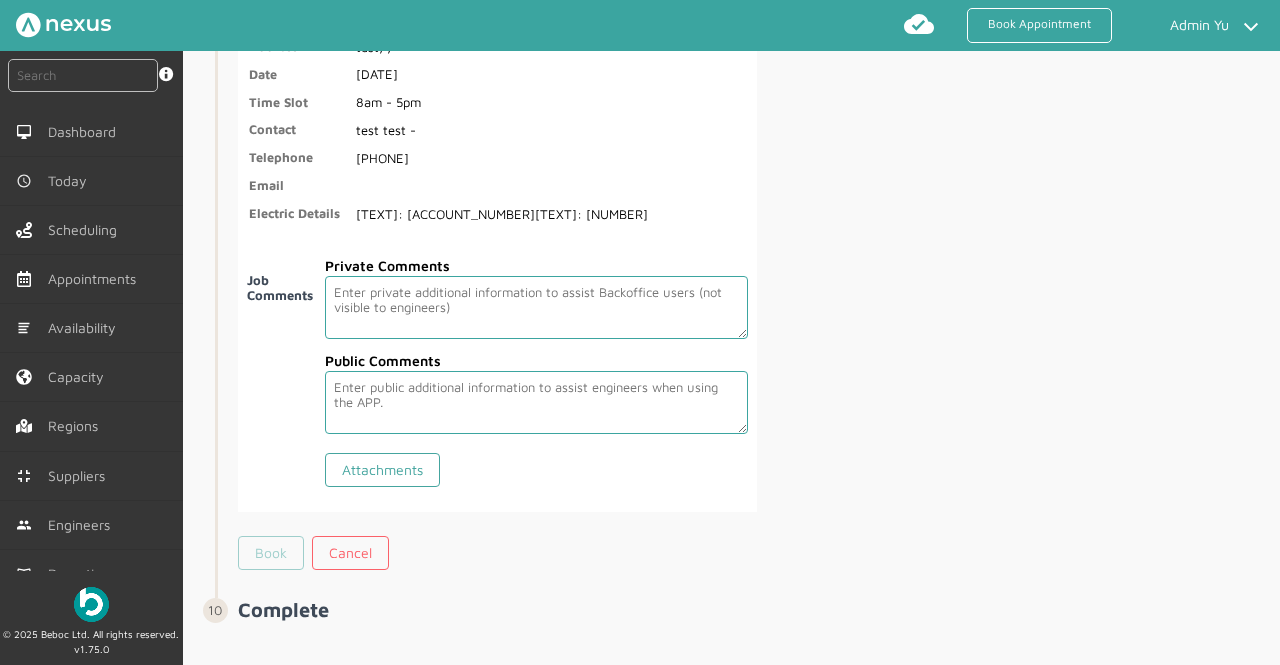 type on "2452" 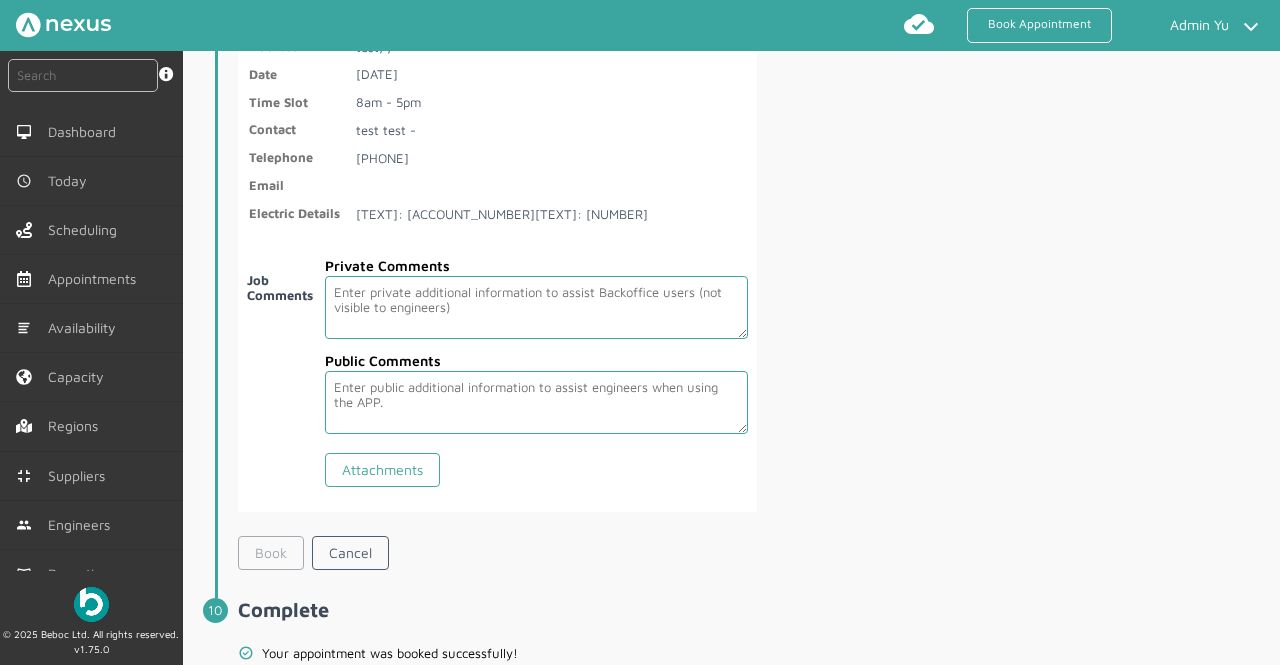scroll, scrollTop: 3749, scrollLeft: 0, axis: vertical 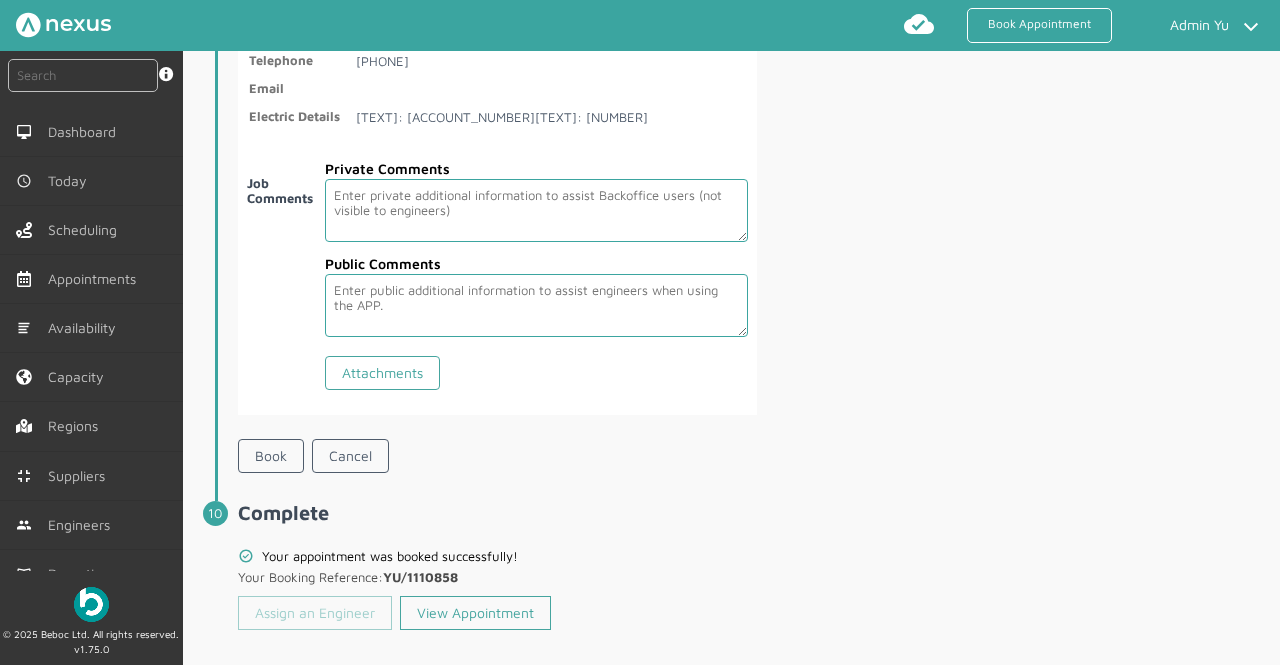 click on "Assign an Engineer" at bounding box center (315, 613) 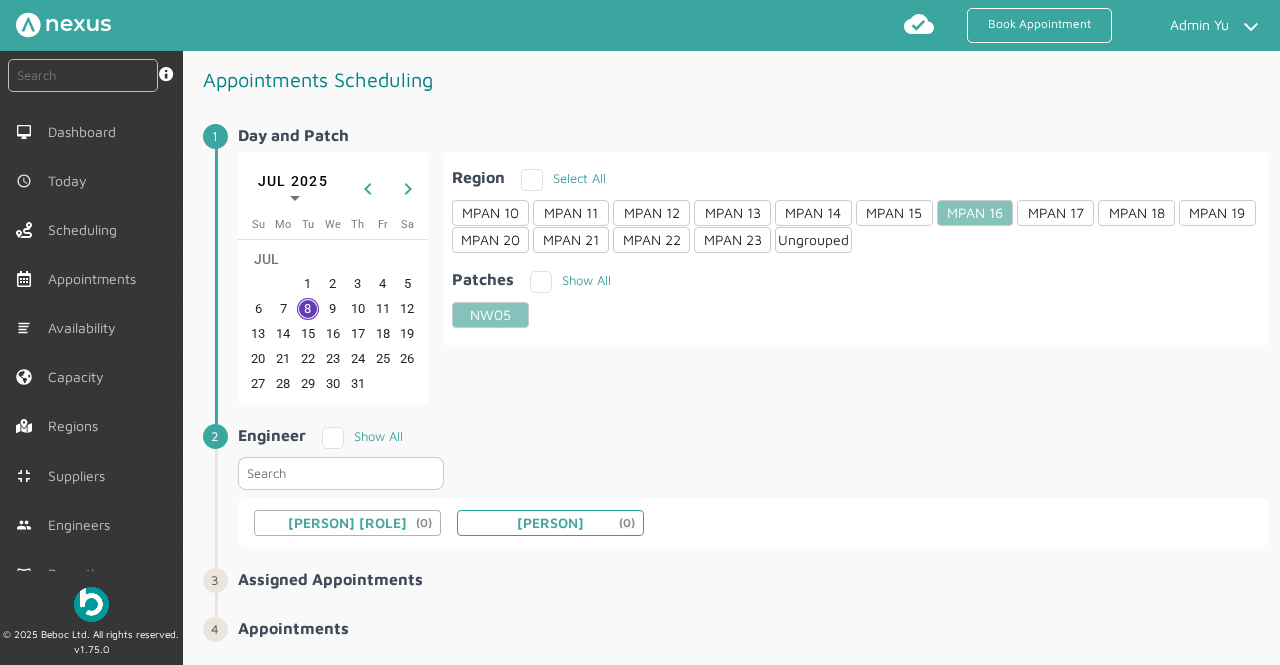 click on "Beboc Yu  (0)" at bounding box center [347, 523] 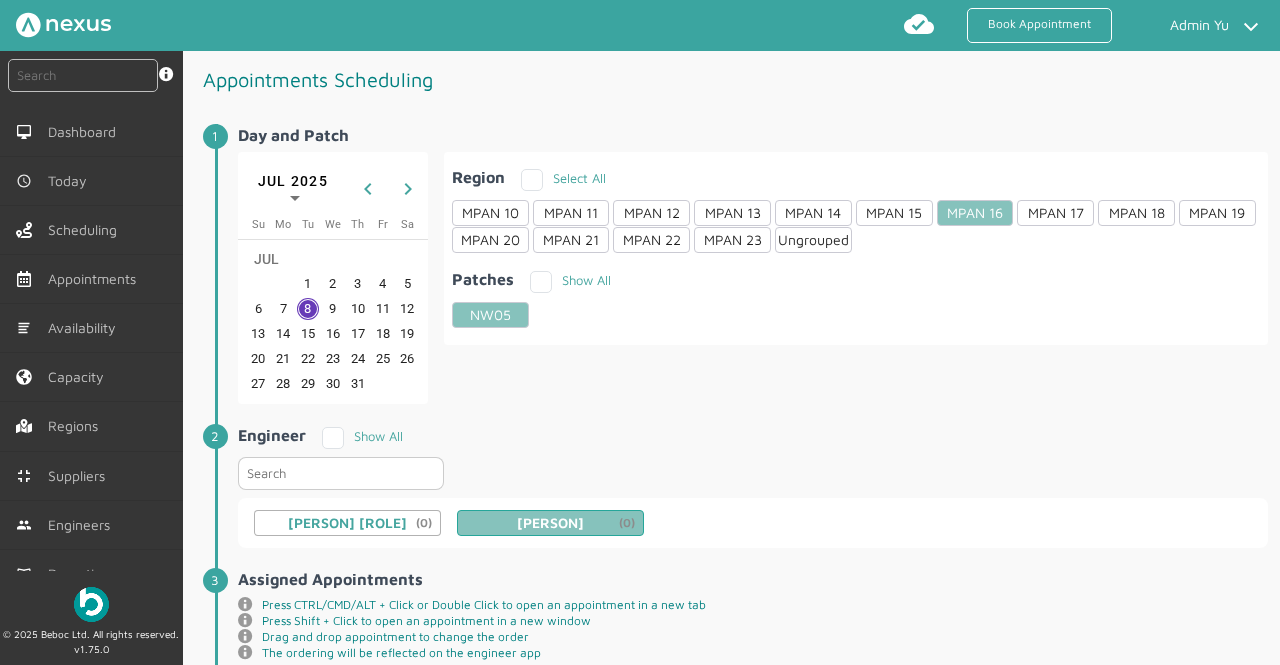 scroll, scrollTop: 393, scrollLeft: 0, axis: vertical 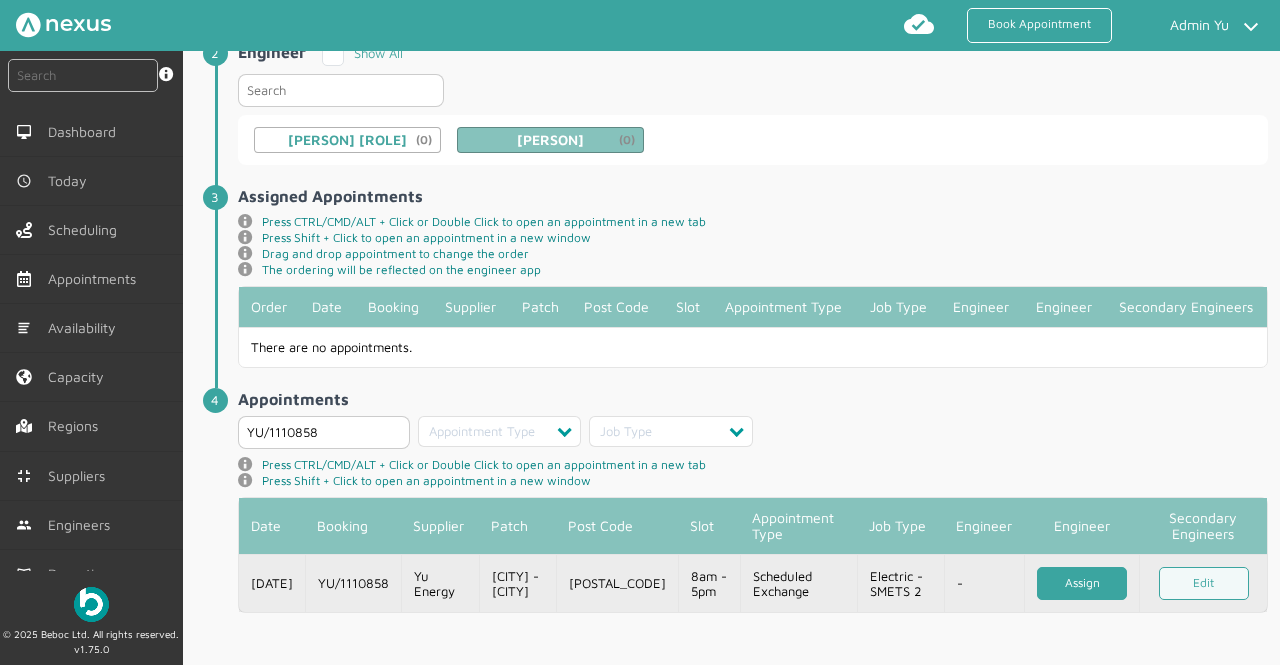 click on "Assign" at bounding box center (1082, 583) 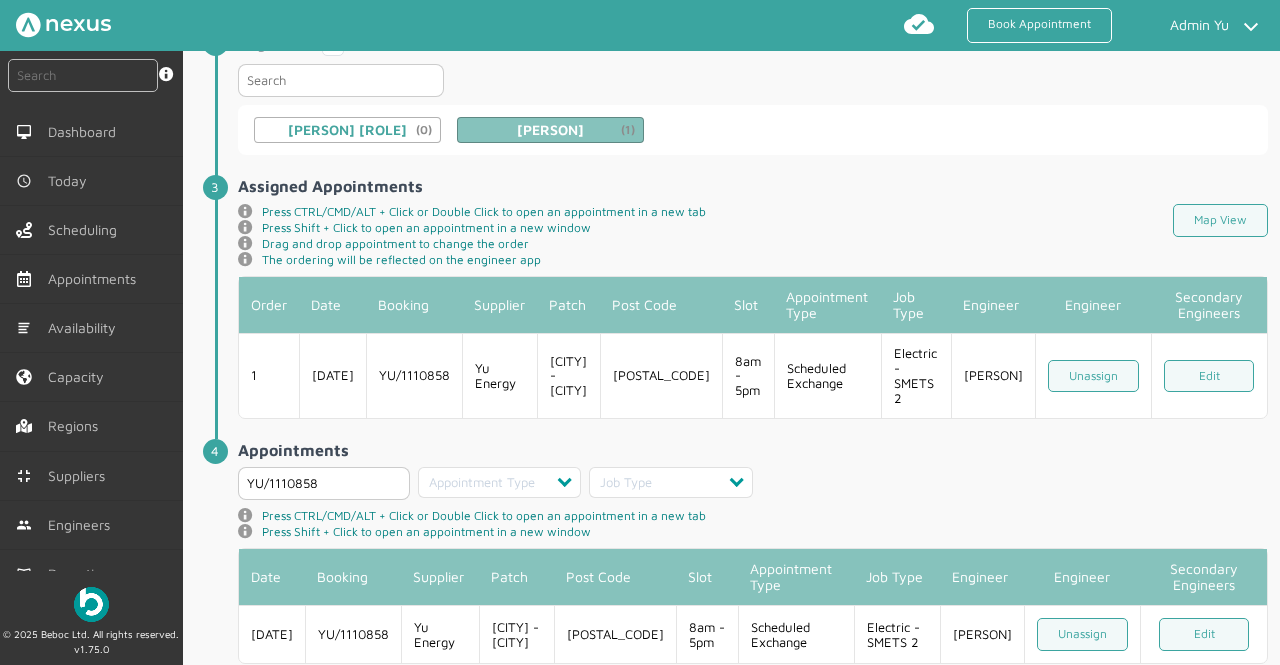 scroll, scrollTop: 0, scrollLeft: 0, axis: both 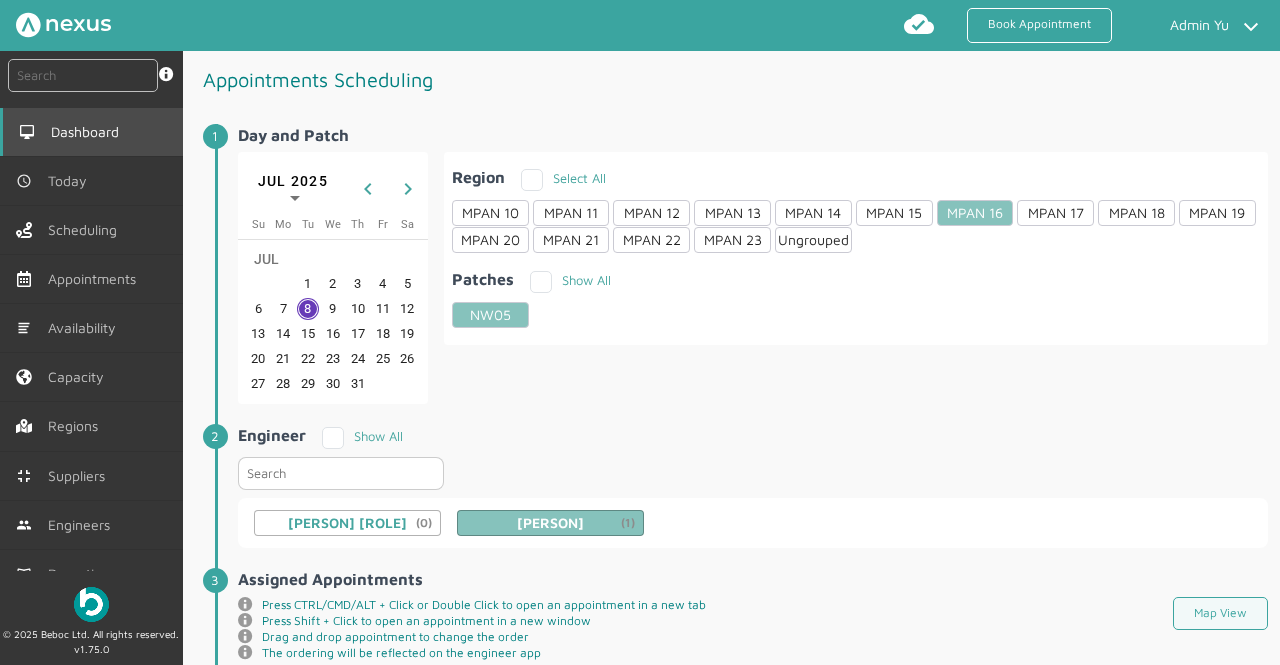click on "Dashboard" at bounding box center [91, 132] 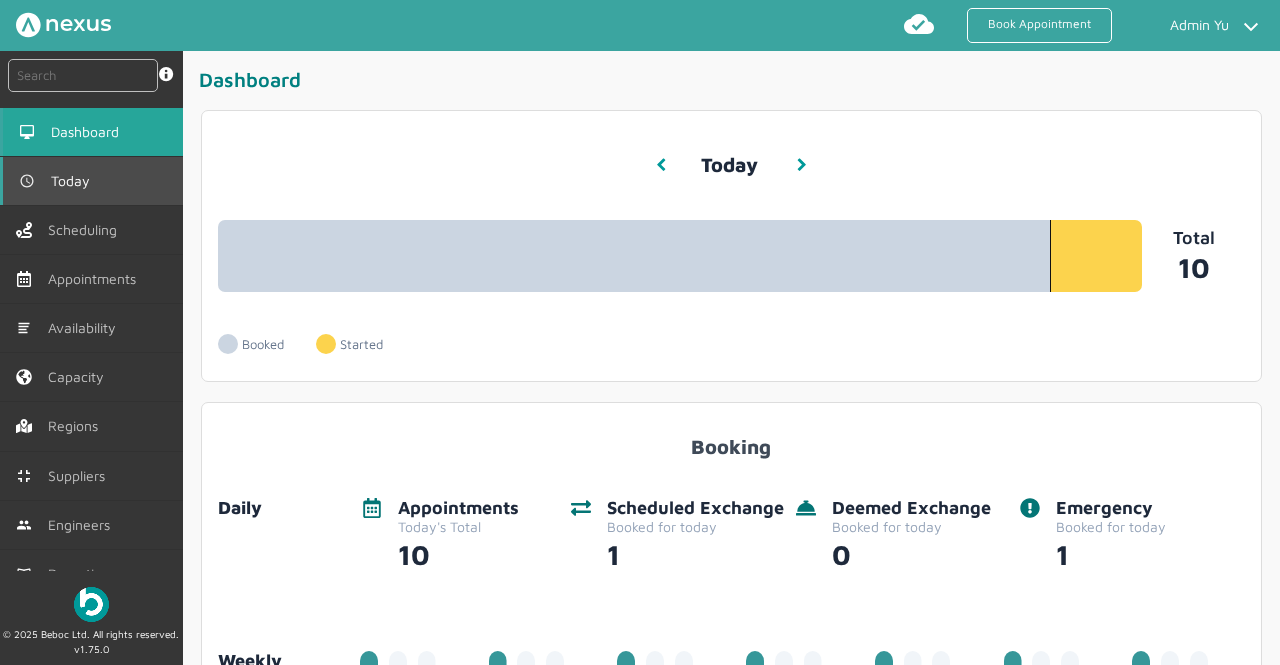 click on "Today" at bounding box center (74, 181) 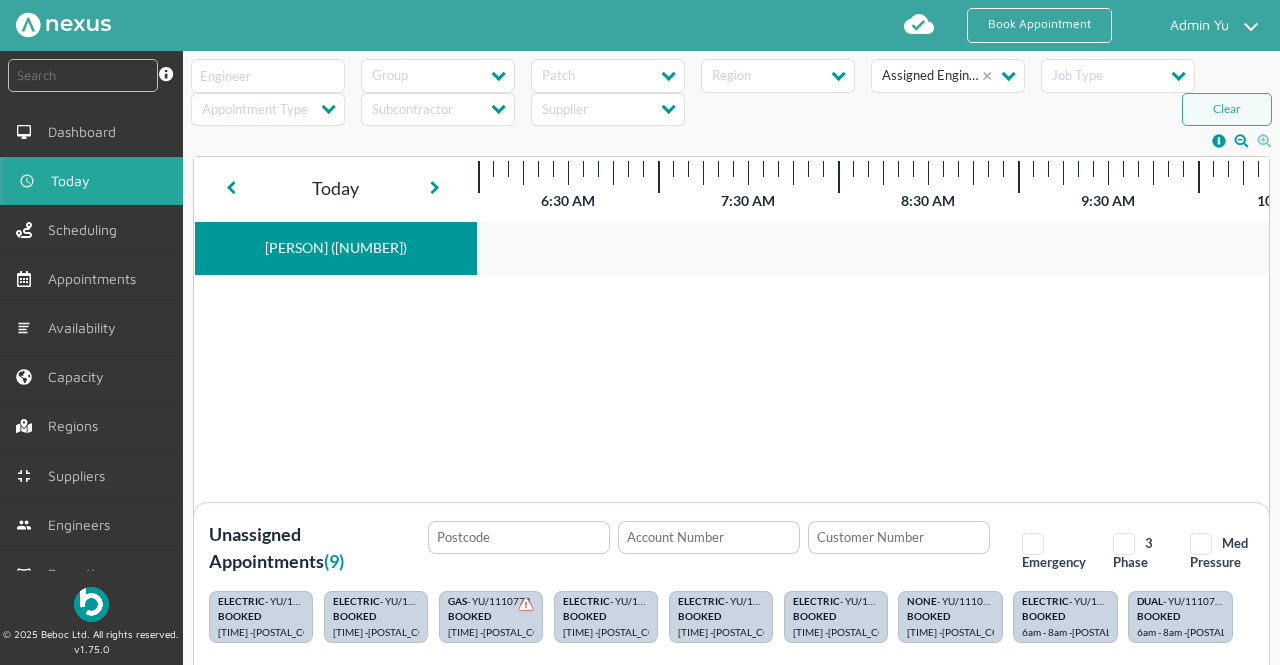scroll, scrollTop: 0, scrollLeft: 11, axis: horizontal 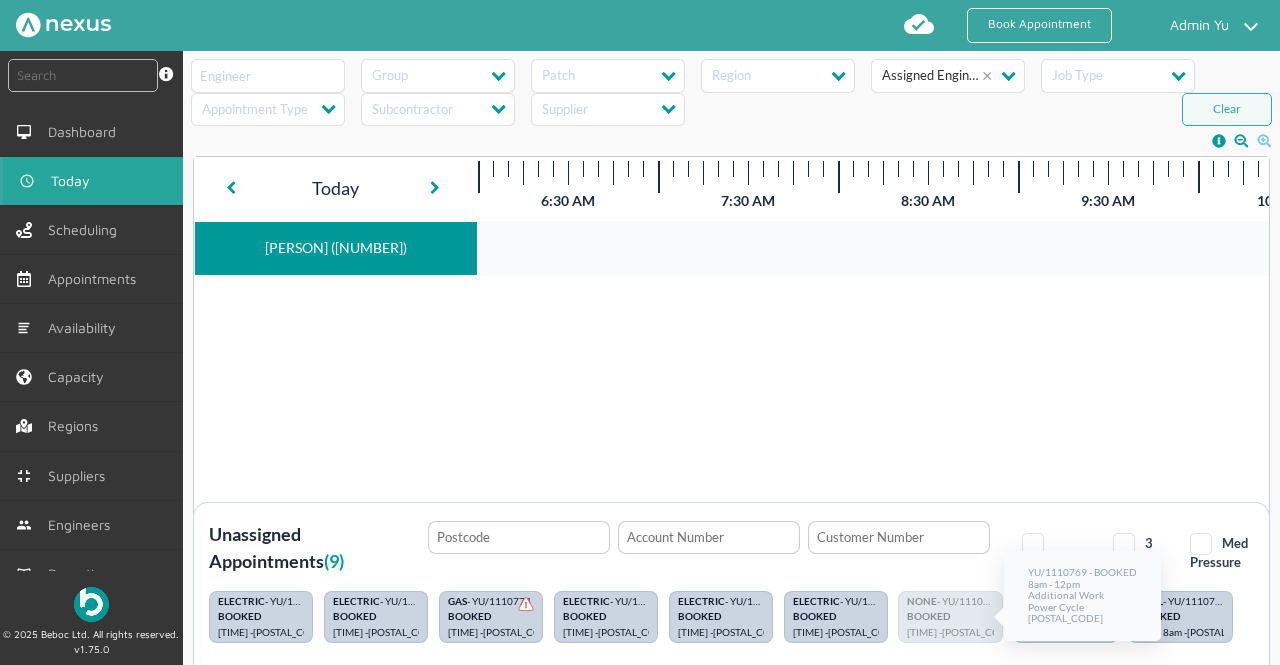 click on "BOOKED" at bounding box center (950, 619) 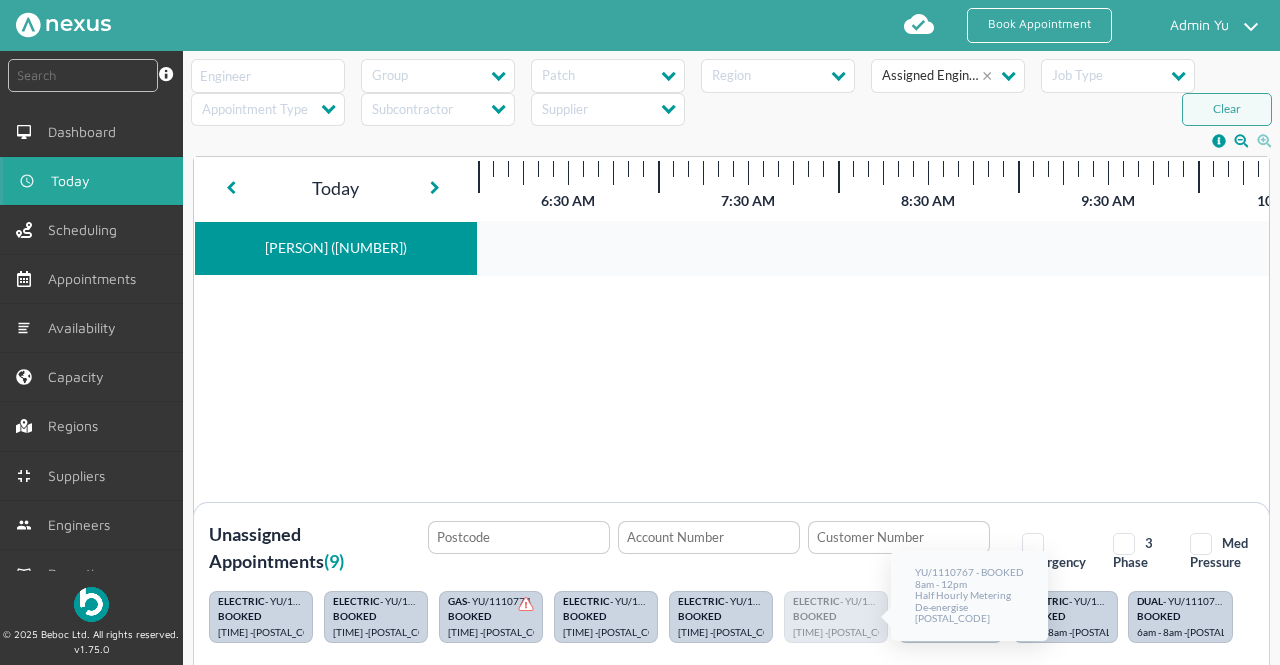 click on "ELECTRIC" at bounding box center (816, 601) 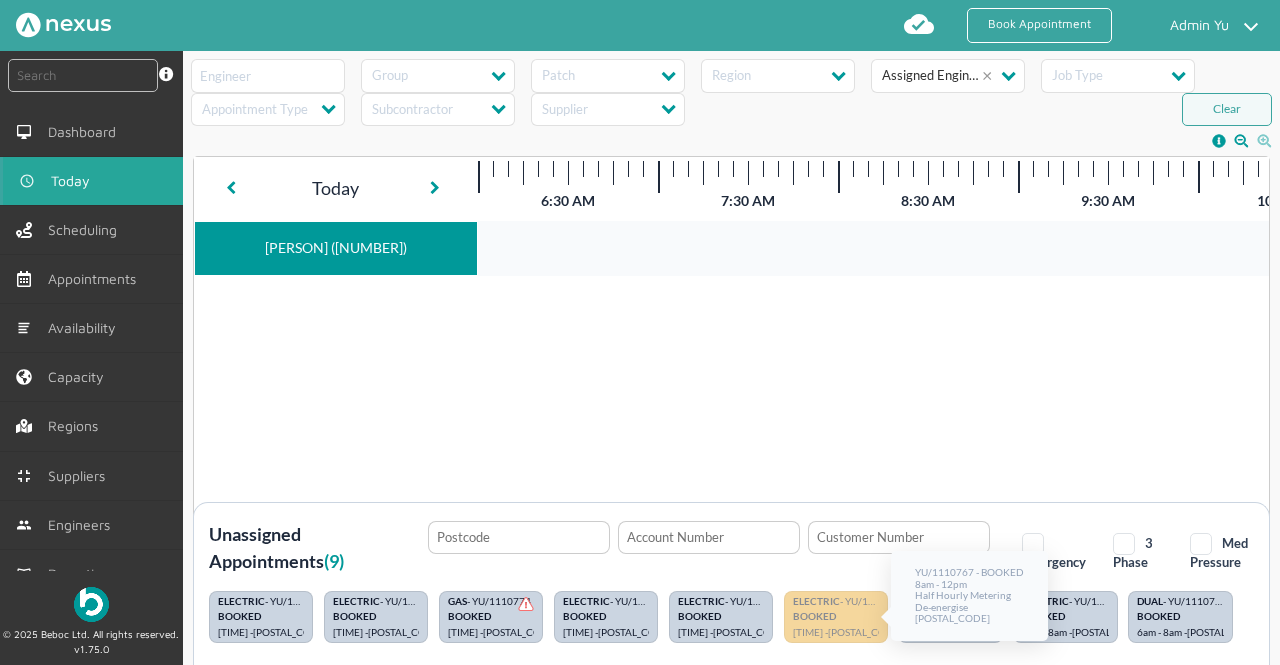 click on "ELECTRIC" at bounding box center (816, 601) 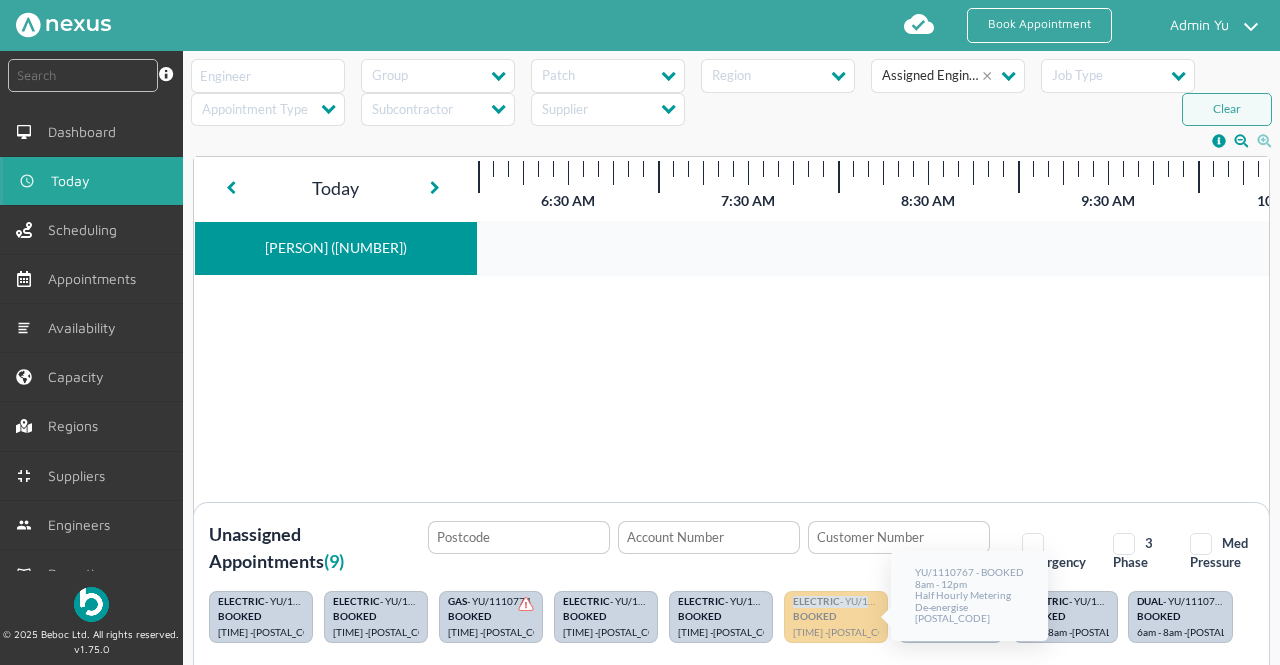 click on "ELECTRIC" at bounding box center [816, 601] 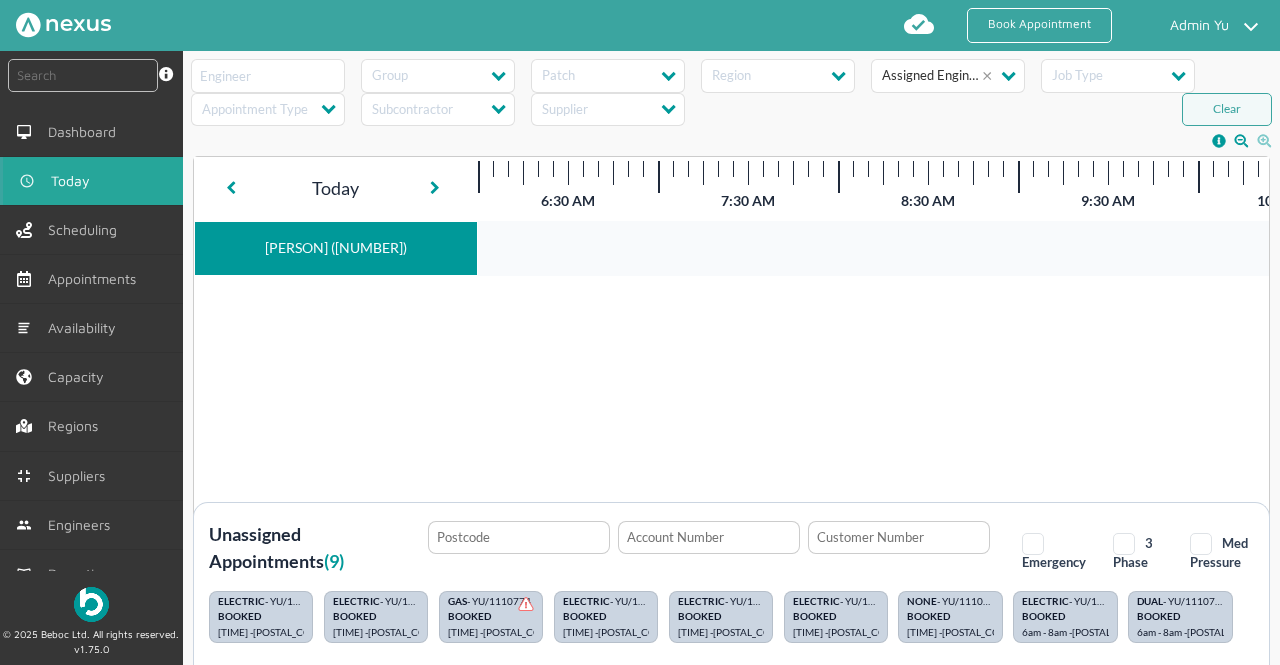 scroll, scrollTop: 0, scrollLeft: 615, axis: horizontal 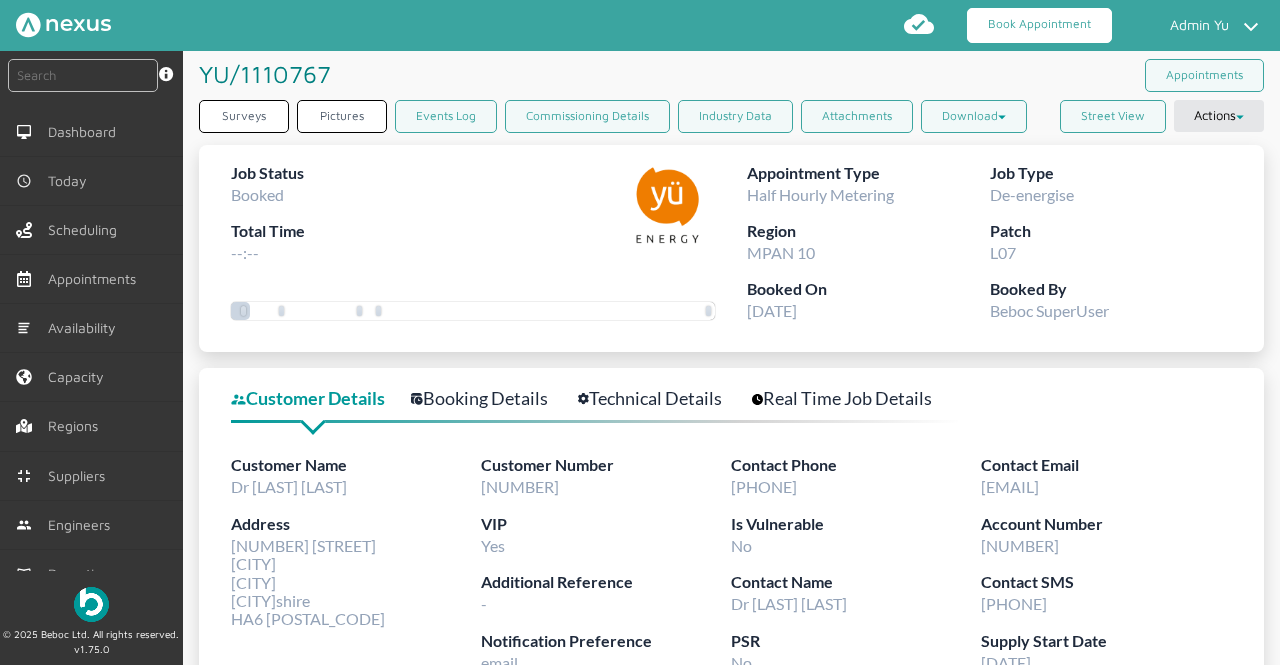 click on "Book Appointment" at bounding box center (1039, 25) 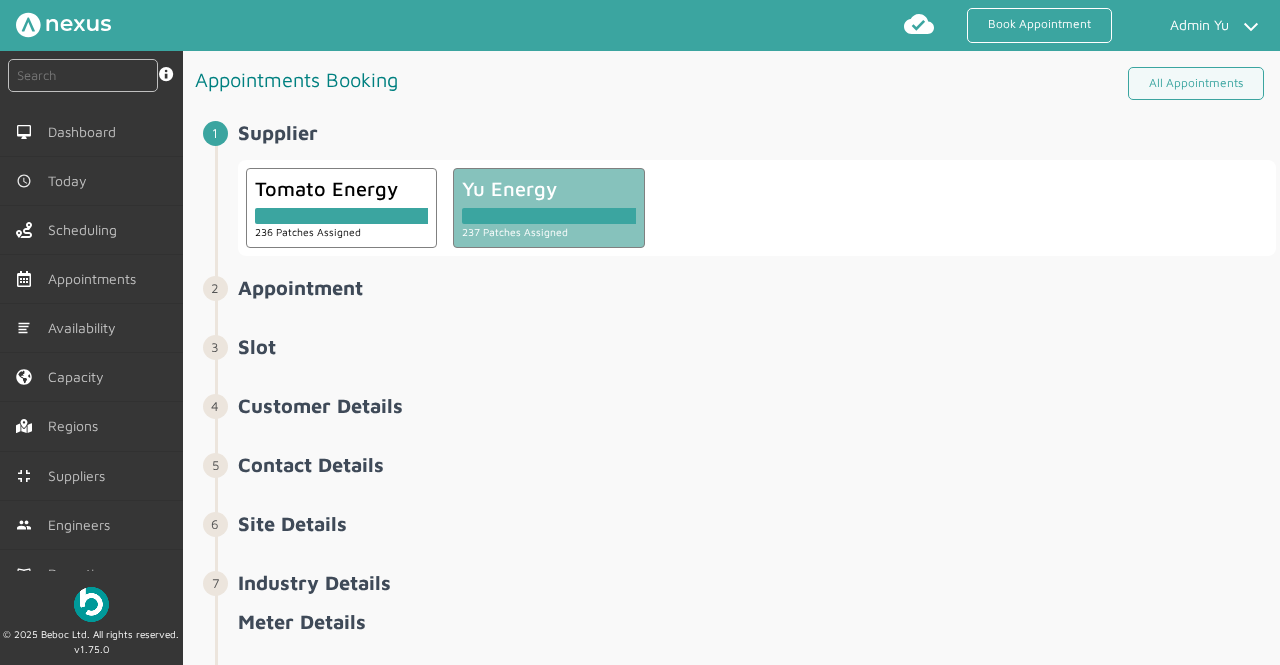click at bounding box center (342, 212) 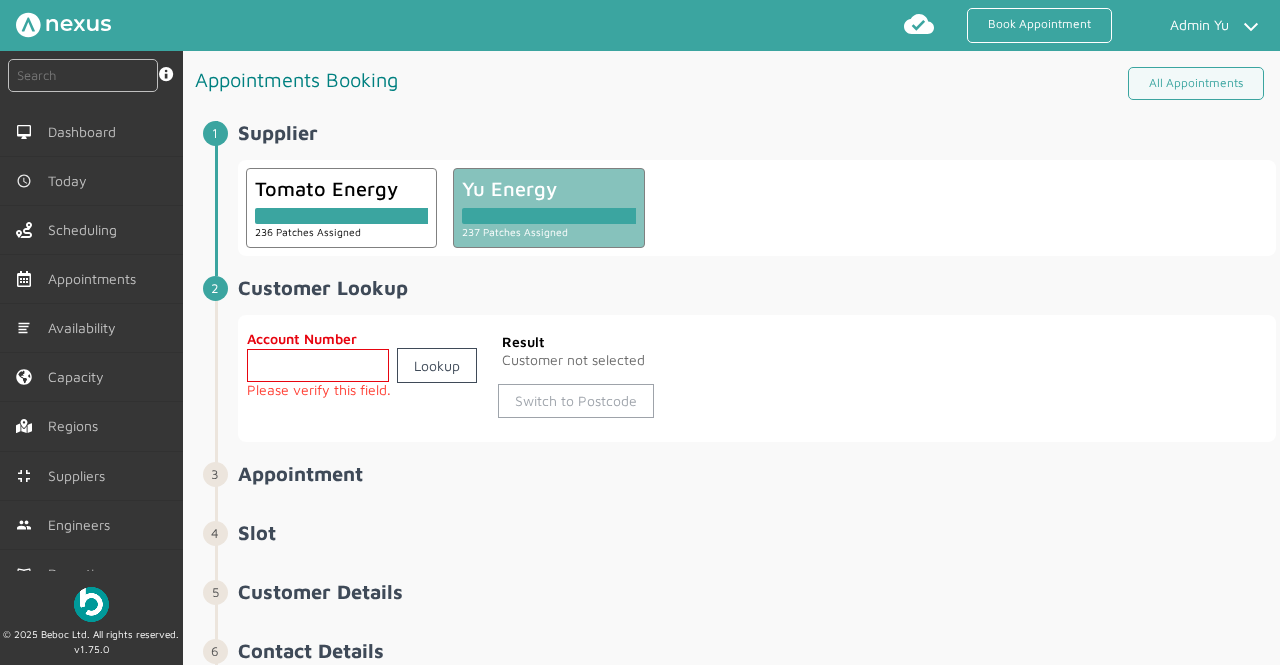click on "Switch to Postcode" at bounding box center [576, 401] 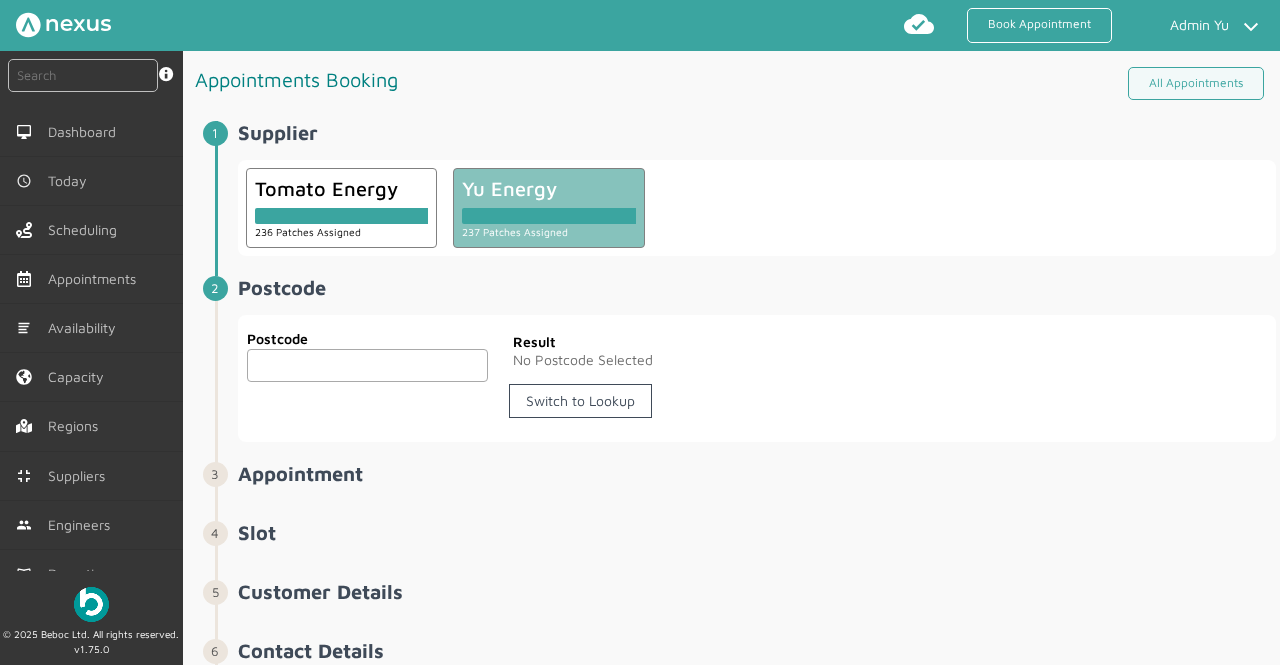 click at bounding box center (368, 365) 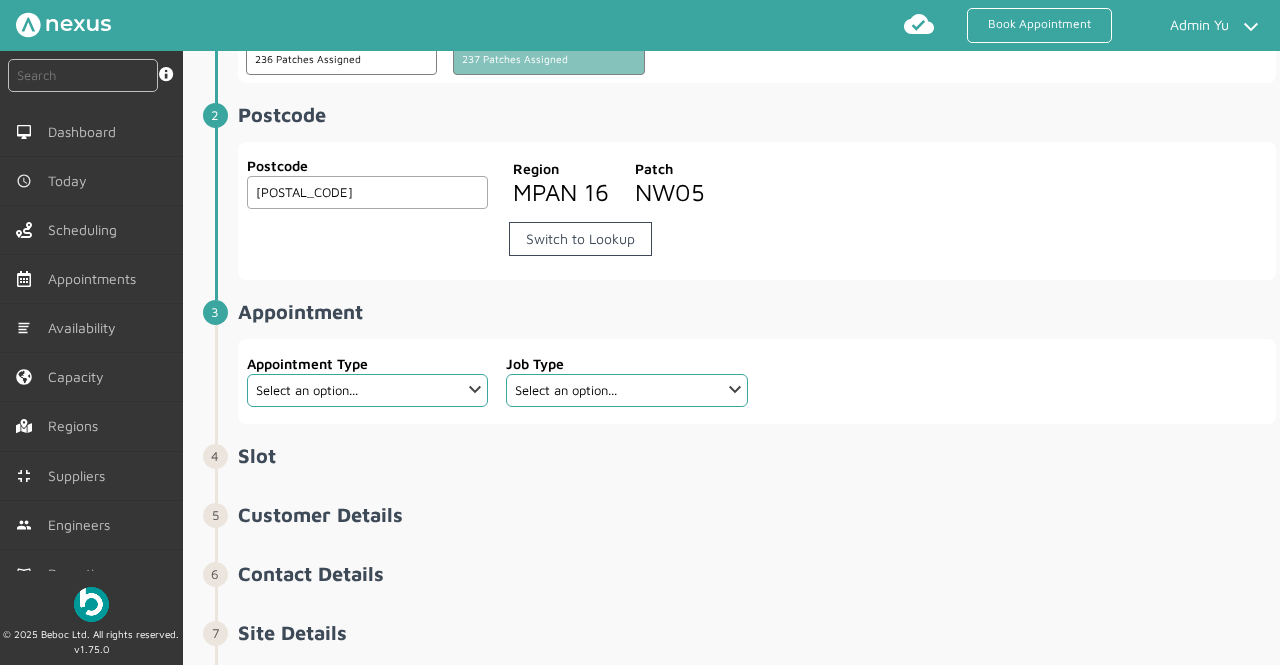 scroll, scrollTop: 200, scrollLeft: 0, axis: vertical 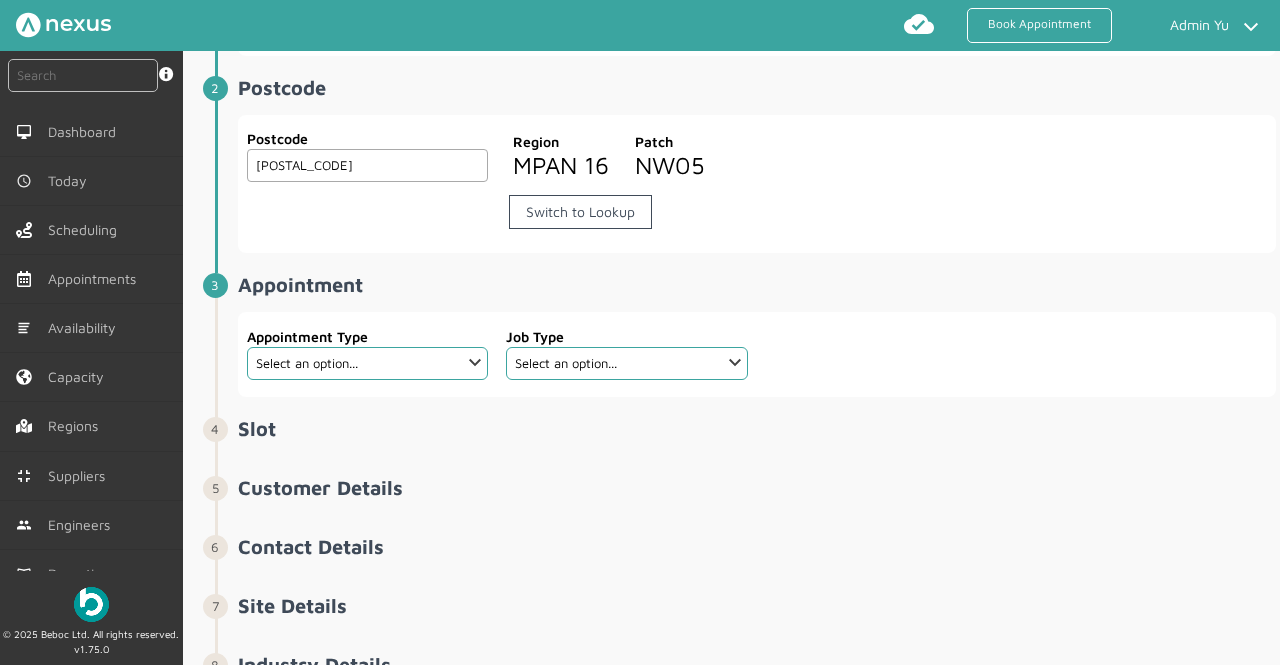 type on "[POSTAL_CODE]" 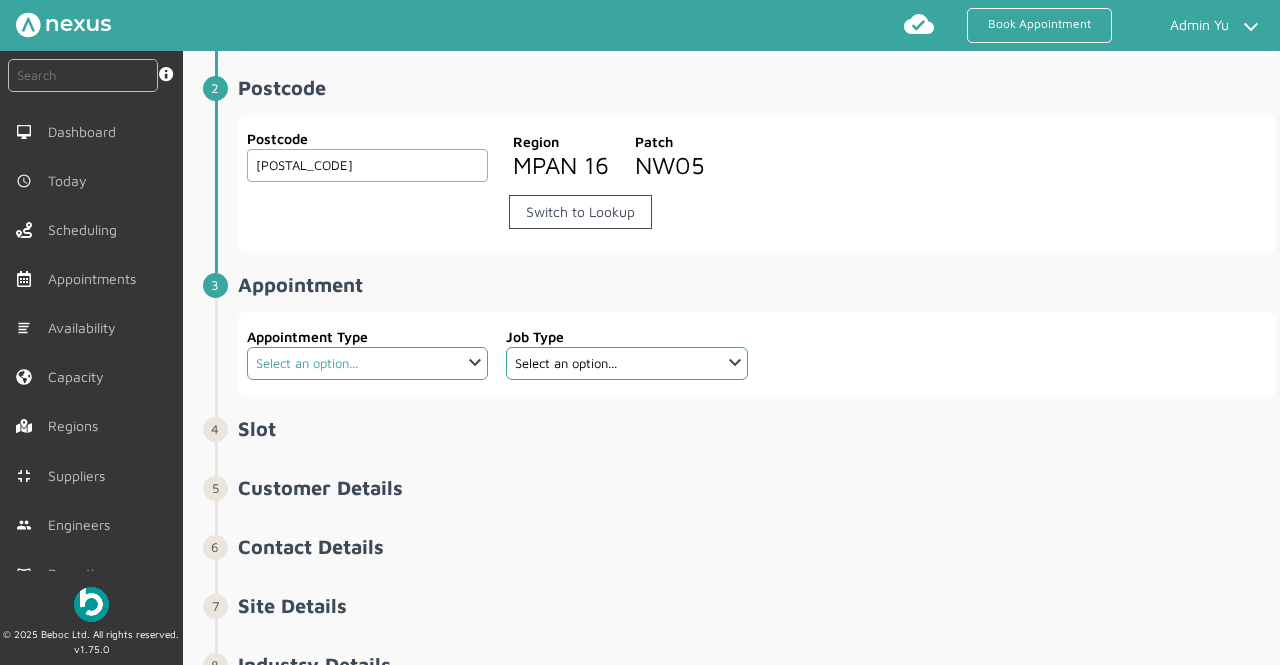 click on "Select an option... Additional Work Check Meter Comms Hub Exchange Deemed Exchange Deemed Recommission Electric Vehicle Emergency Exchange Emergency Investigation Emergency New Connection Half Hourly Metering Meter Removal New Connection Premium Service Provisional Booking Recommission Scheduled Exchange Scheduled Investigation Site Survey Warrant Warrant Disconnect Warrant Officer" at bounding box center [368, 363] 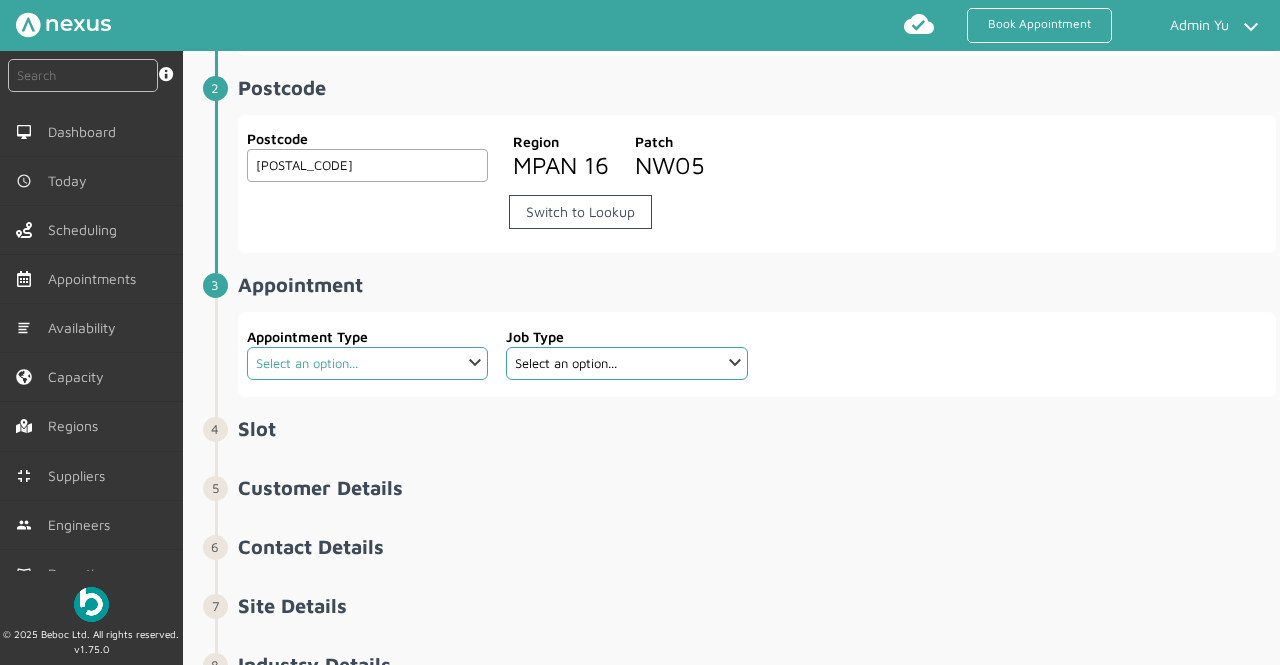 select on "16: [HASH]" 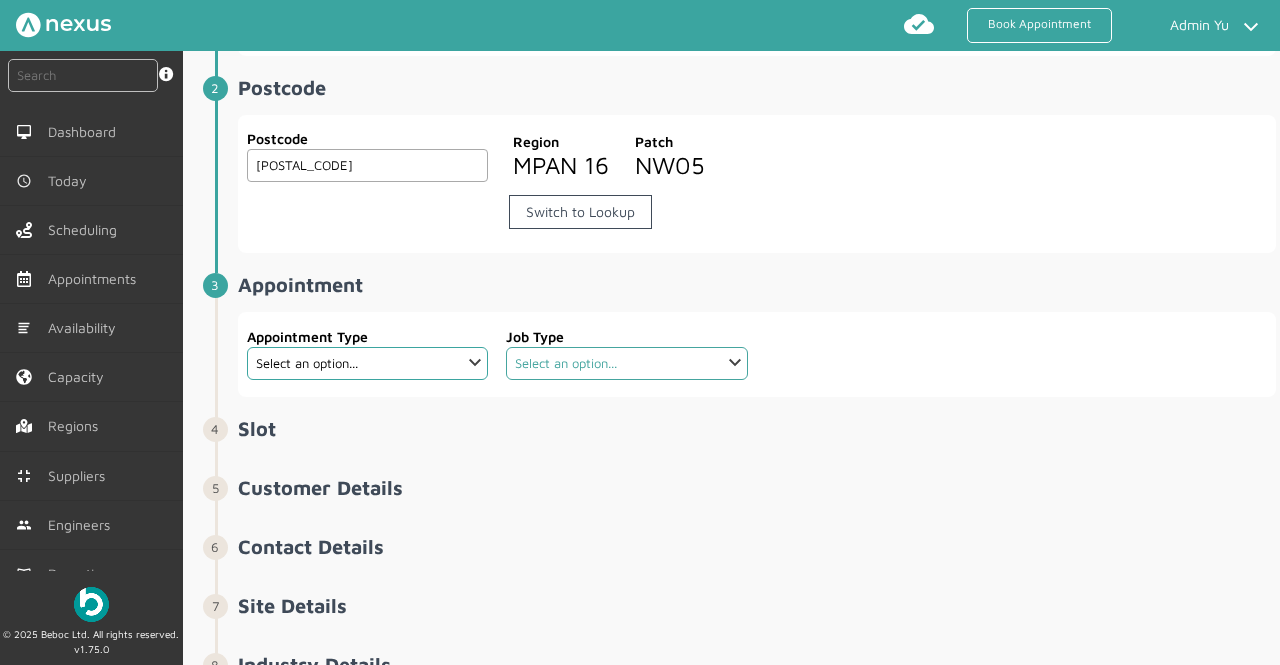 click on "Select an option... Dual Fuel Dual Fuel - SMETS 2 Electric Electric - SMETS 2 Gas Gas - SMETS 2 Gas U16 - SMETS 2 Traditional Dual Fuel Traditional Electric Traditional Gas Traditional Gas U16" at bounding box center (627, 363) 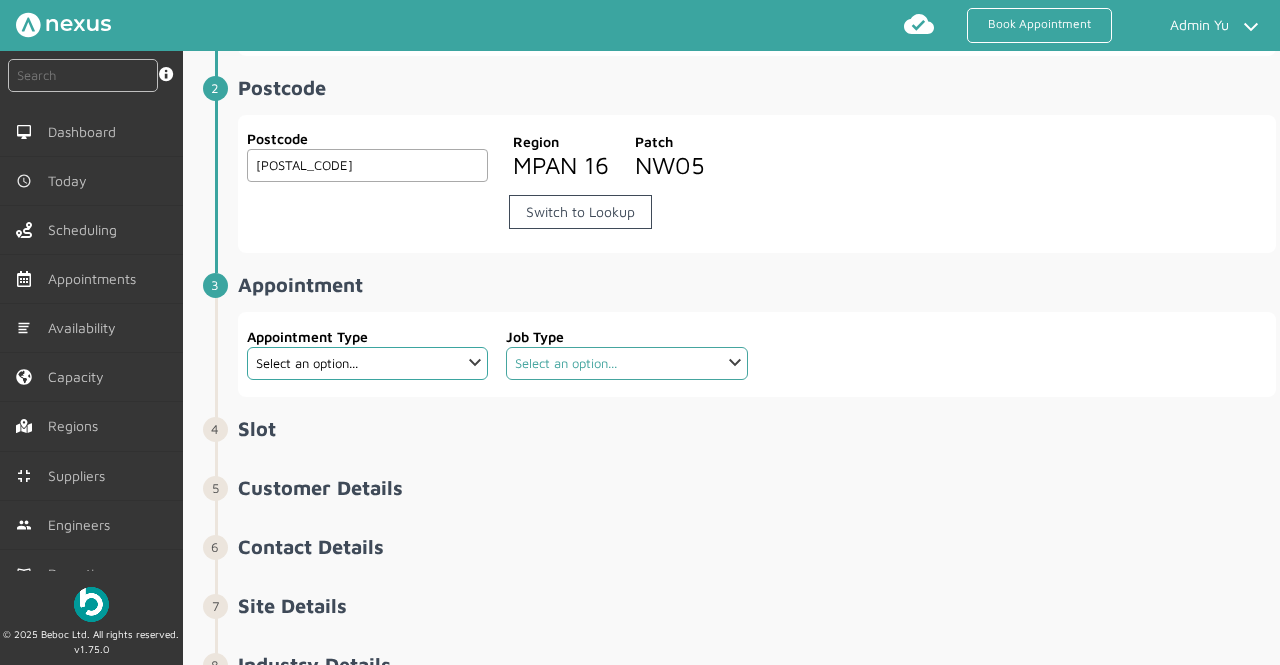 select on "4: [HASH]" 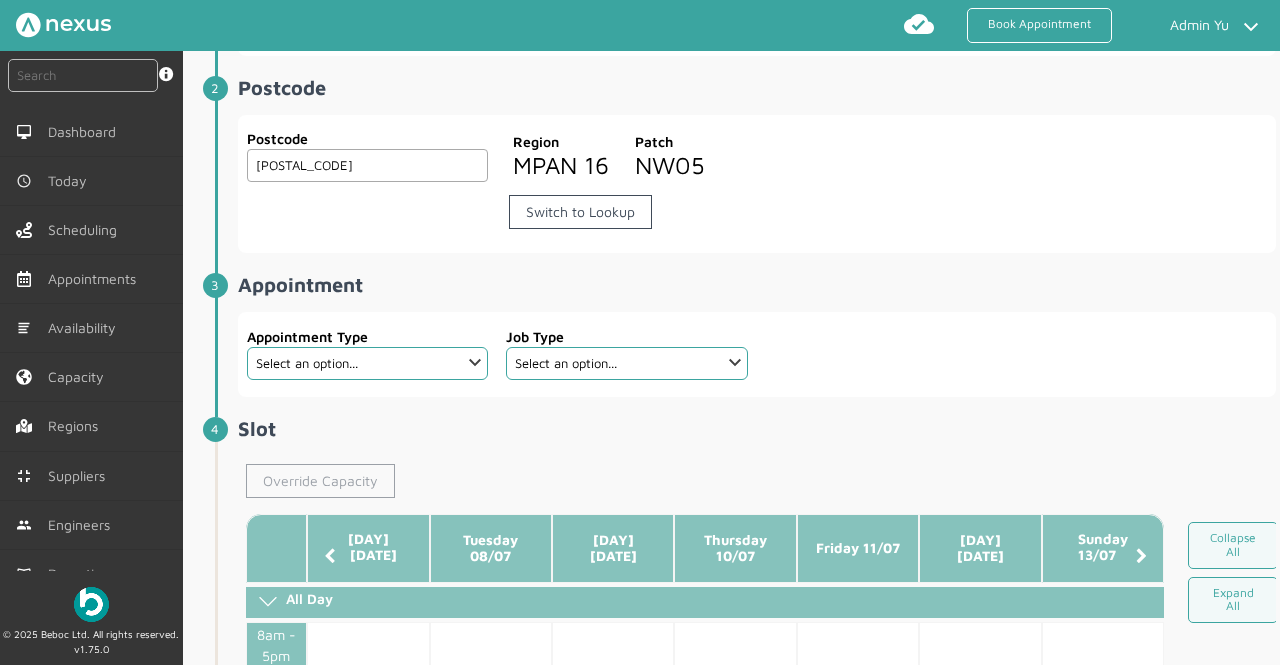 click on "Override Capacity" at bounding box center (320, 481) 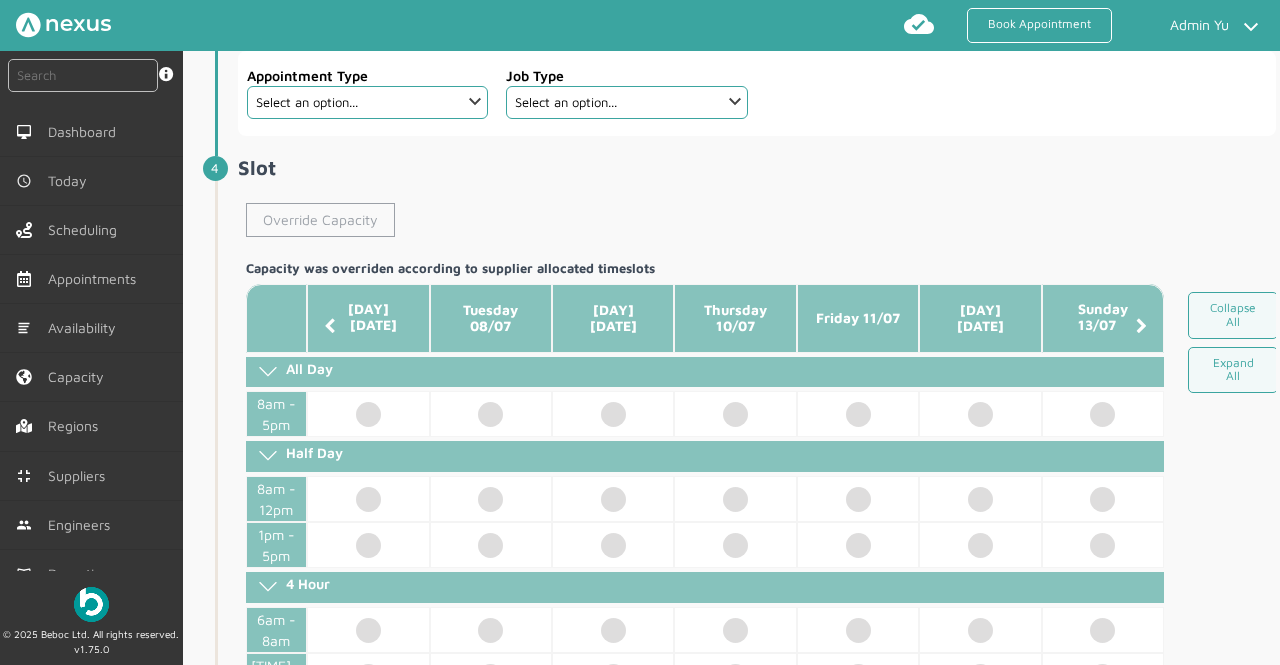 scroll, scrollTop: 475, scrollLeft: 0, axis: vertical 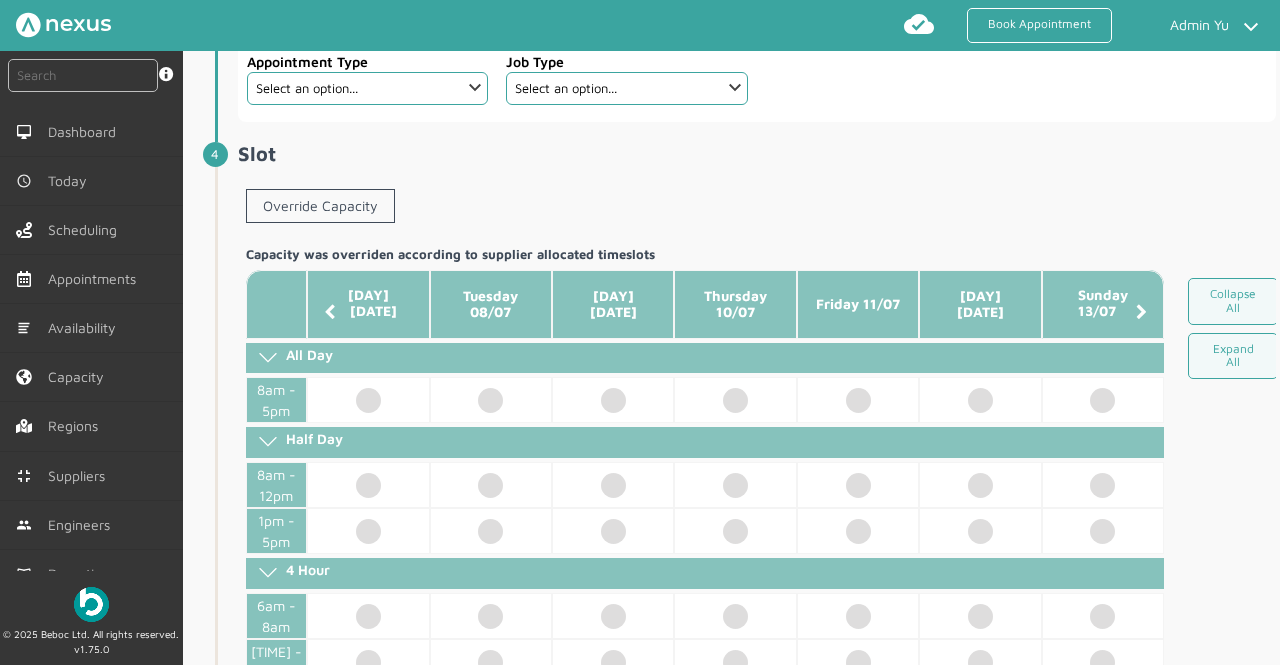 click on "All Day" at bounding box center [705, 358] 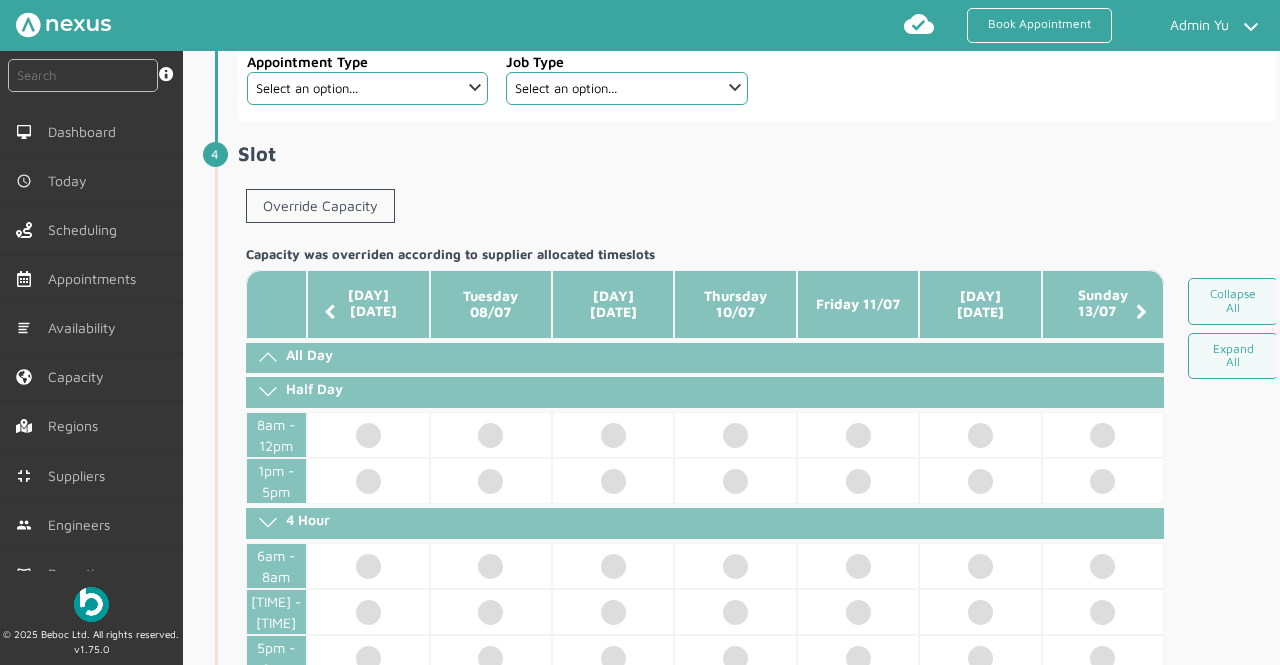 click on "All Day" at bounding box center [719, 358] 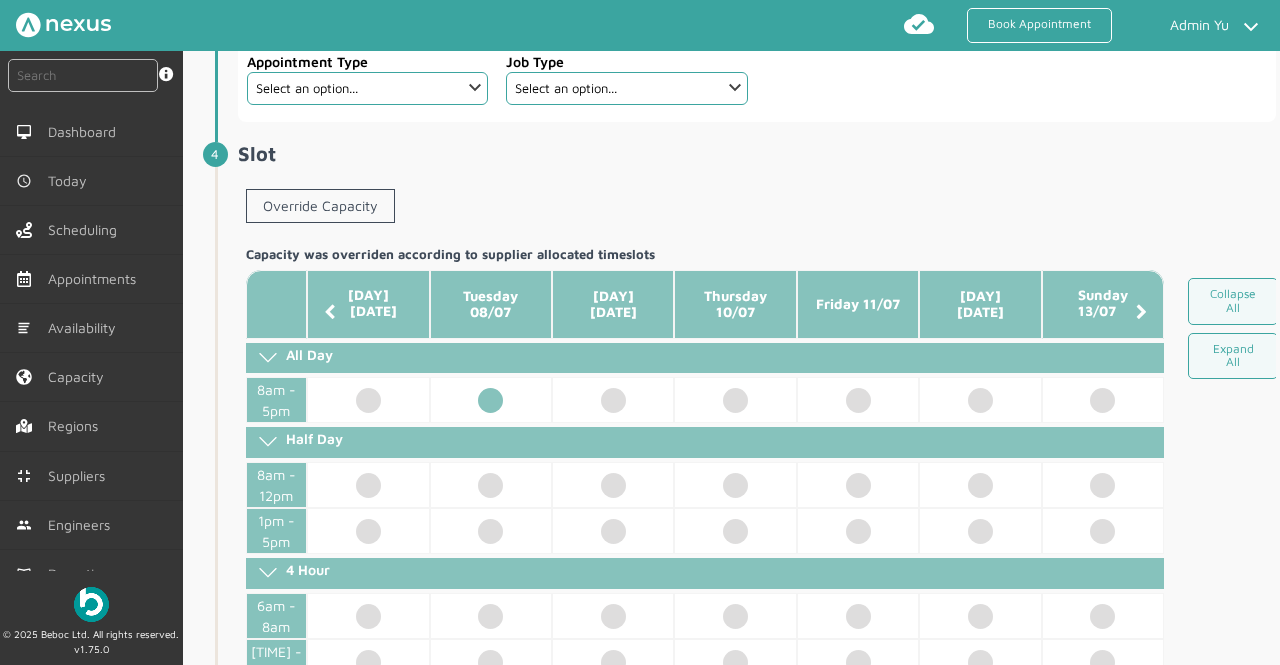 click at bounding box center [491, 400] 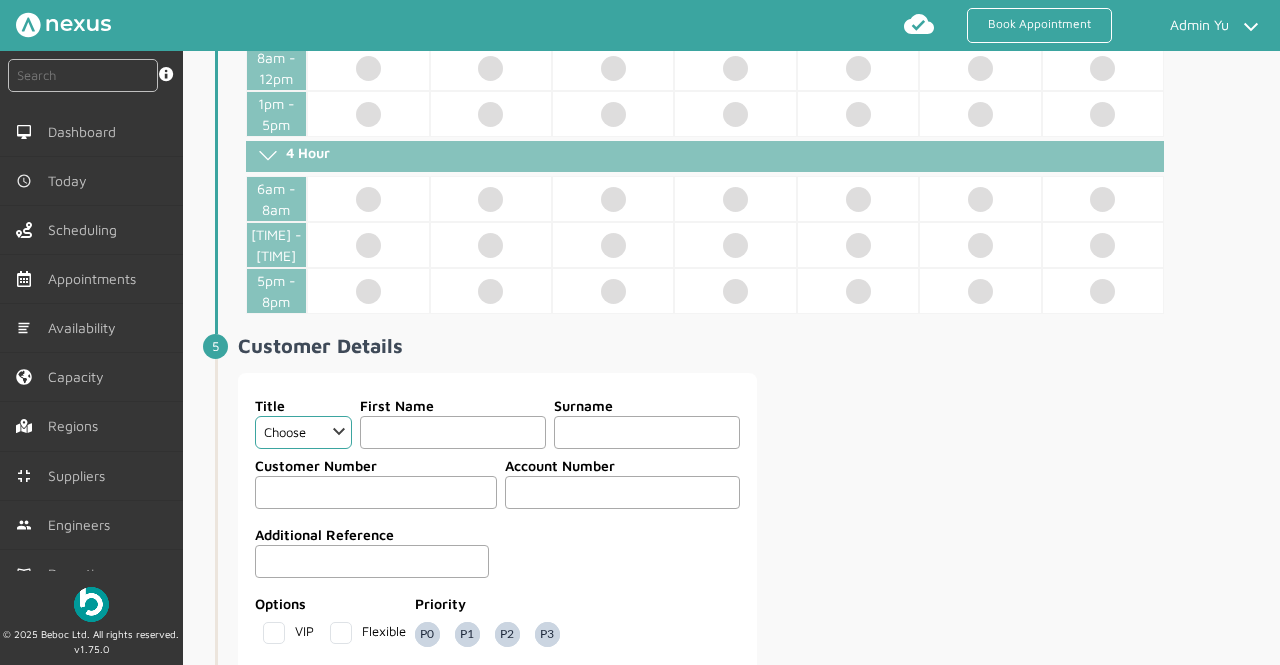 scroll, scrollTop: 895, scrollLeft: 0, axis: vertical 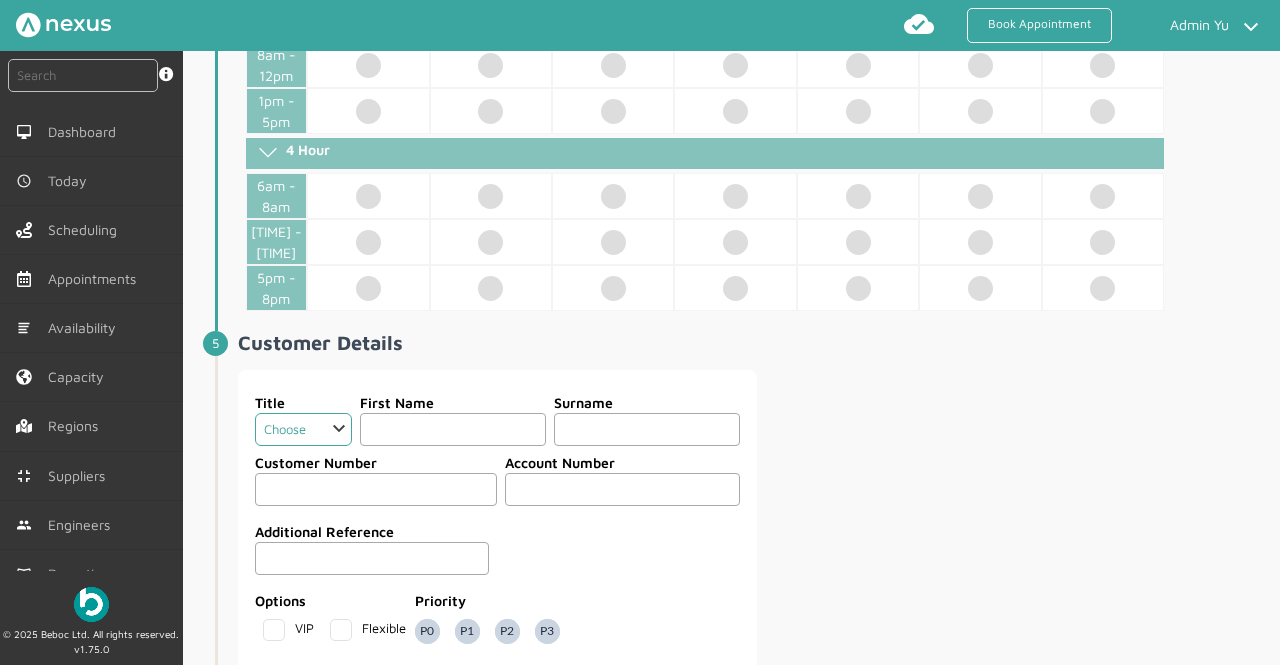 click on "Choose Dr Mr Mrs Miss Ms Mx Sir Lady" at bounding box center (303, 429) 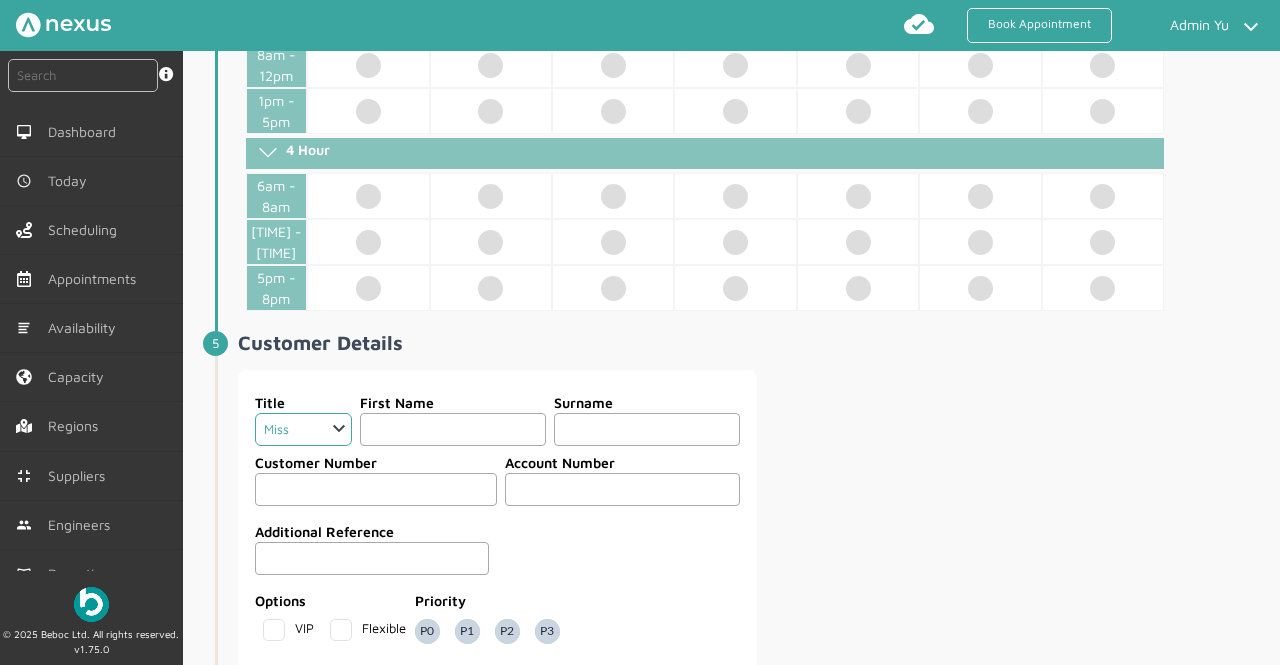 click on "Choose Dr Mr Mrs Miss Ms Mx Sir Lady" at bounding box center (303, 429) 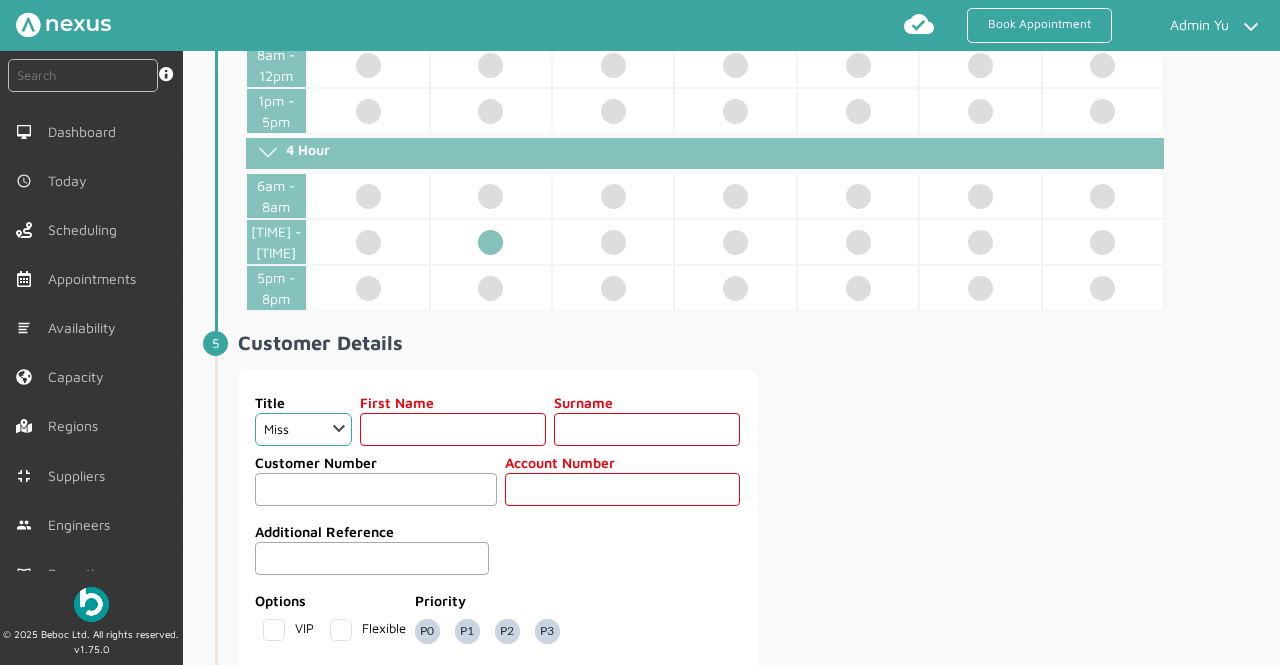 click at bounding box center [491, -20] 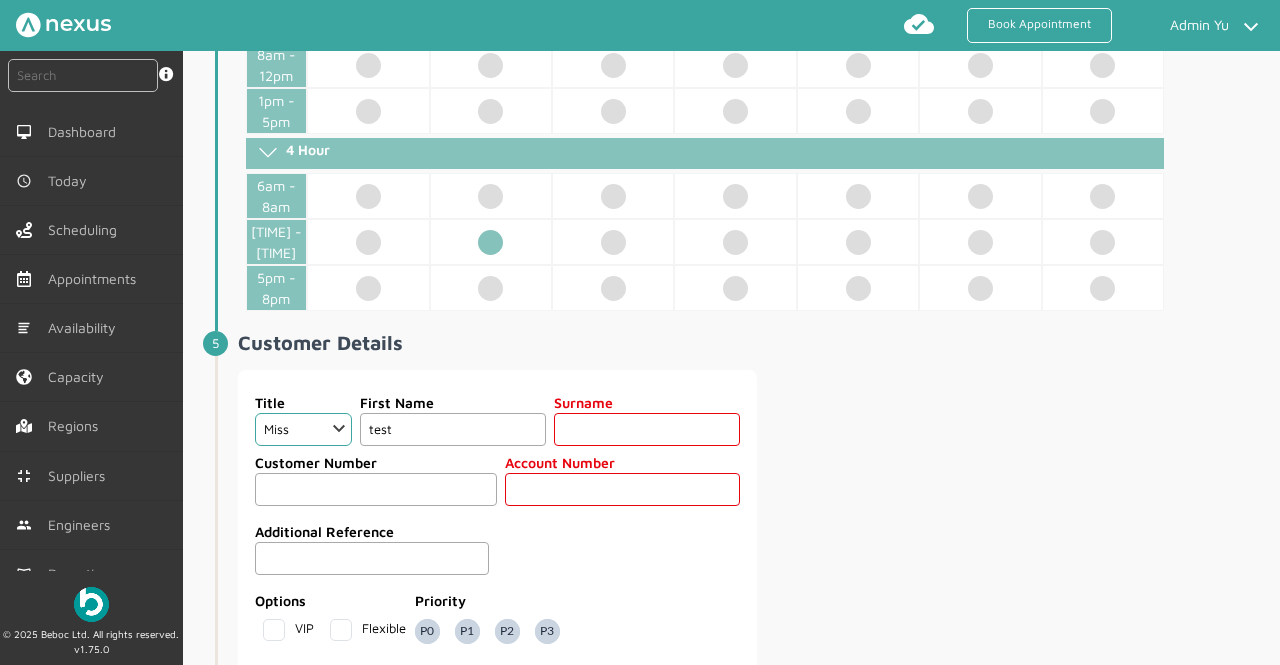 type on "test" 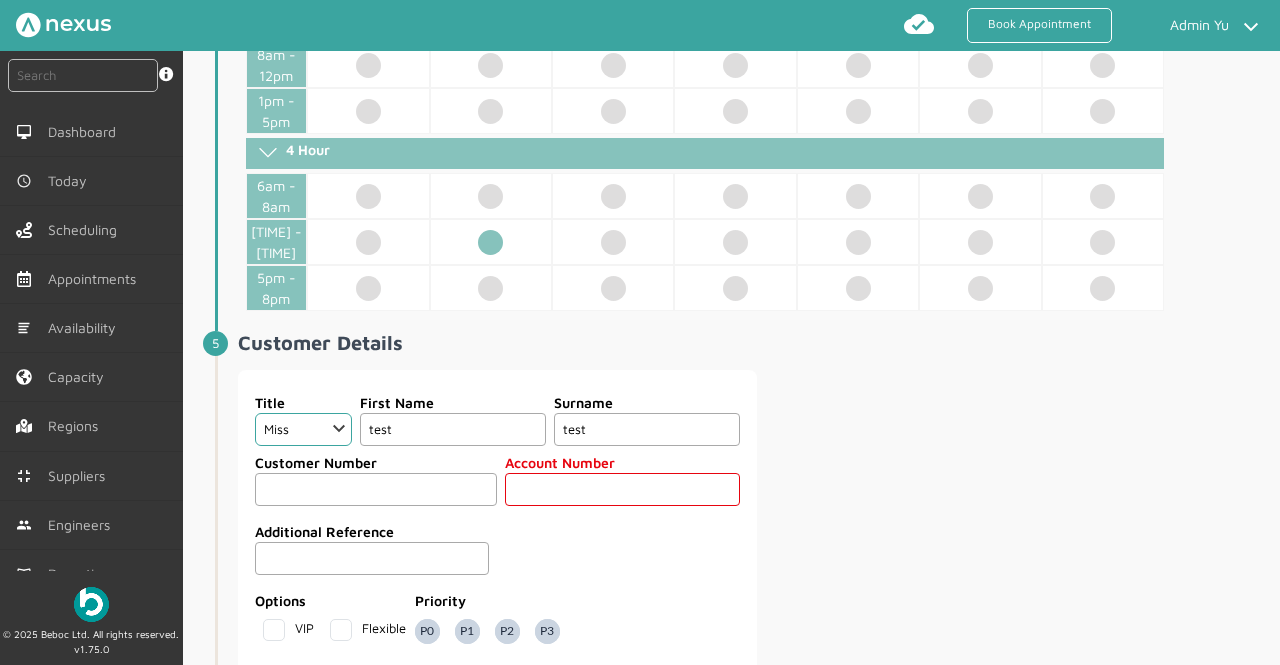 type on "test" 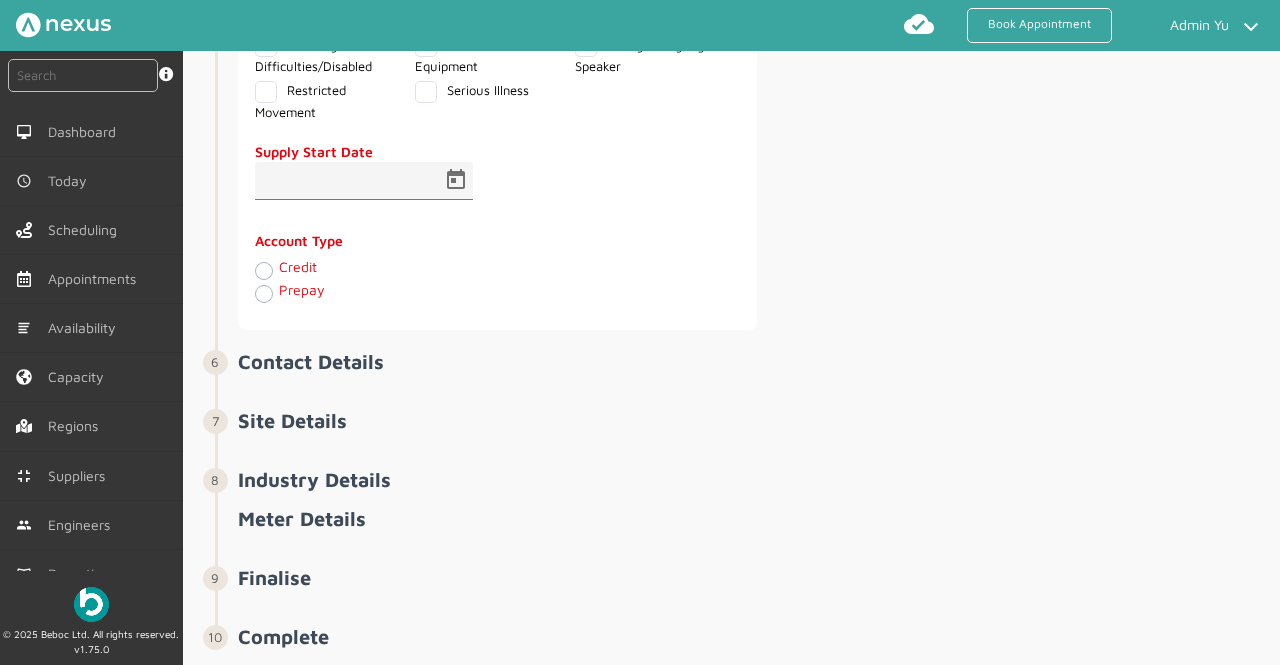 scroll, scrollTop: 1735, scrollLeft: 0, axis: vertical 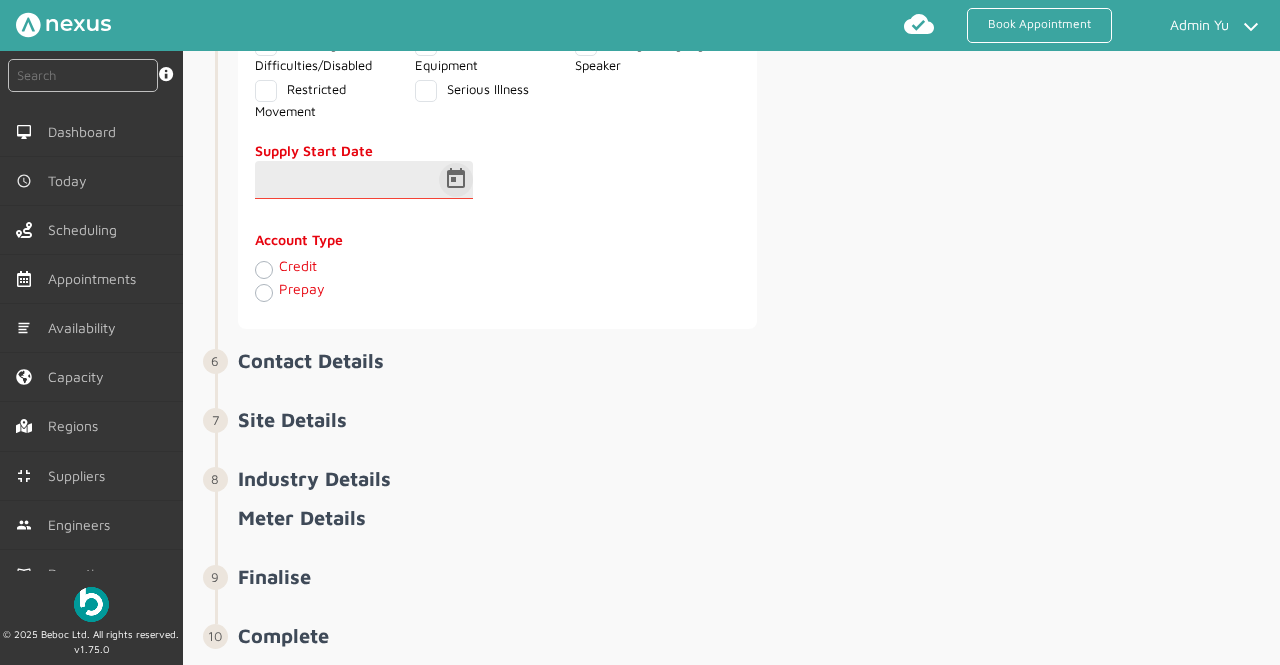 type on "[NUMBER]" 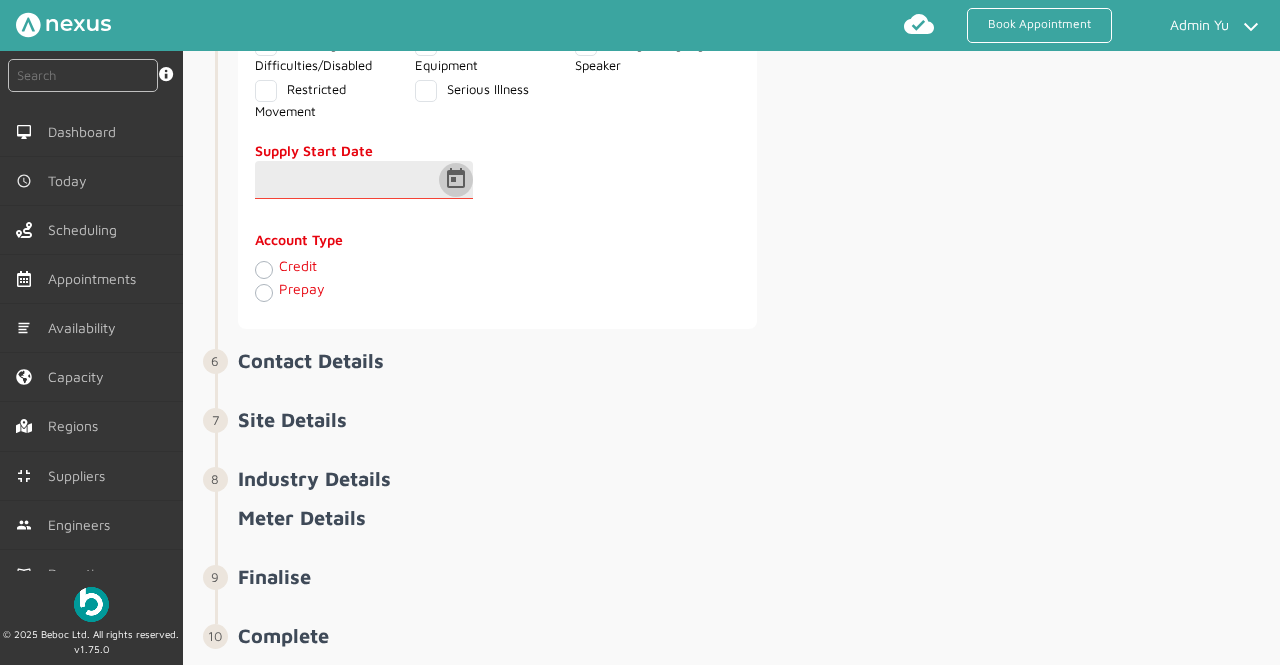 click at bounding box center (456, 180) 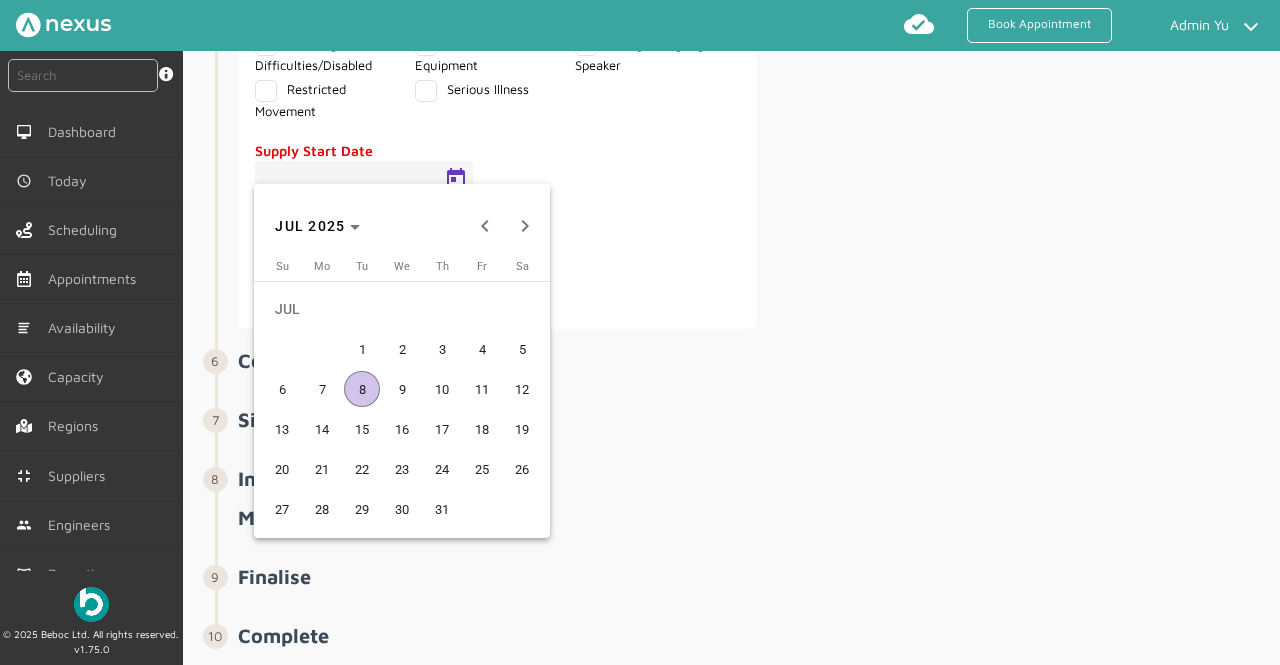 click on "8" at bounding box center (362, 389) 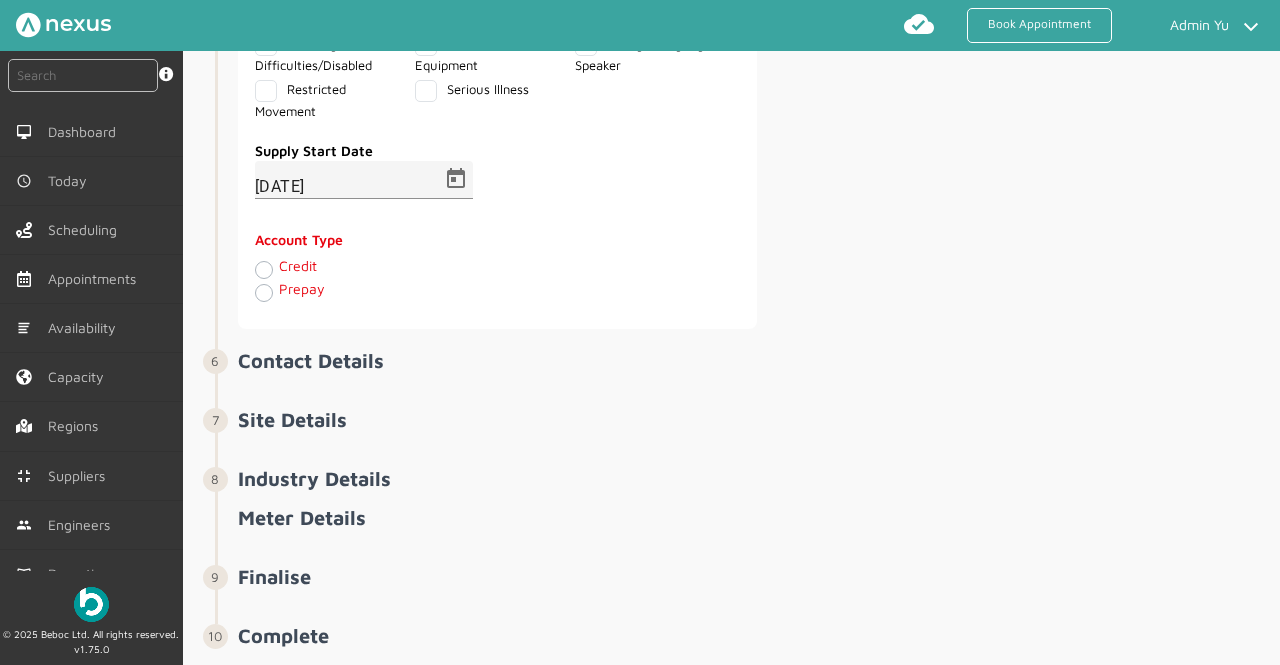 click on "Credit" at bounding box center (298, 265) 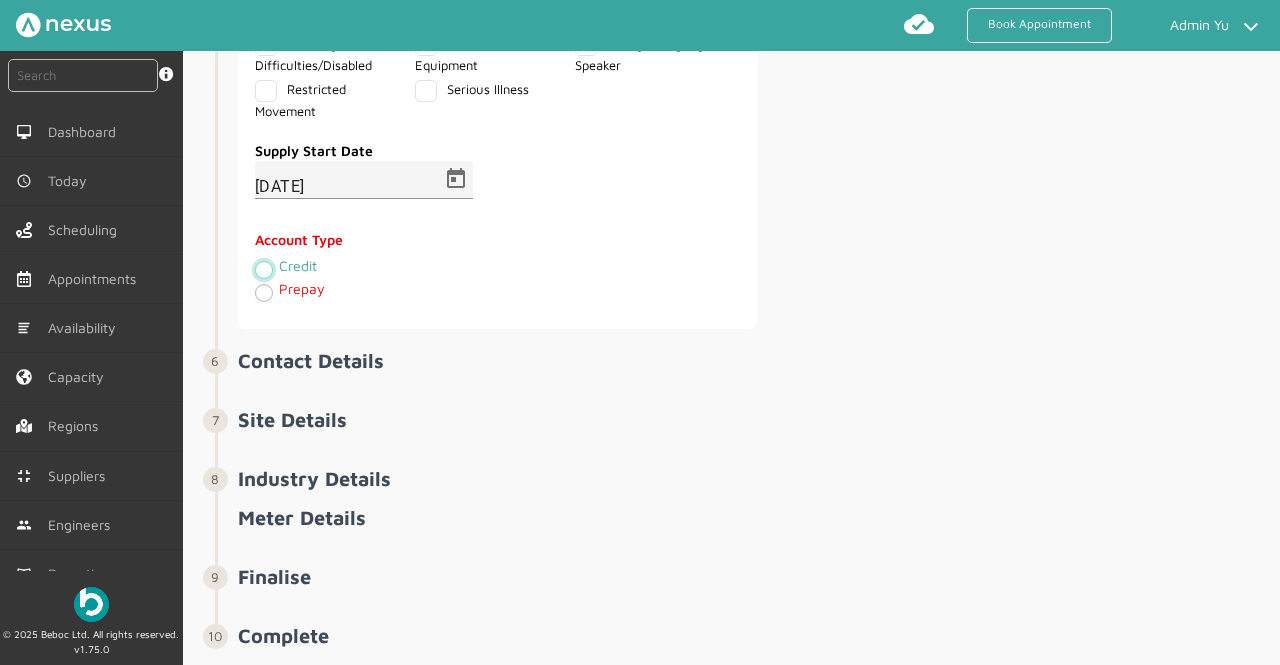 click on "Credit" at bounding box center [263, 268] 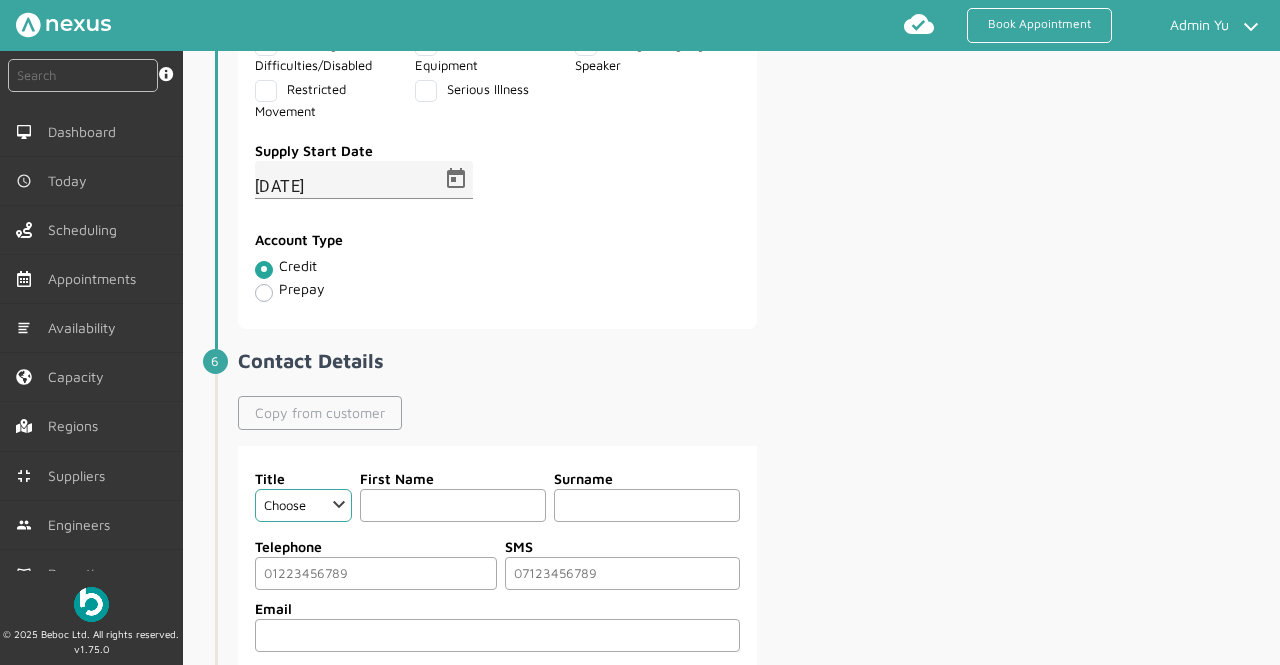click on "Copy from customer" at bounding box center (320, 413) 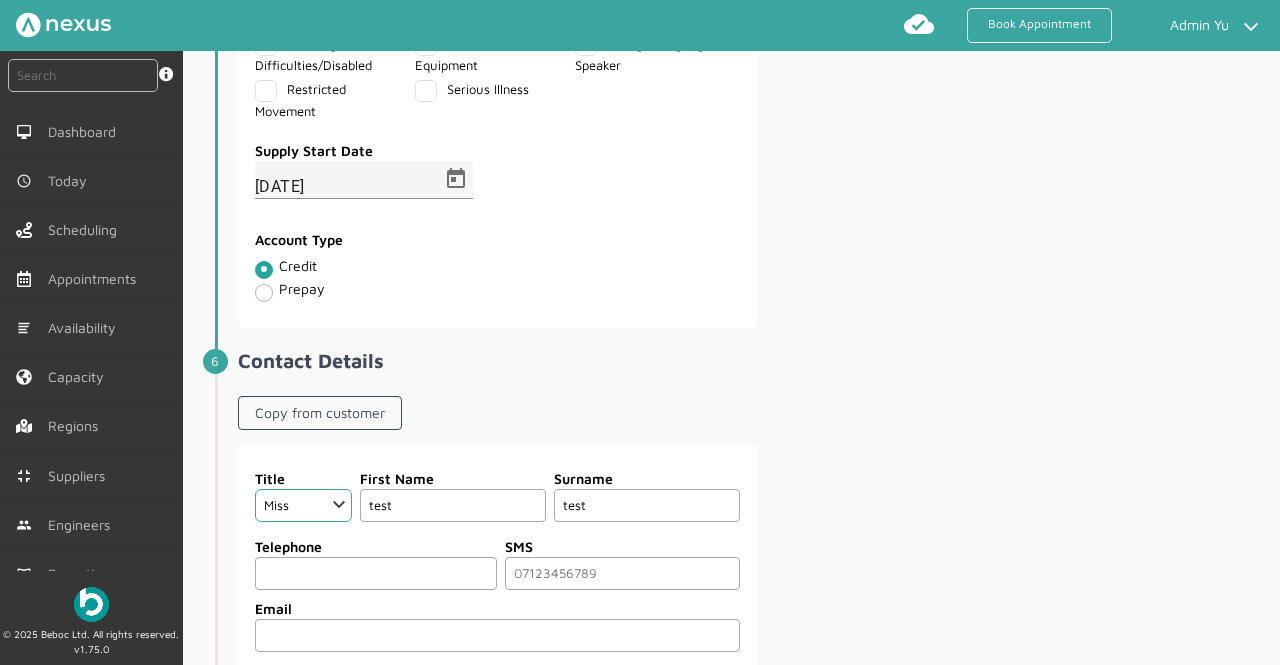 click at bounding box center (376, 573) 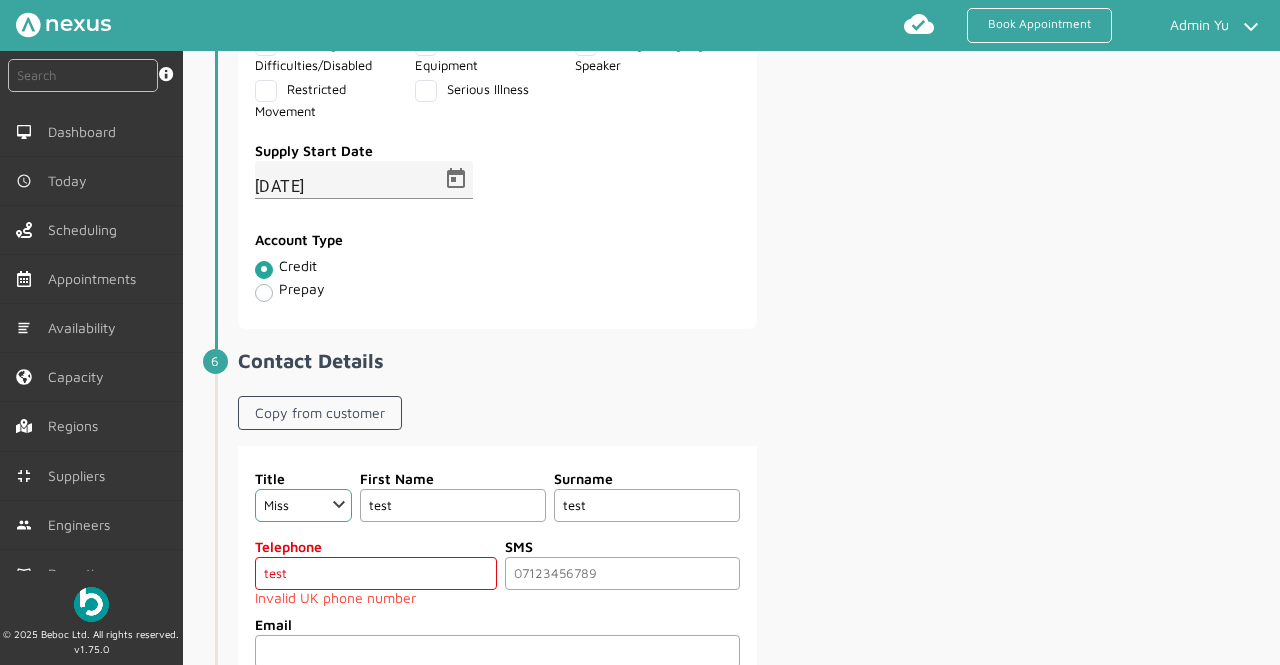 click on "test" at bounding box center (376, 573) 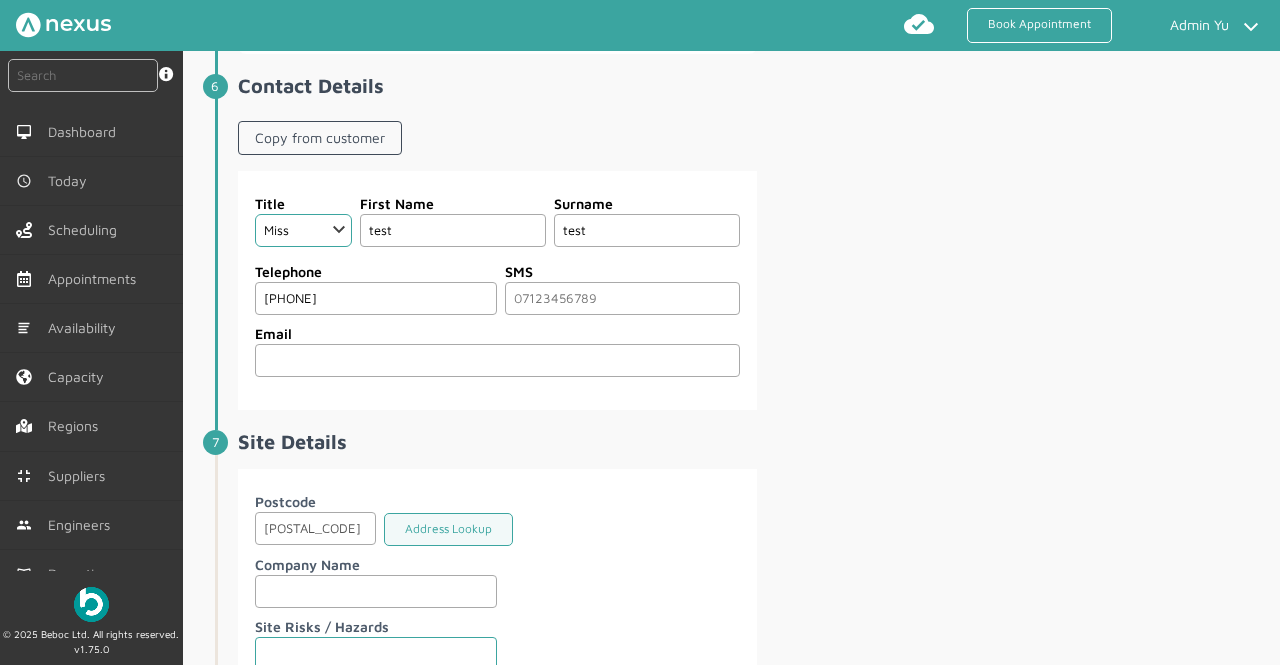 scroll, scrollTop: 2116, scrollLeft: 0, axis: vertical 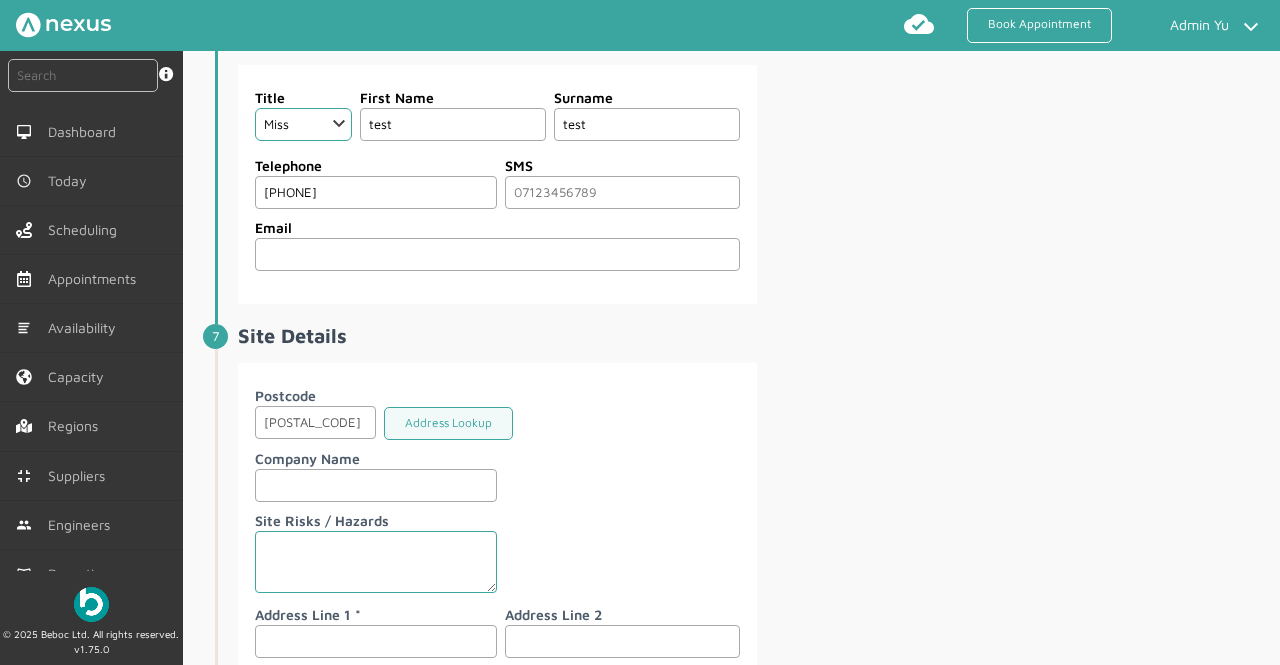 type on "[PHONE]" 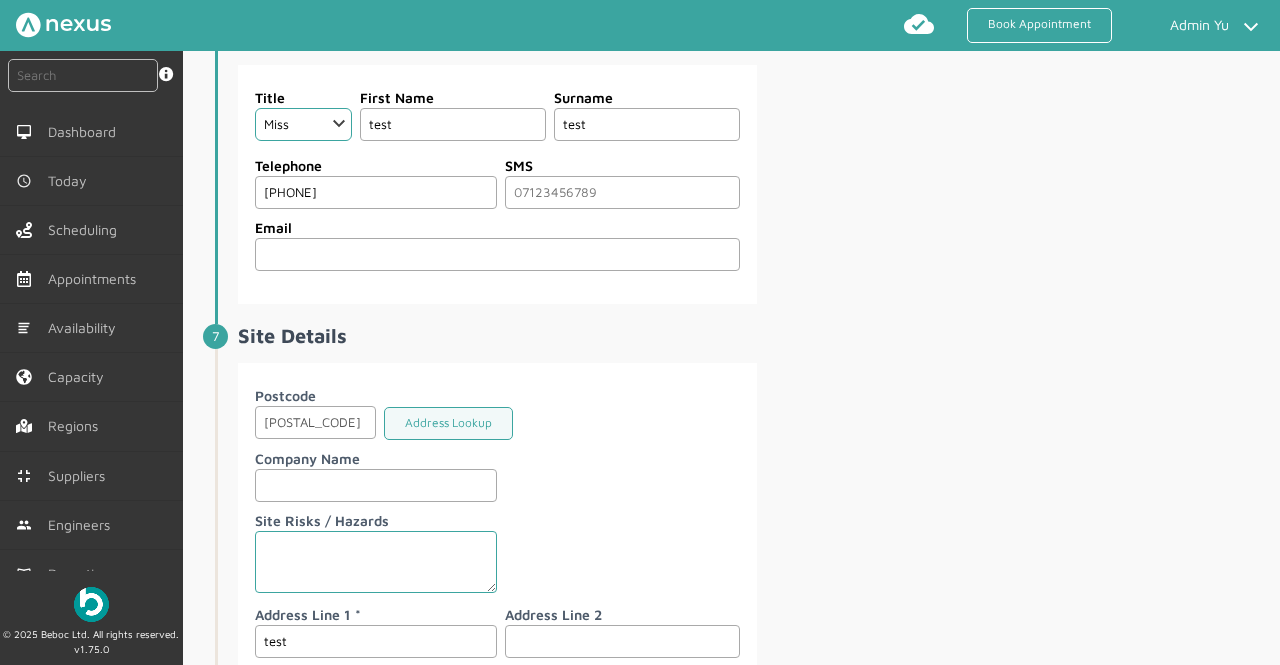 type on "test" 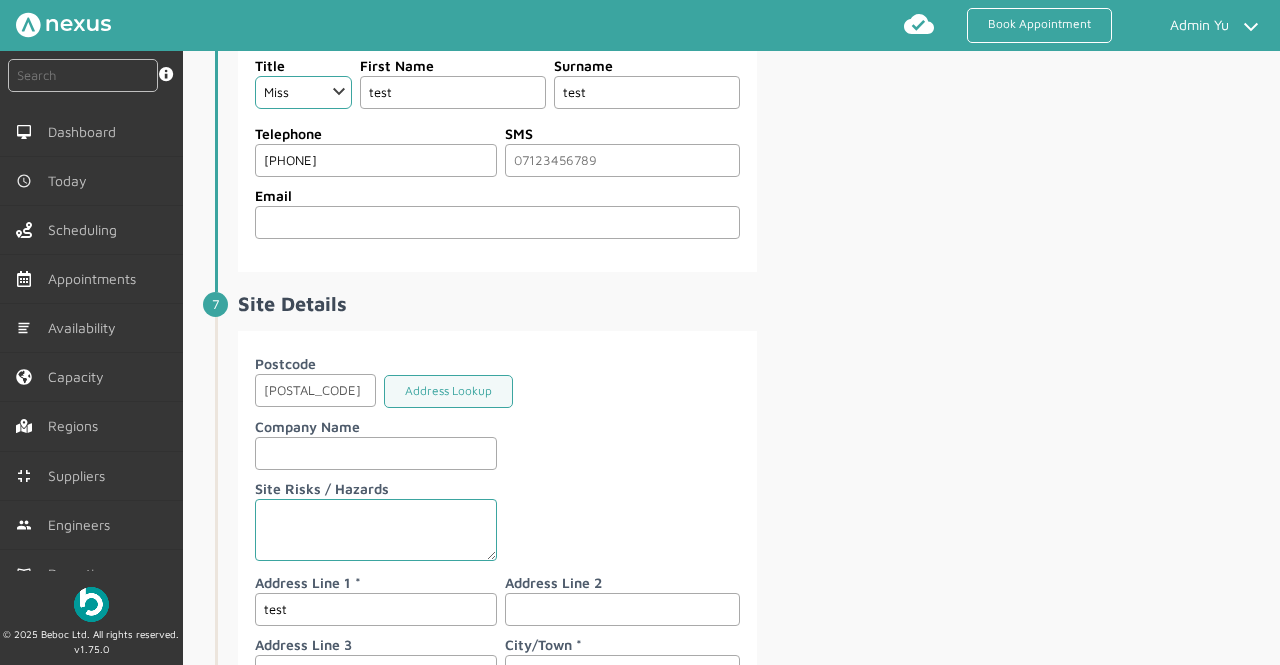 scroll, scrollTop: 0, scrollLeft: 0, axis: both 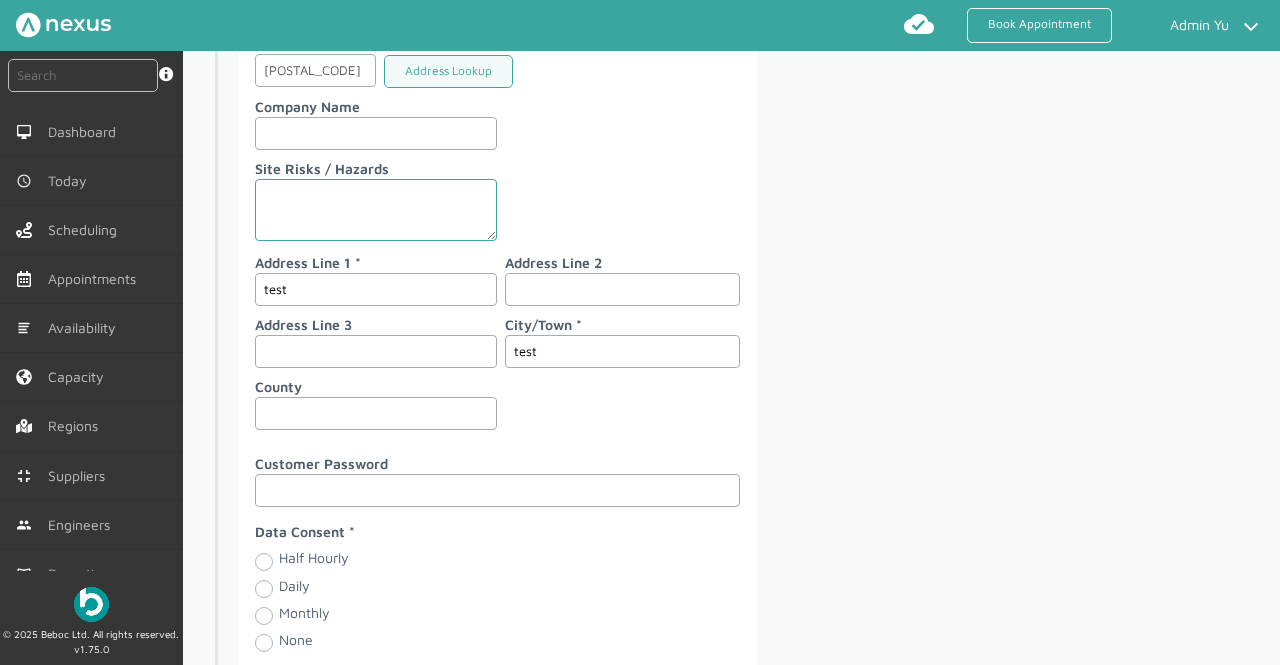type on "test" 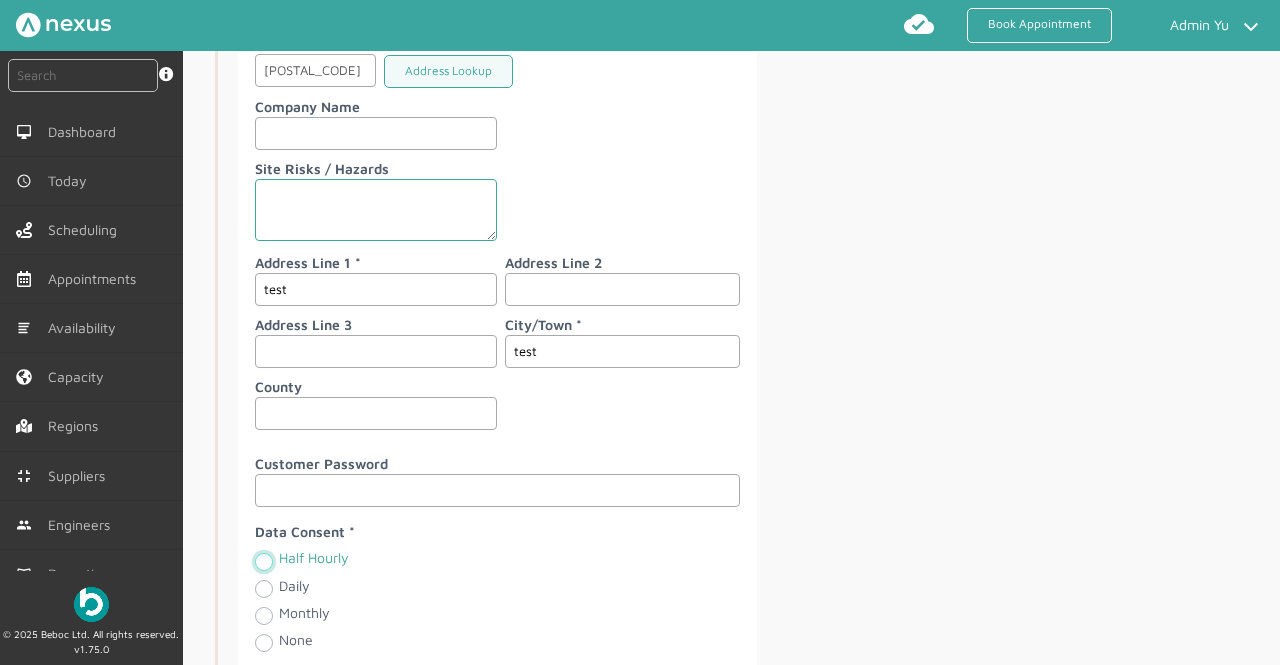 click on "Half Hourly" at bounding box center [263, 560] 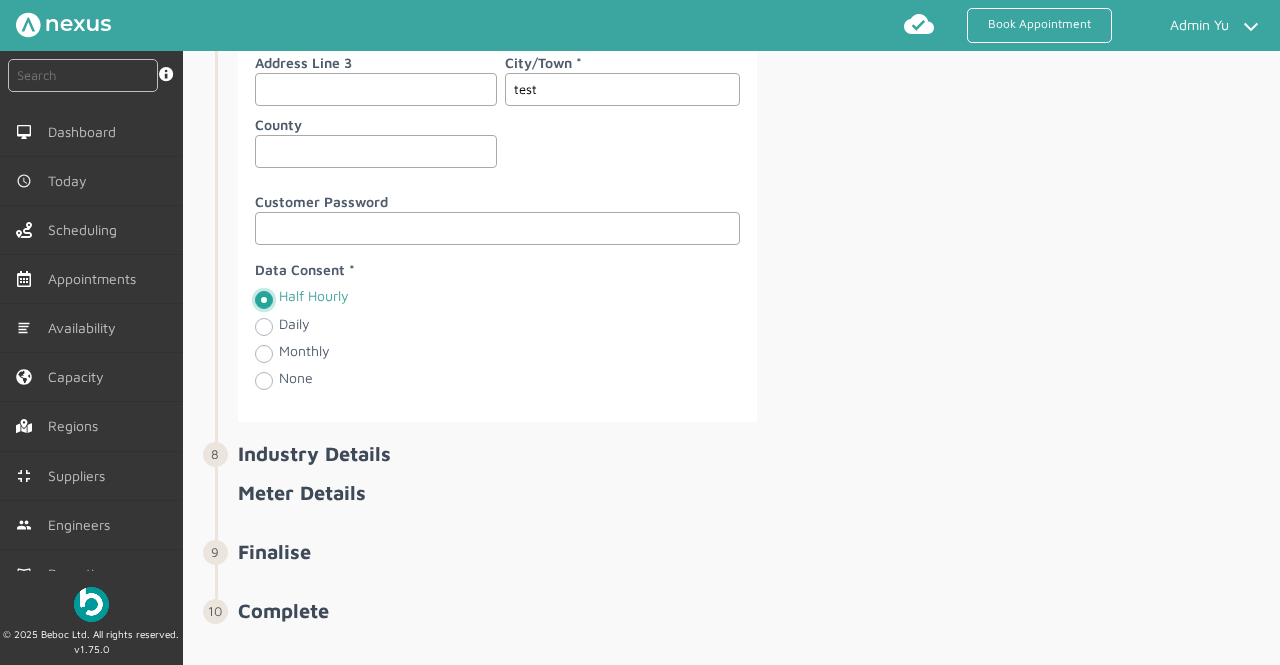 scroll, scrollTop: 2731, scrollLeft: 0, axis: vertical 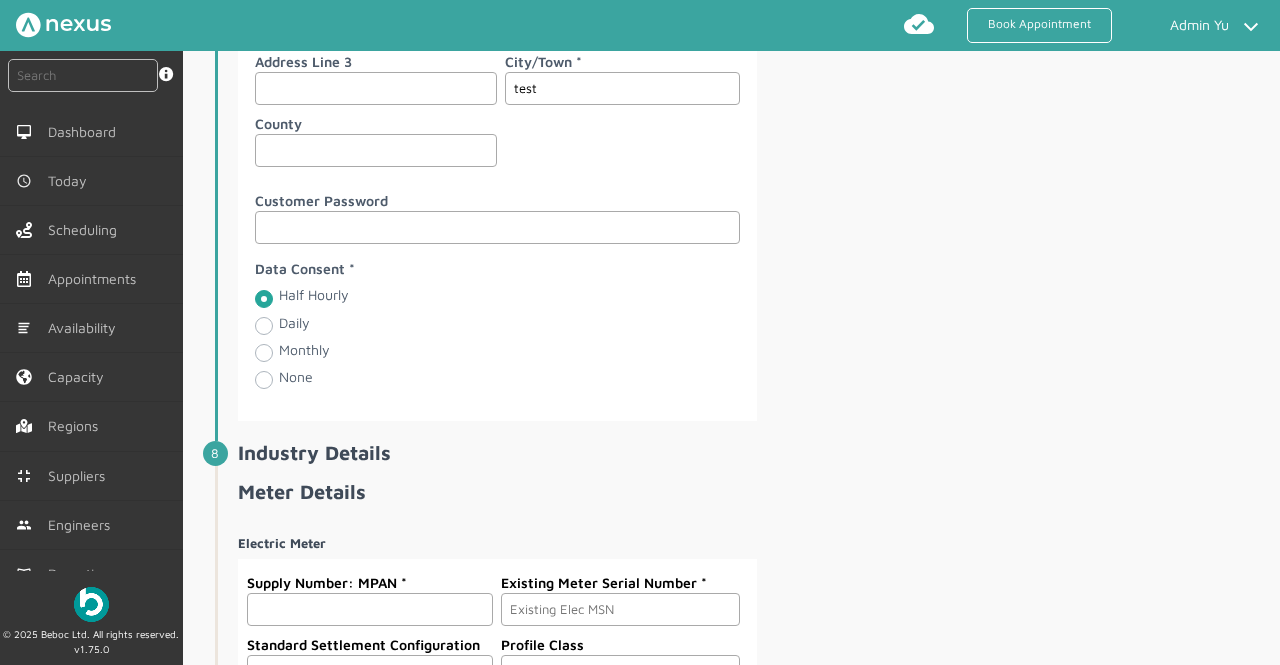 click at bounding box center [370, 609] 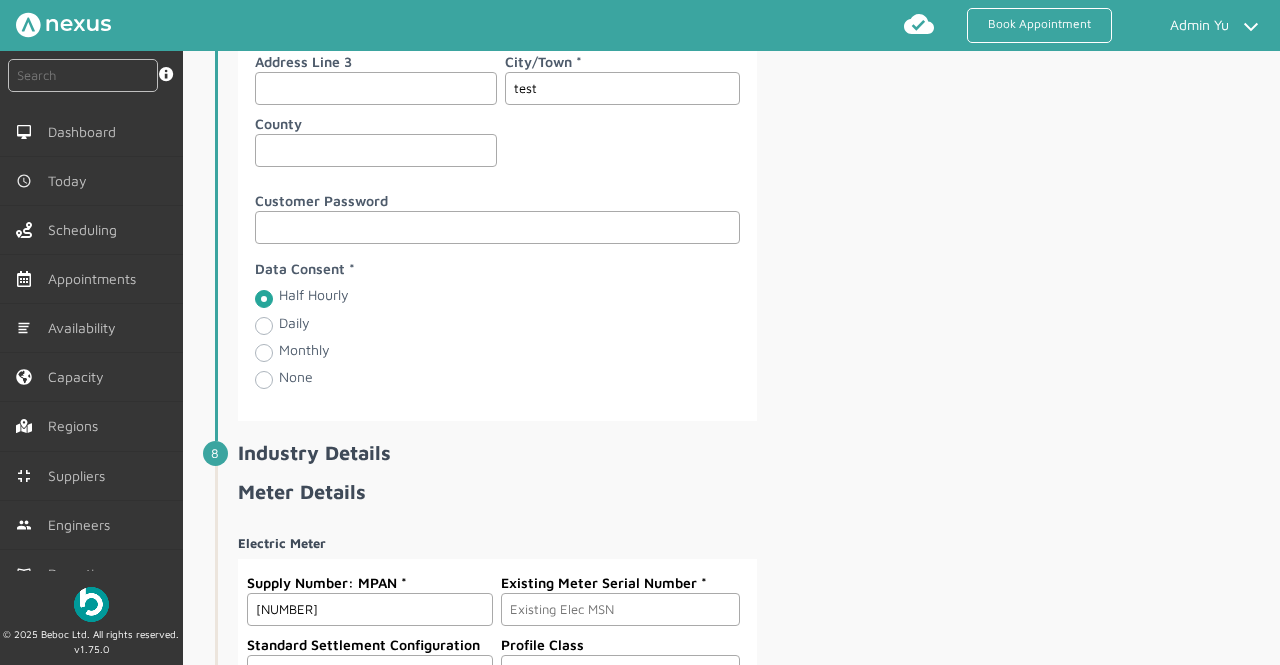 type on "[NUMBER]" 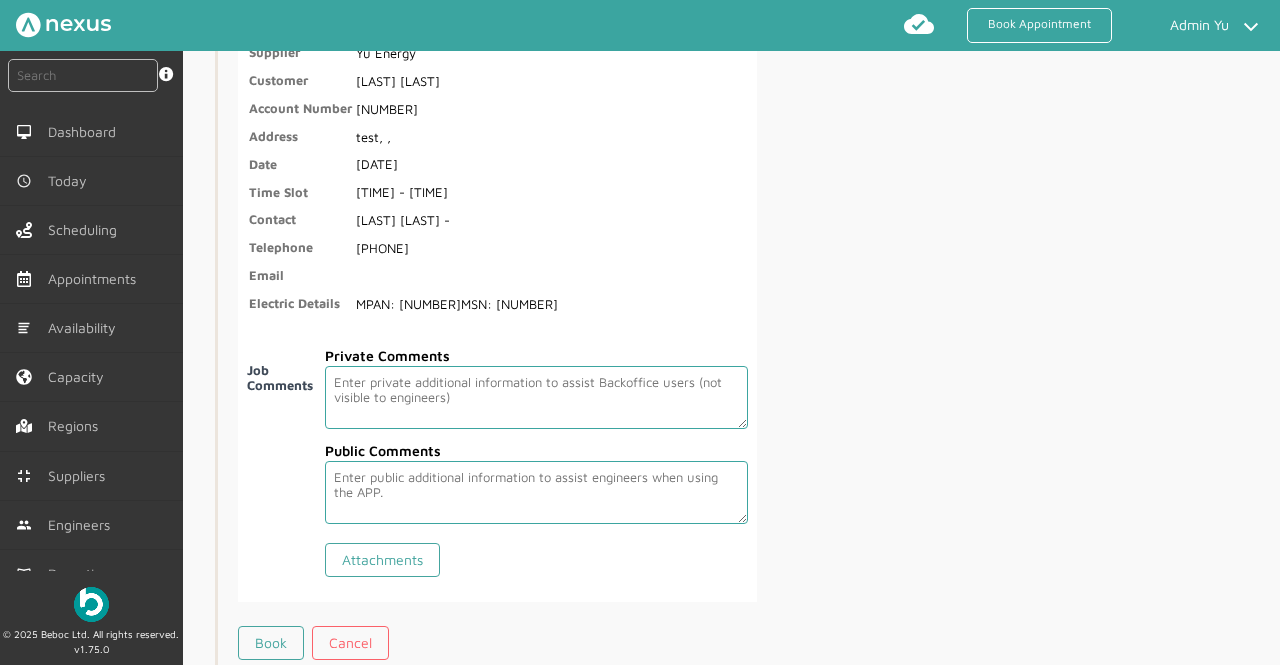 scroll, scrollTop: 3654, scrollLeft: 0, axis: vertical 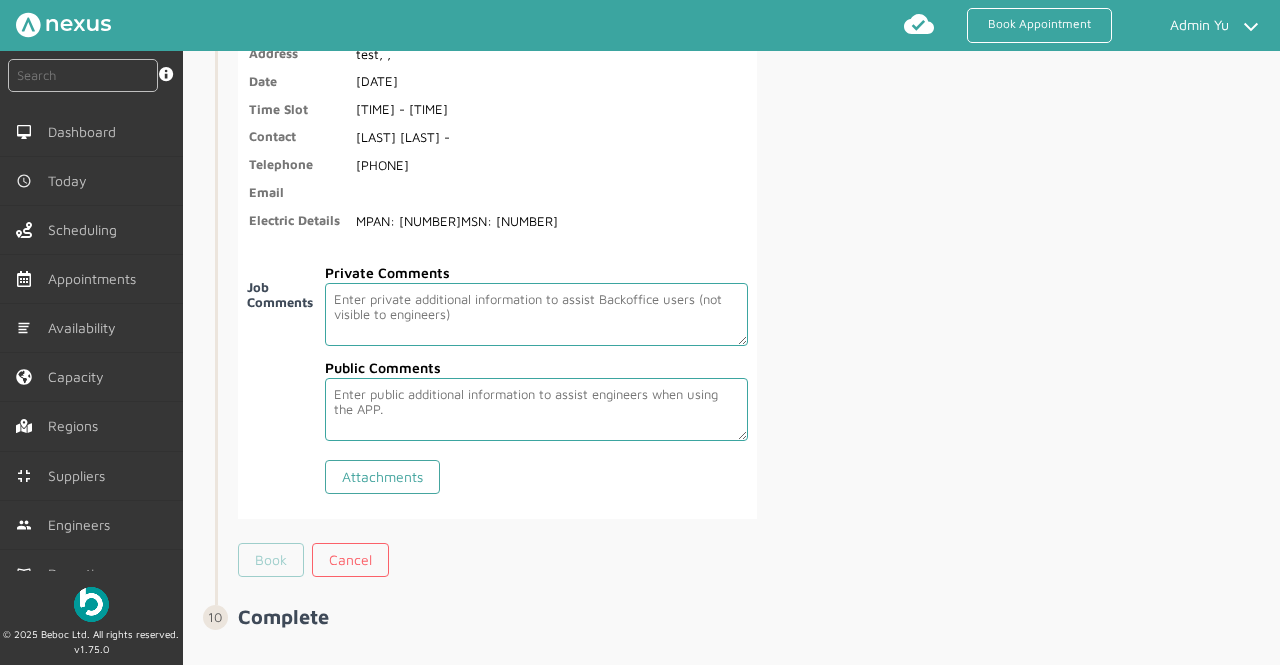 type on "3424" 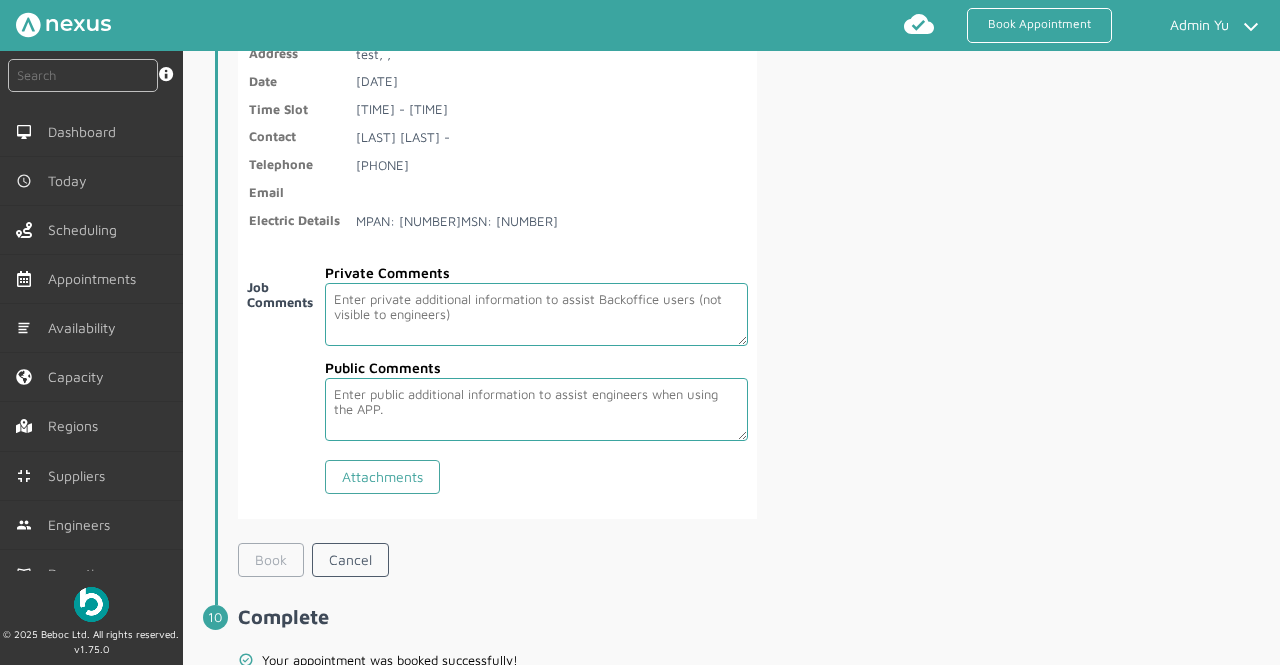 scroll, scrollTop: 3749, scrollLeft: 0, axis: vertical 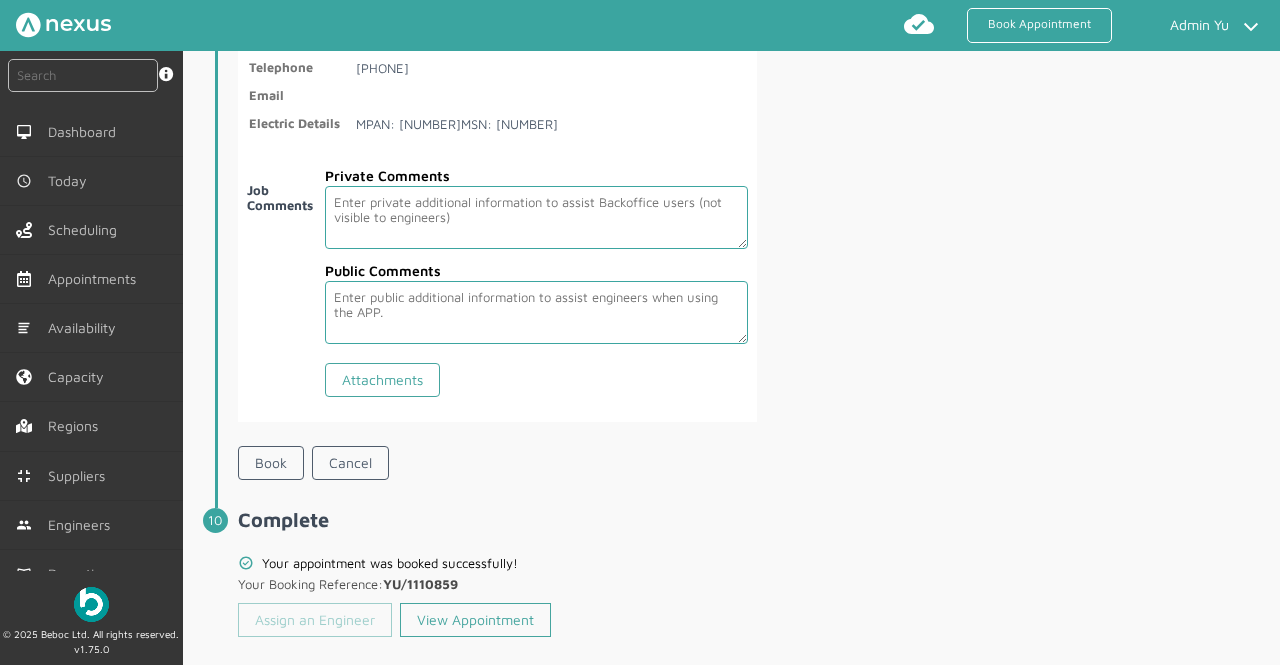 click on "Assign an Engineer" at bounding box center [315, 620] 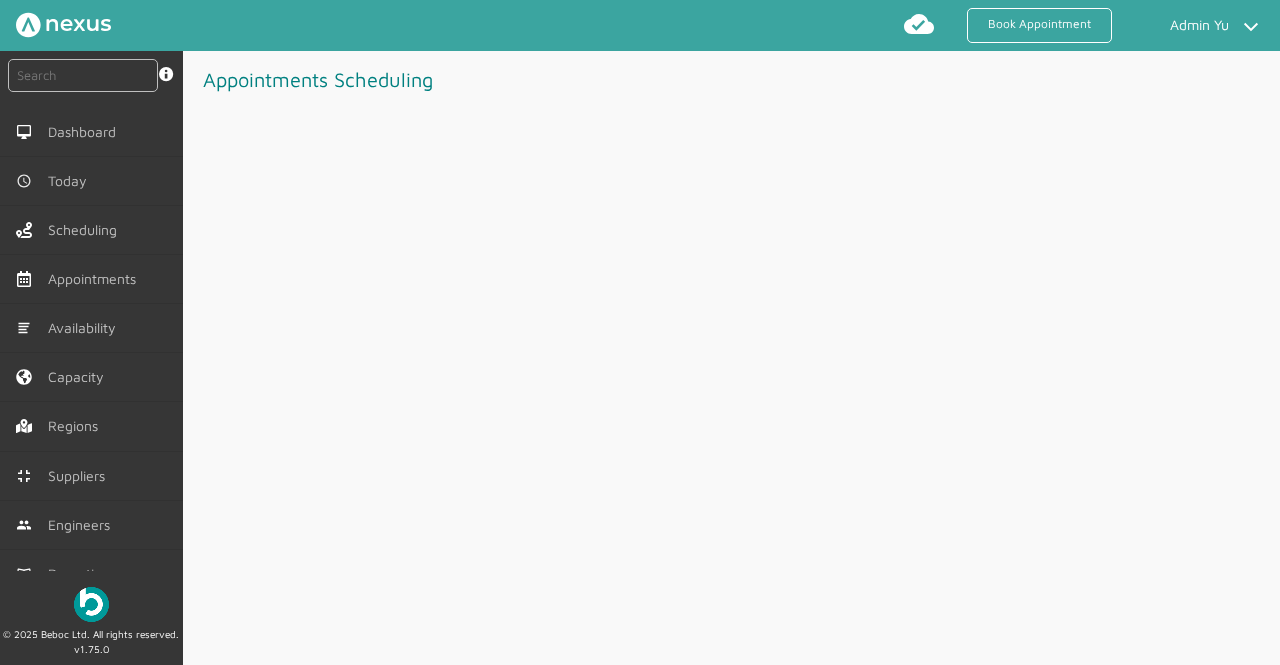 scroll, scrollTop: 0, scrollLeft: 0, axis: both 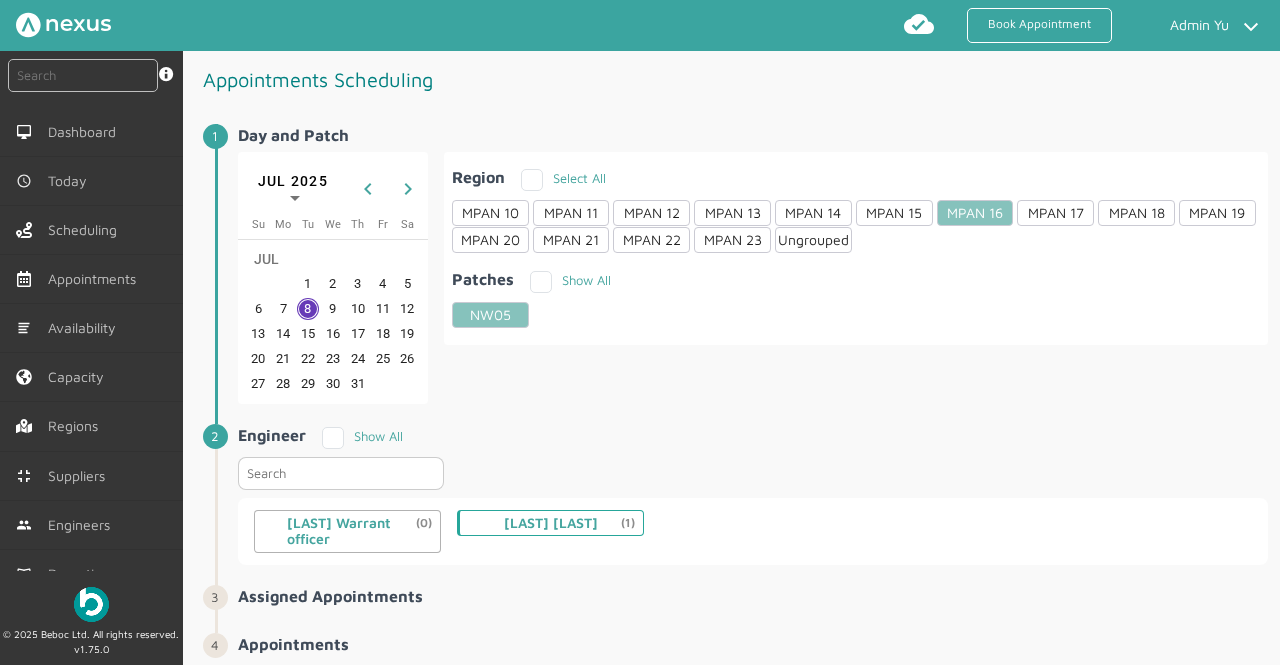 click on "[LAST] [LAST] (1)" at bounding box center [551, 523] 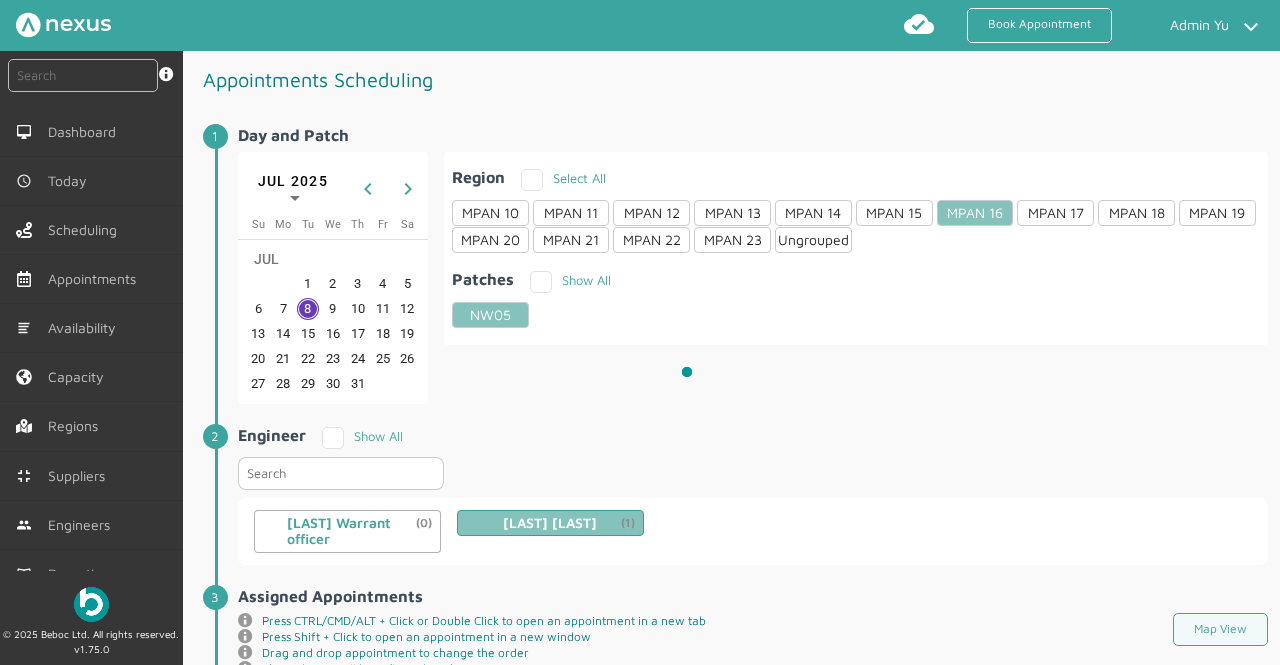 scroll, scrollTop: 439, scrollLeft: 0, axis: vertical 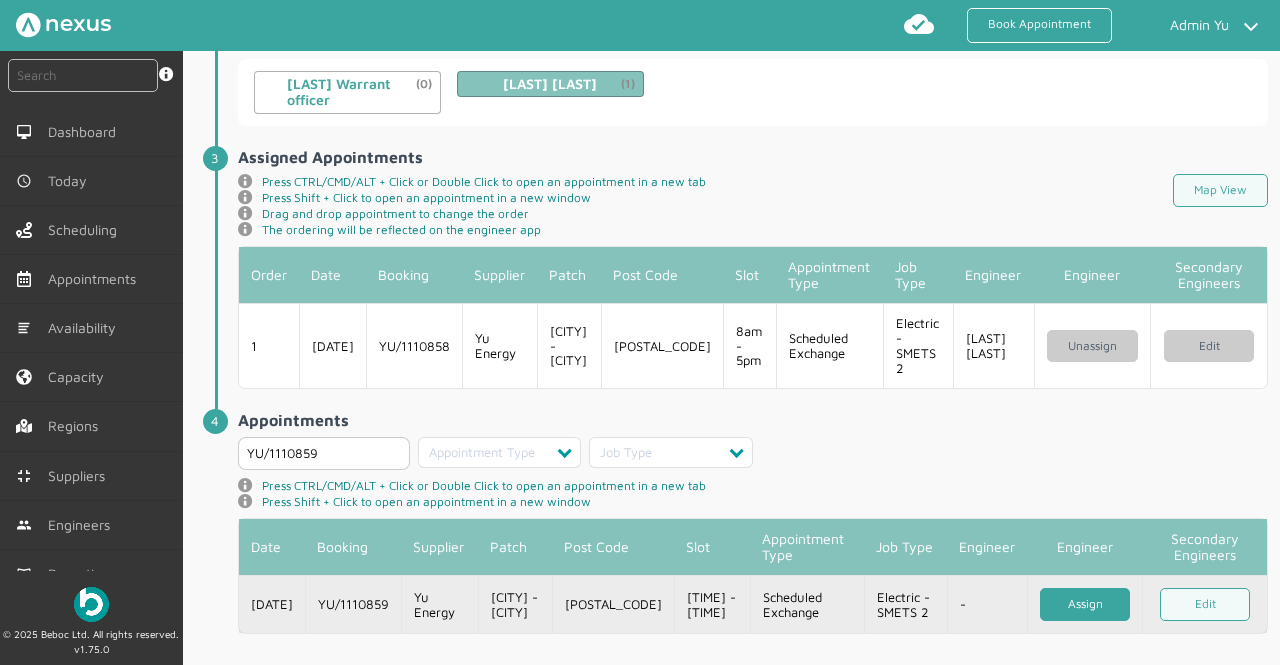 click on "Assign" at bounding box center [1085, 604] 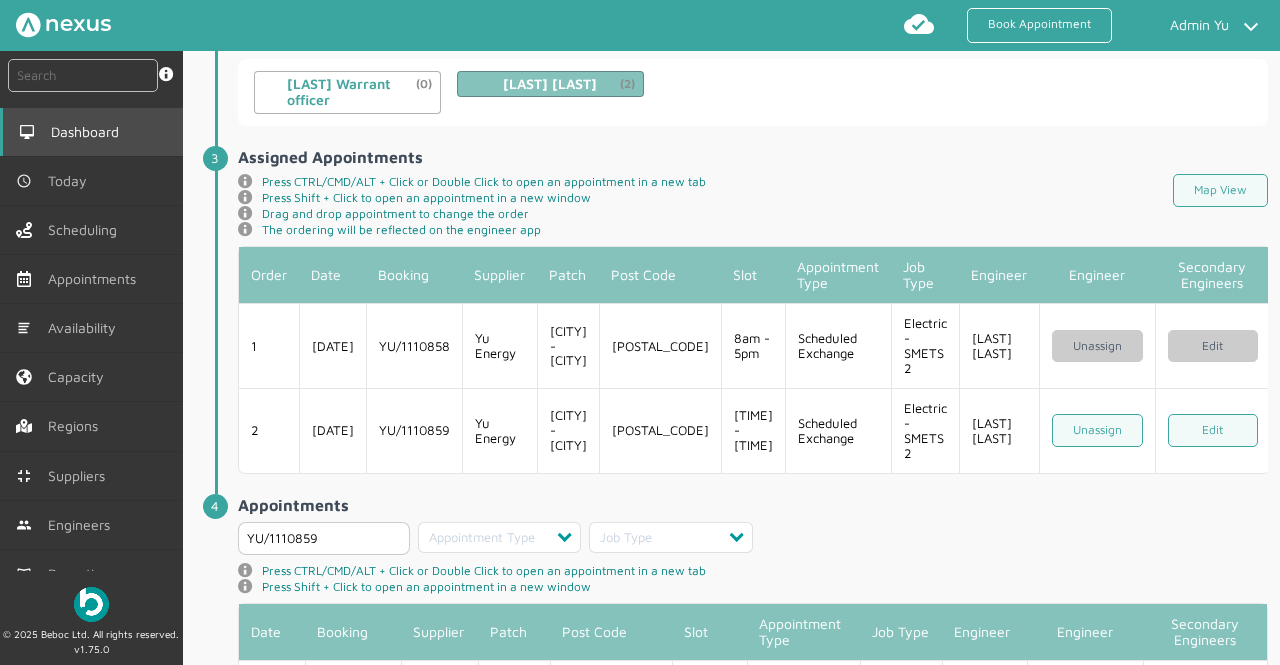 click on "Dashboard" at bounding box center [89, 132] 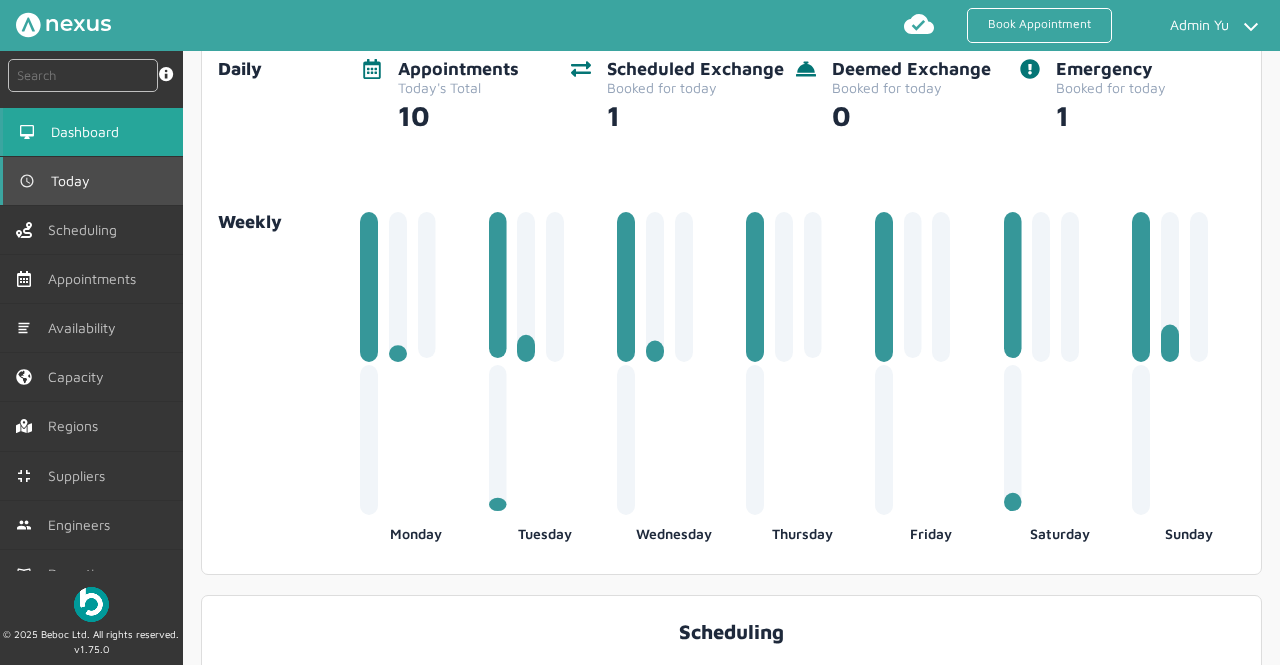 click on "Today" at bounding box center (74, 181) 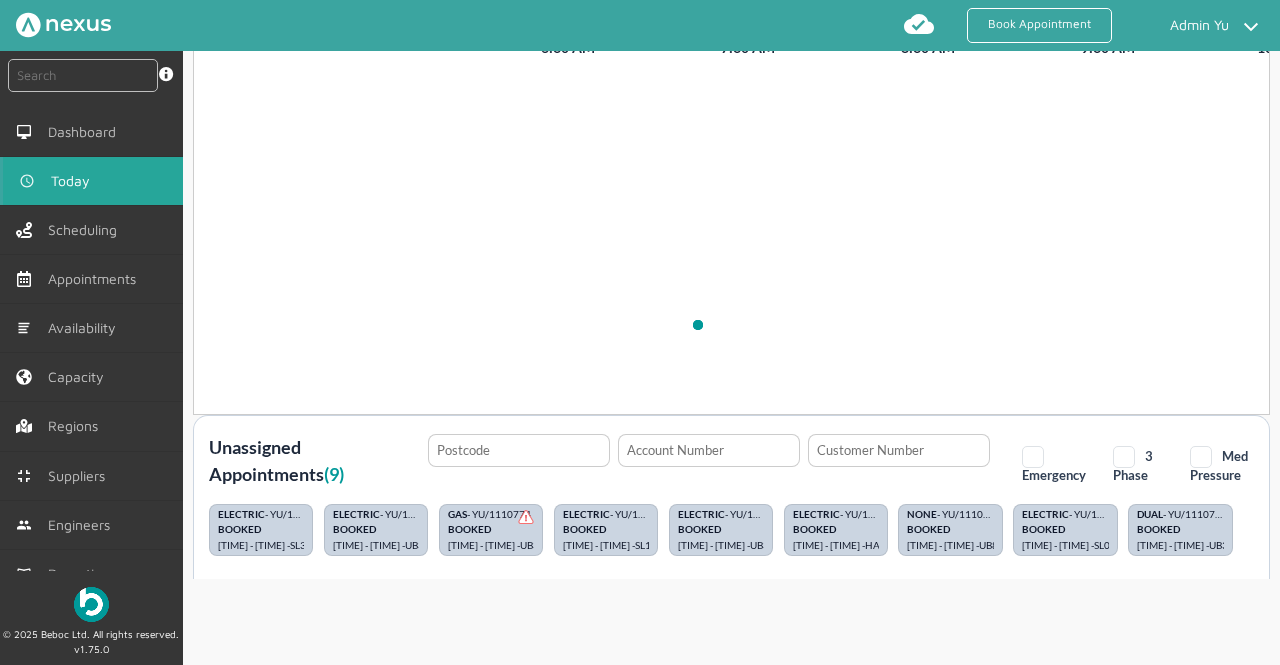 scroll, scrollTop: 62, scrollLeft: 0, axis: vertical 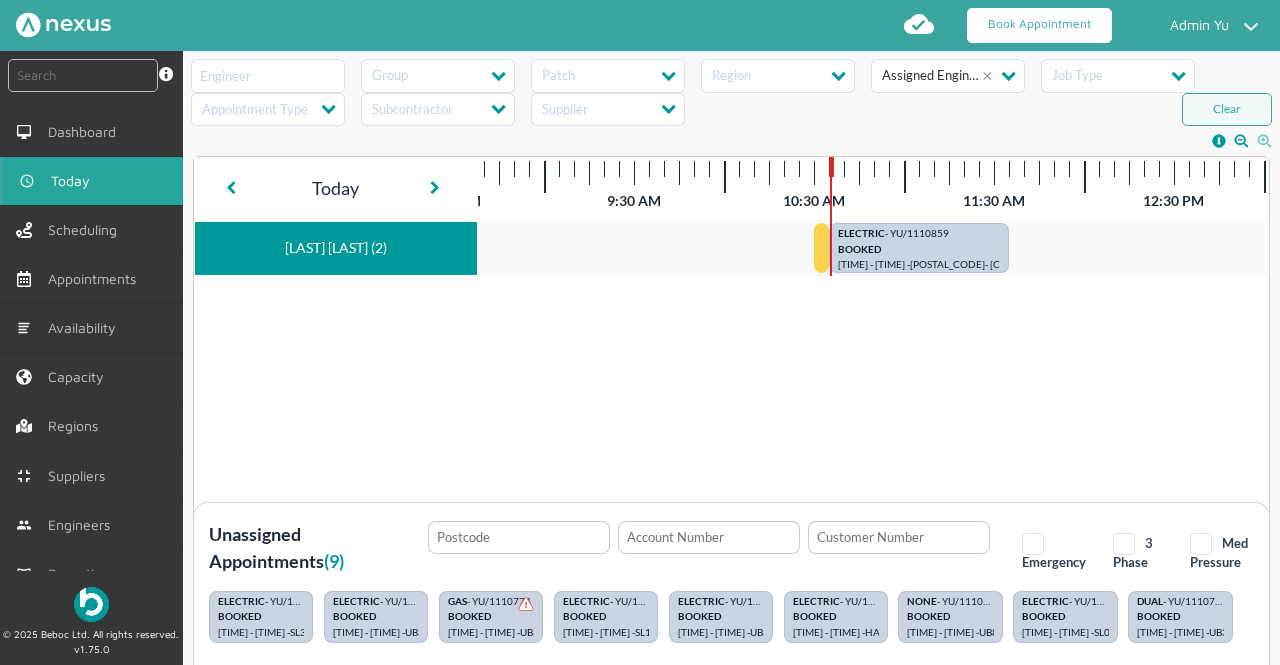 click on "Book Appointment" at bounding box center [1039, 25] 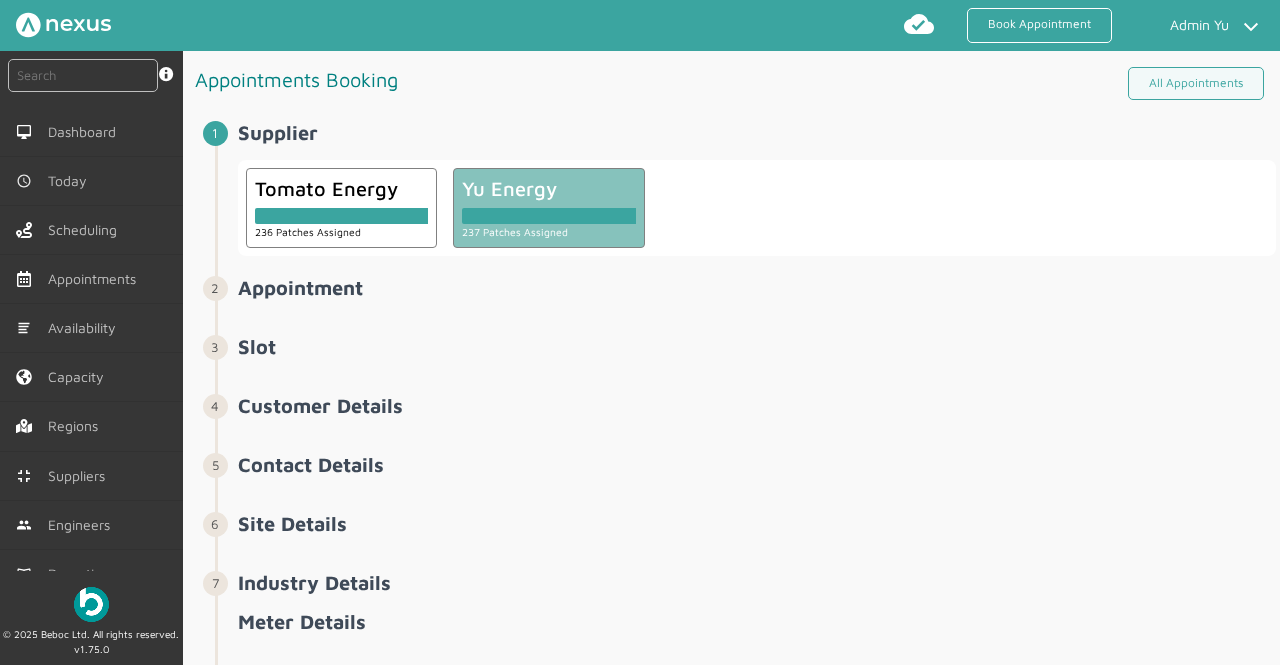 click on "Yu Energy" at bounding box center (342, 188) 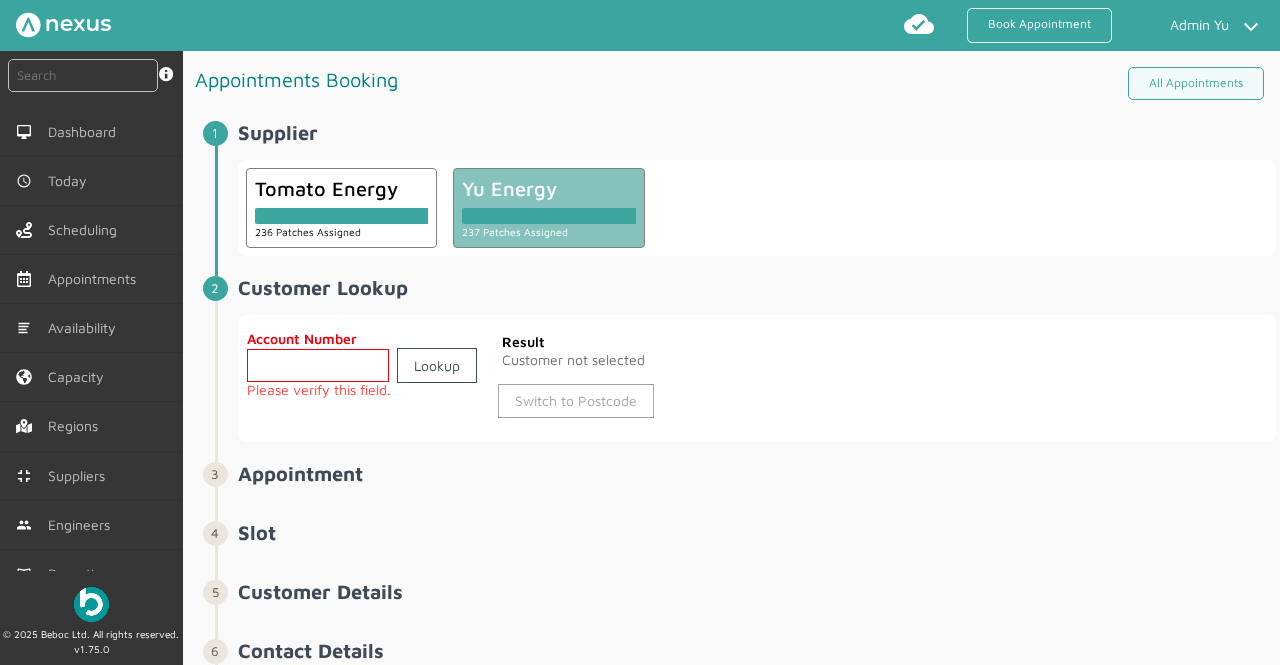 click on "Switch to Postcode" at bounding box center (576, 401) 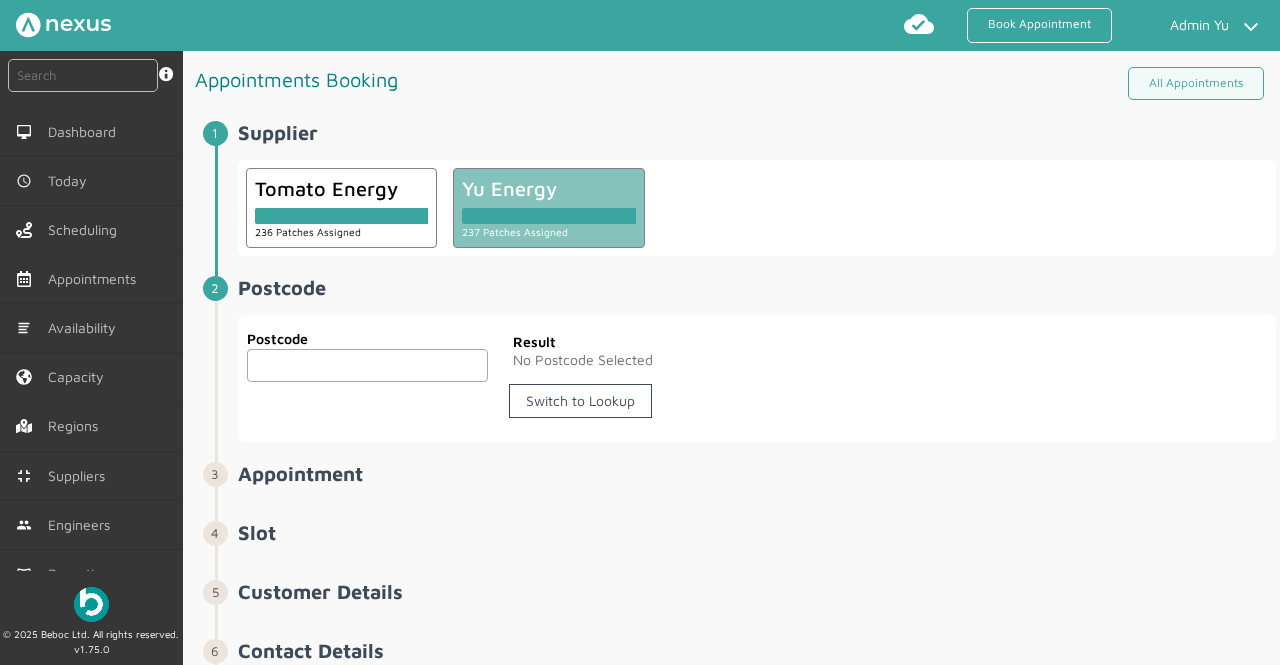 click at bounding box center [368, 365] 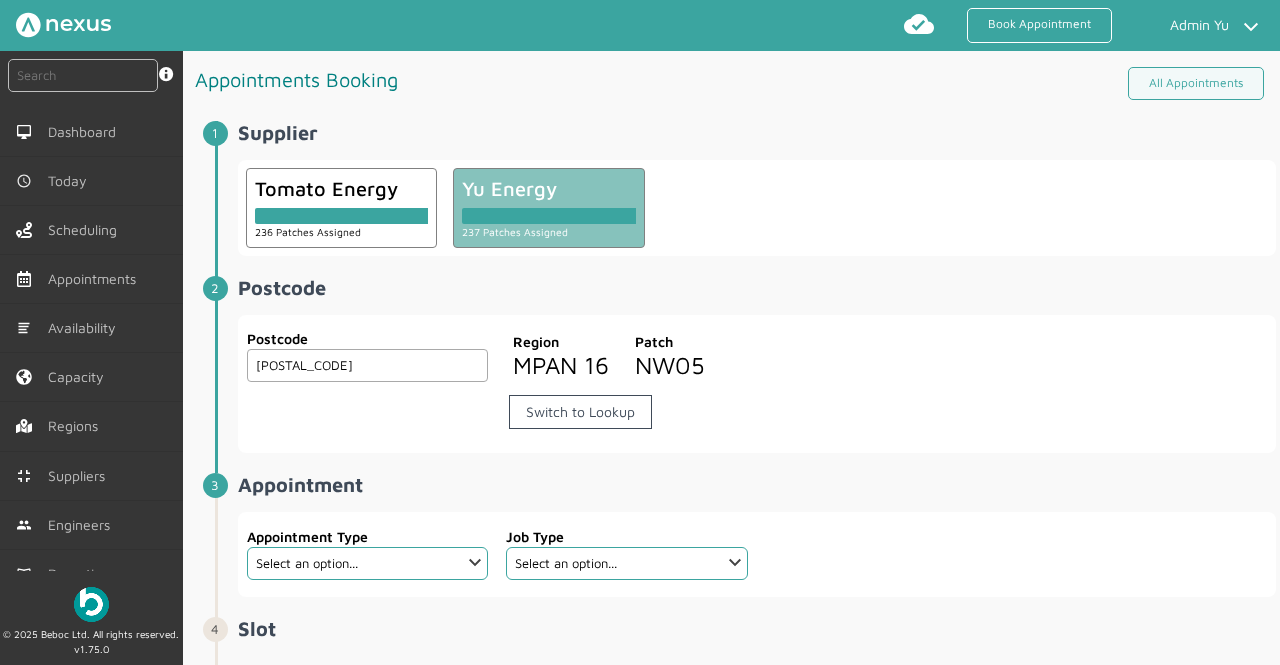 type on "[POSTAL_CODE]" 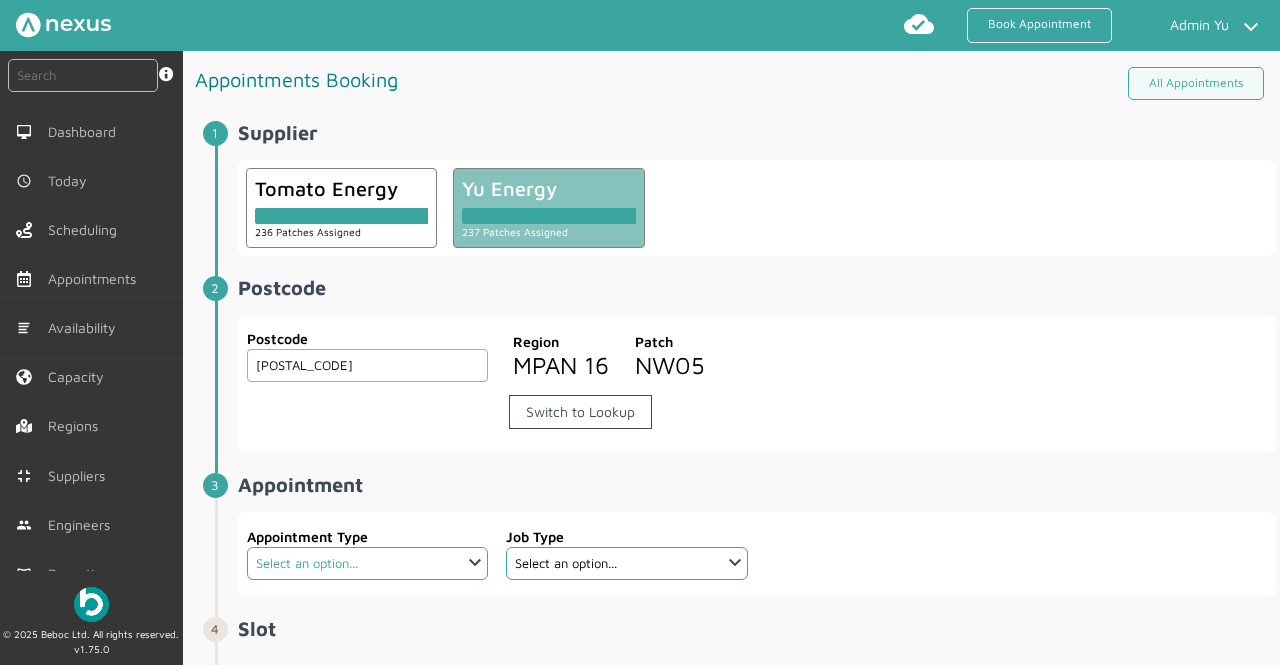 click on "Select an option... Additional Work Check Meter Comms Hub Exchange Deemed Exchange Deemed Recommission Electric Vehicle Emergency Exchange Emergency Investigation Emergency New Connection Half Hourly Metering Meter Removal New Connection Premium Service Provisional Booking Recommission Scheduled Exchange Scheduled Investigation Site Survey Warrant Warrant Disconnect Warrant Officer" at bounding box center [368, 563] 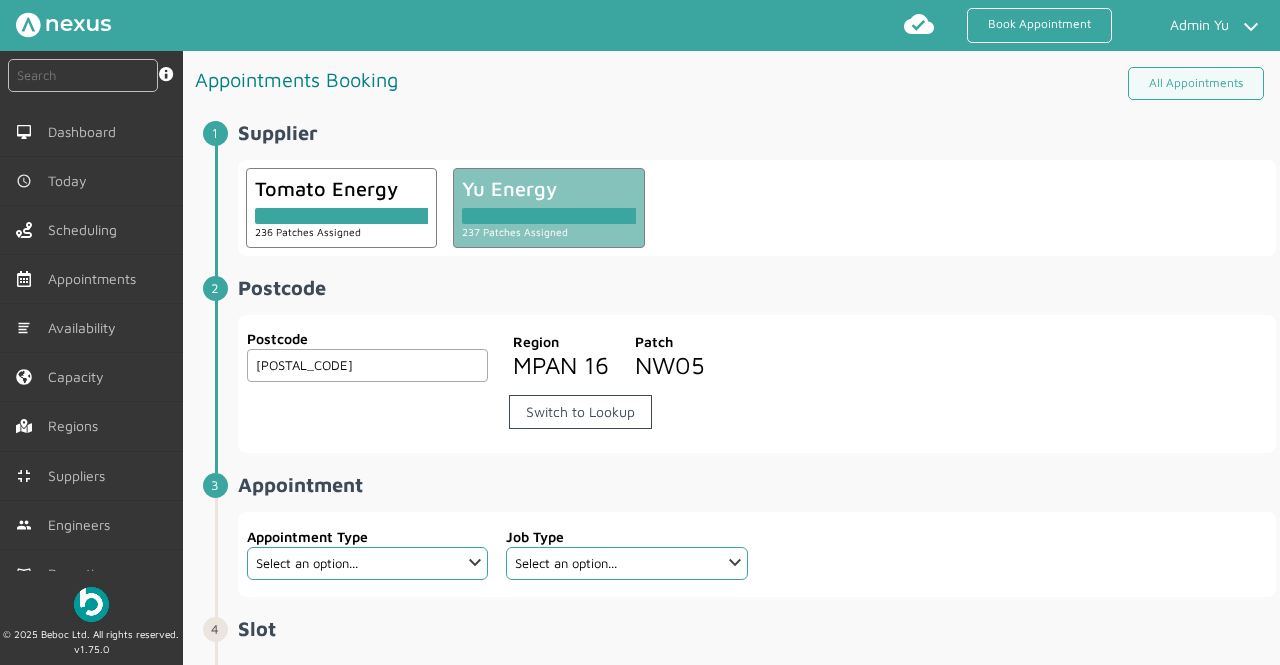 click on "Job Type" at bounding box center [627, 536] 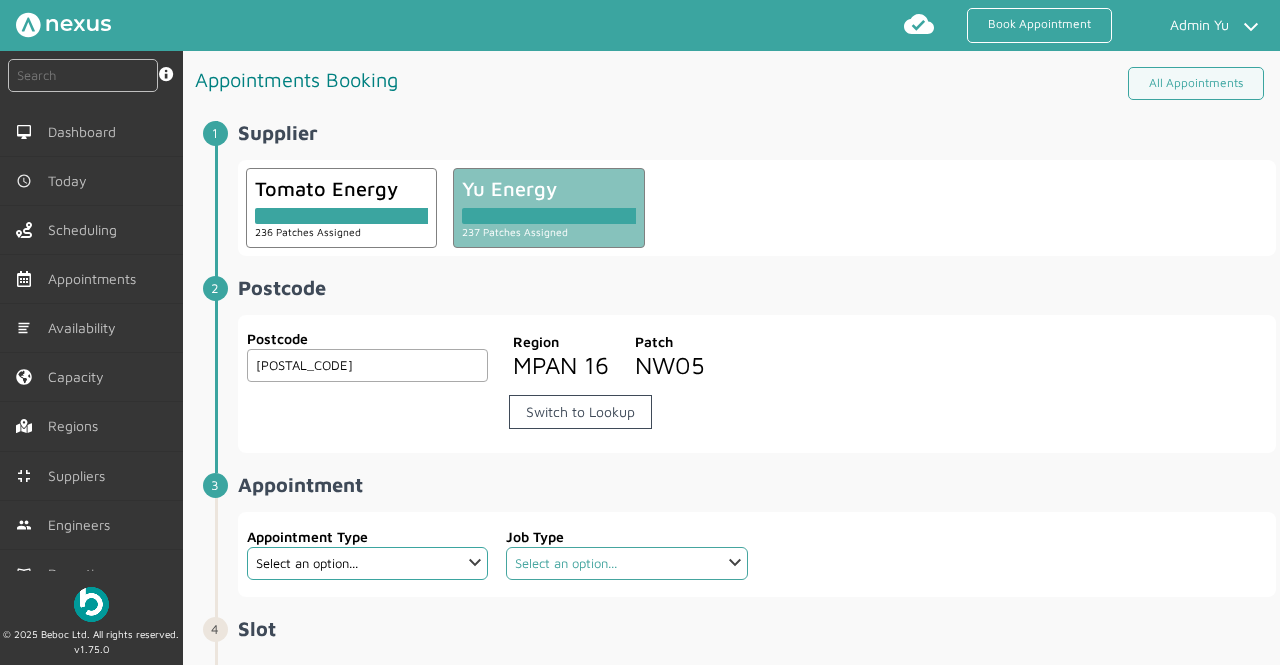 click on "Select an option... Dual Fuel Dual Fuel - SMETS 2 Electric Electric - SMETS 2 Gas Gas - SMETS 2 Traditional Electric Traditional Gas" at bounding box center [627, 563] 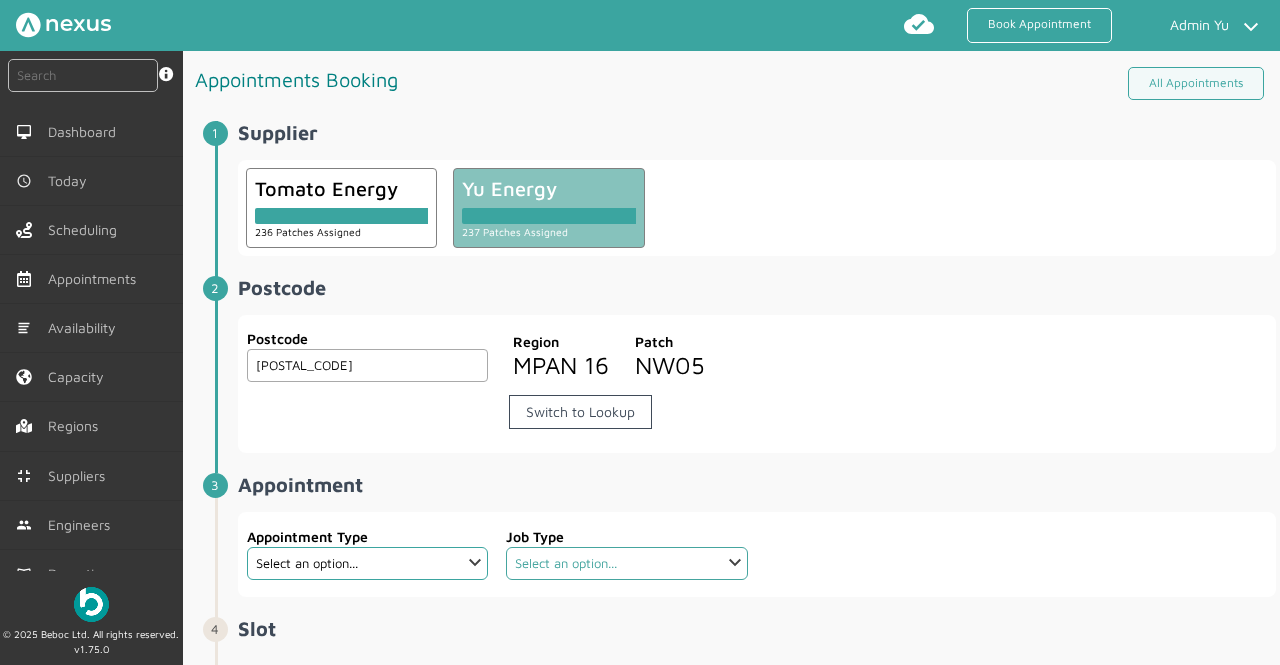 select on "6: [HASH]" 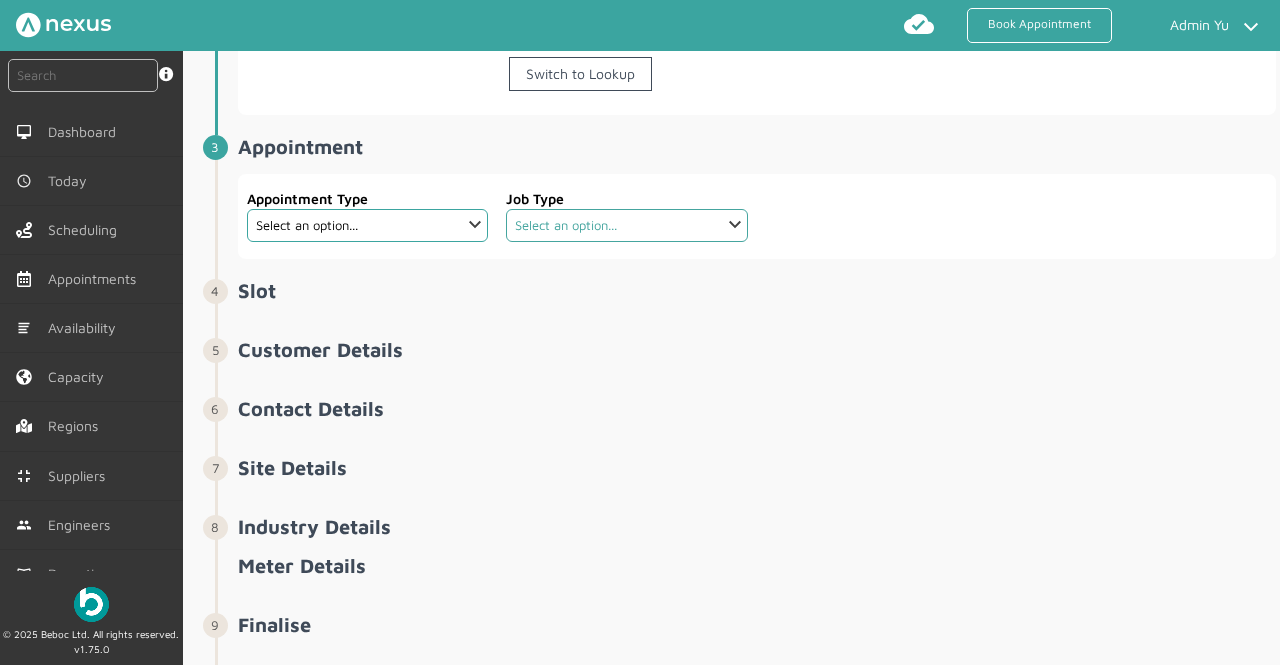 scroll, scrollTop: 348, scrollLeft: 0, axis: vertical 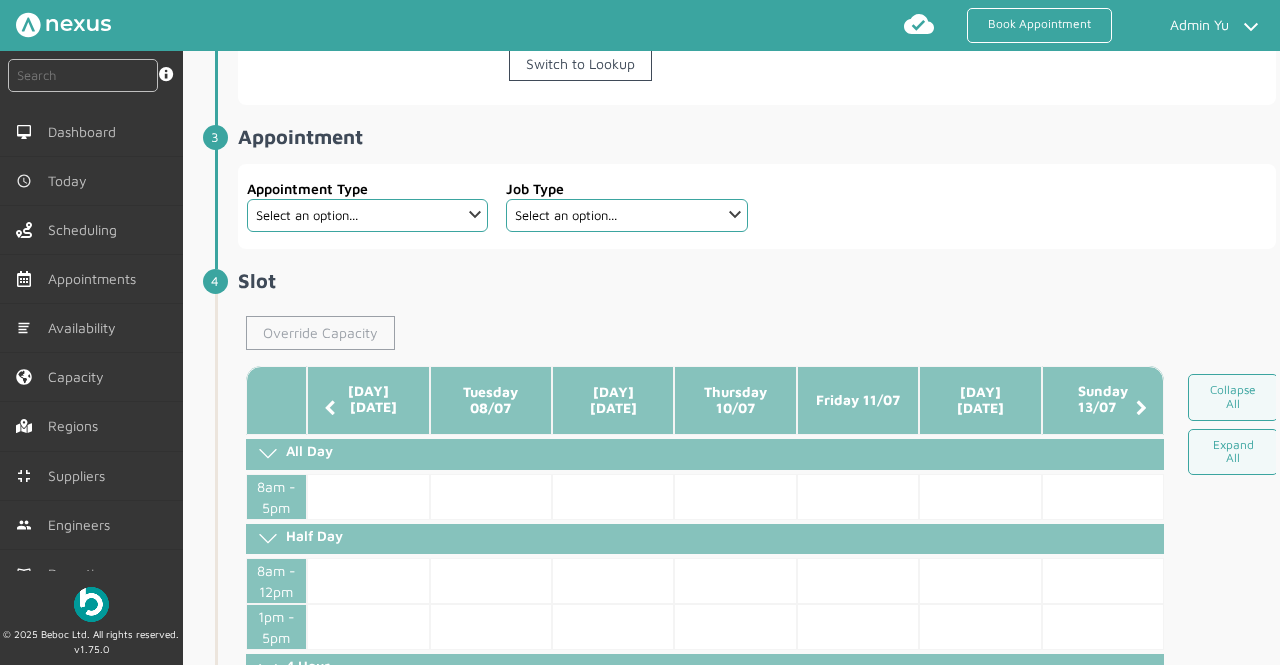 click on "Override Capacity" at bounding box center (320, 333) 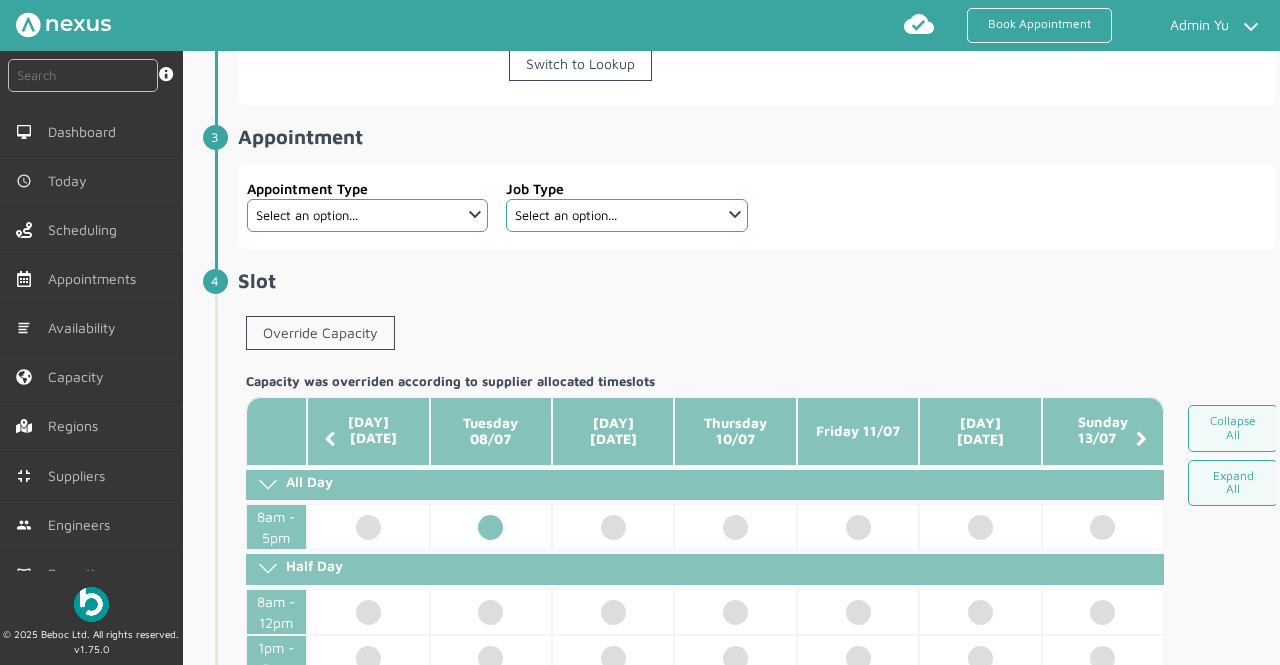 click at bounding box center [491, 527] 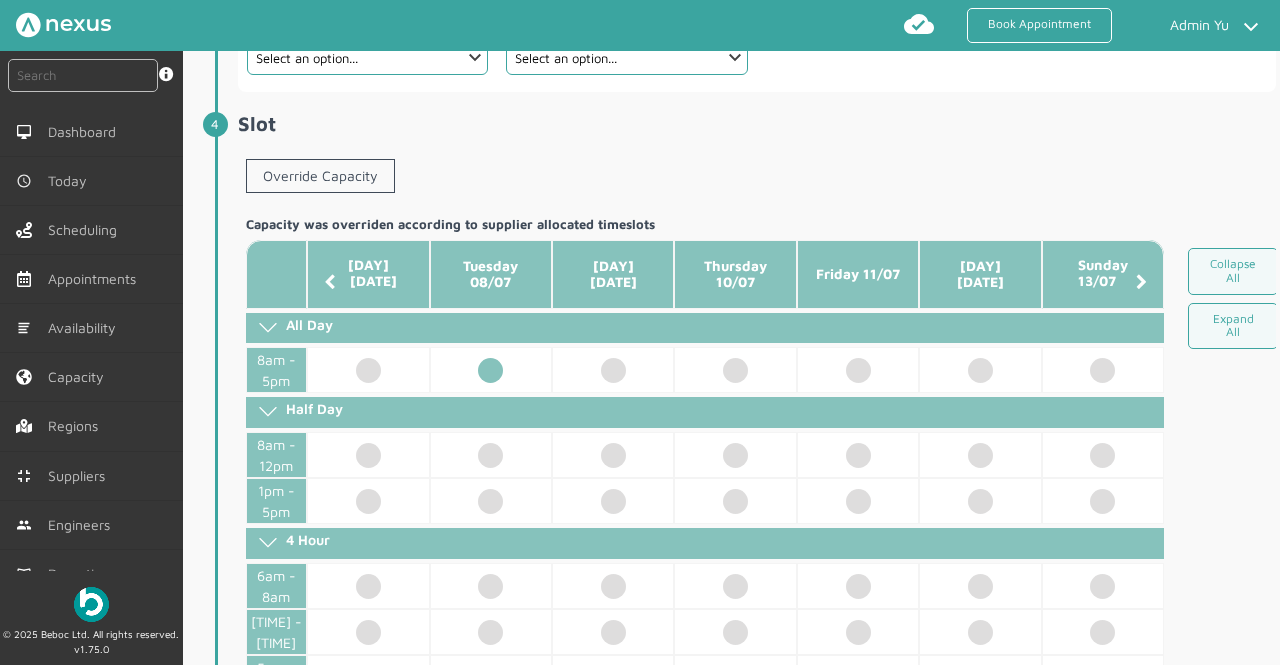 scroll, scrollTop: 510, scrollLeft: 0, axis: vertical 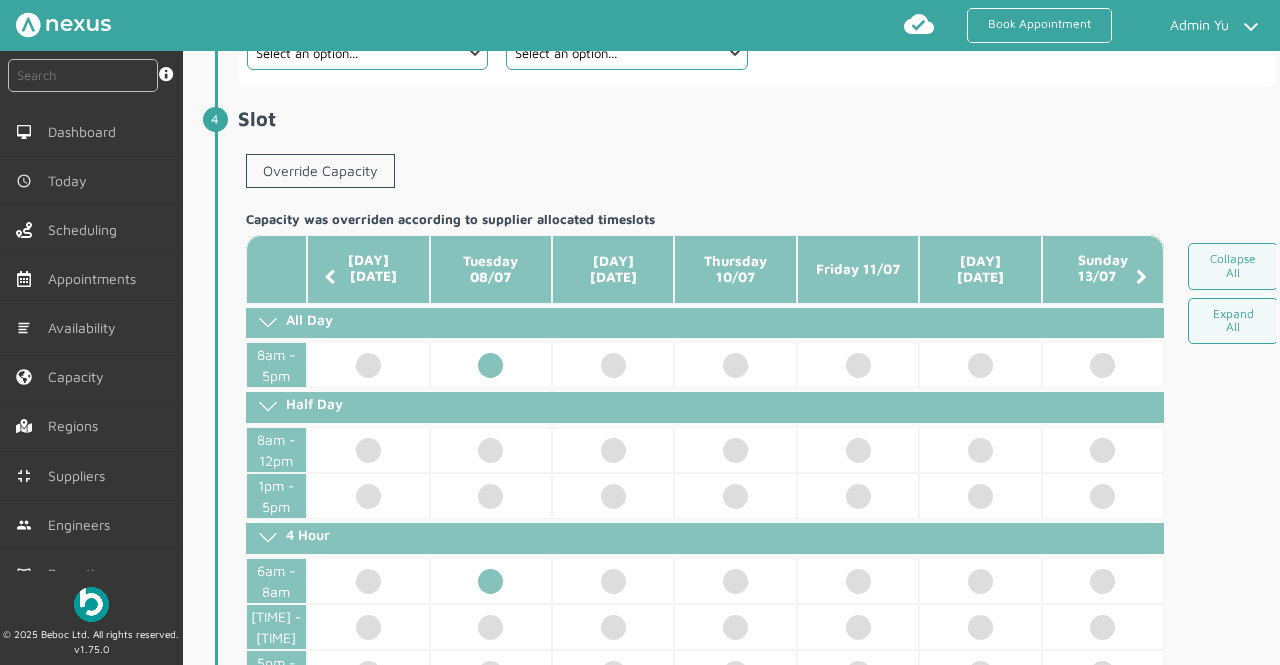 click at bounding box center (491, 365) 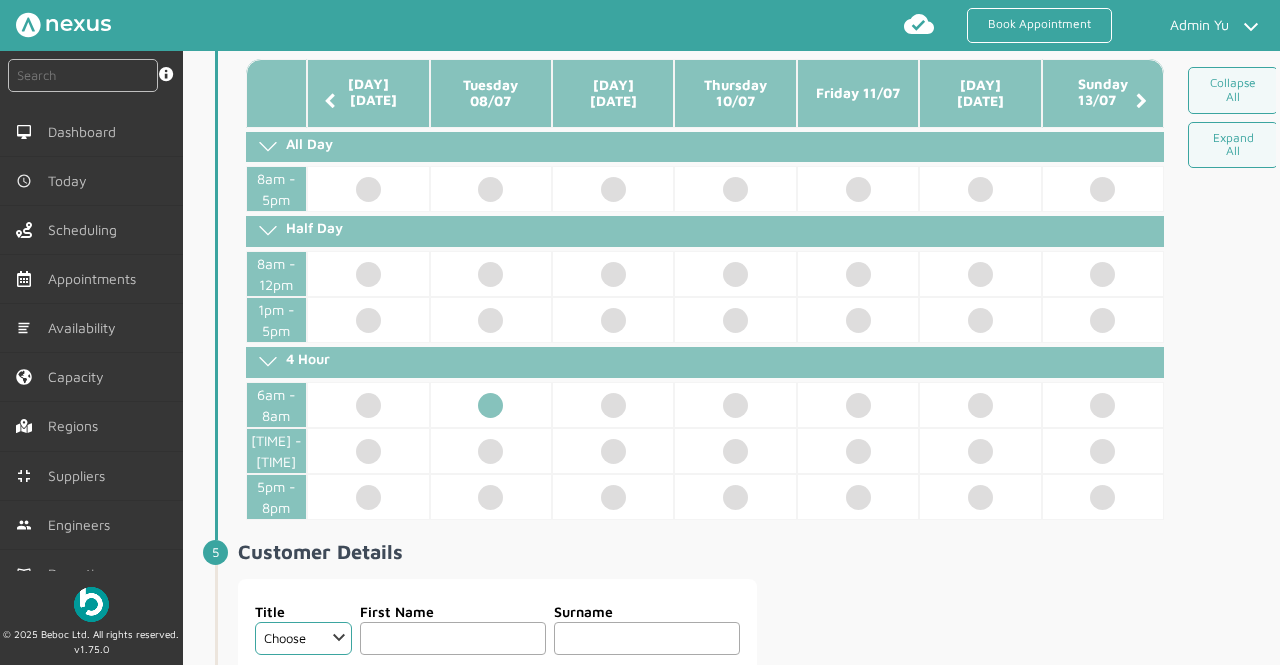 scroll, scrollTop: 696, scrollLeft: 0, axis: vertical 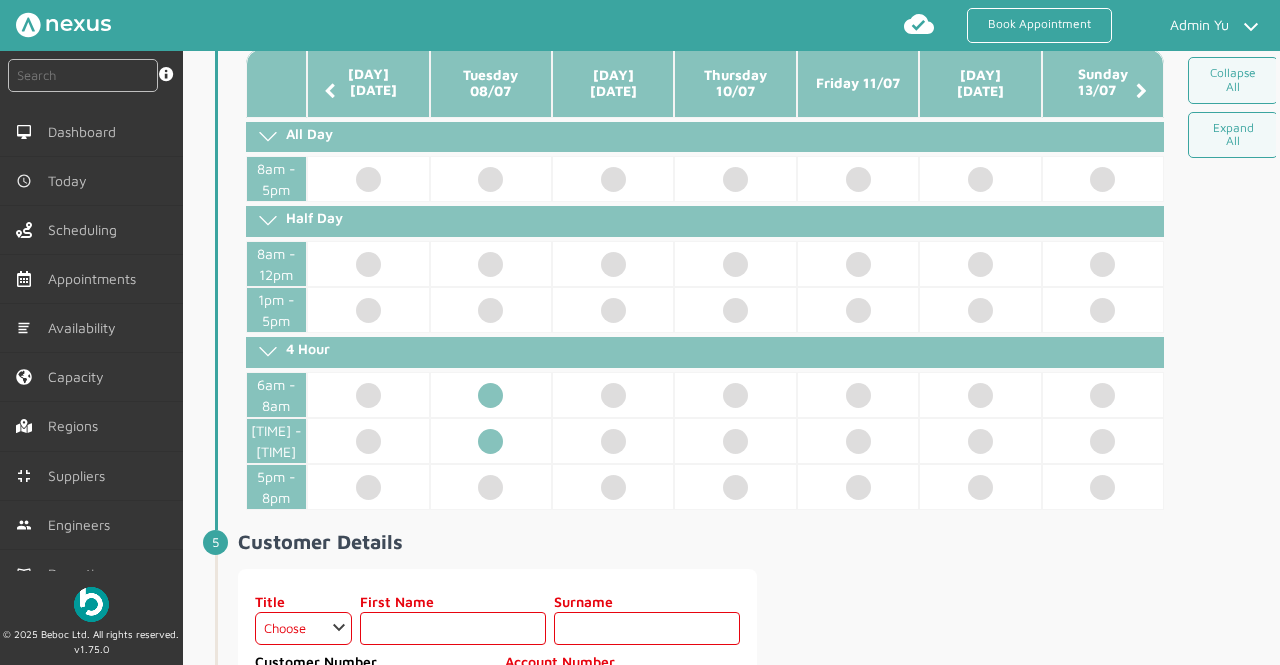 click at bounding box center (491, 179) 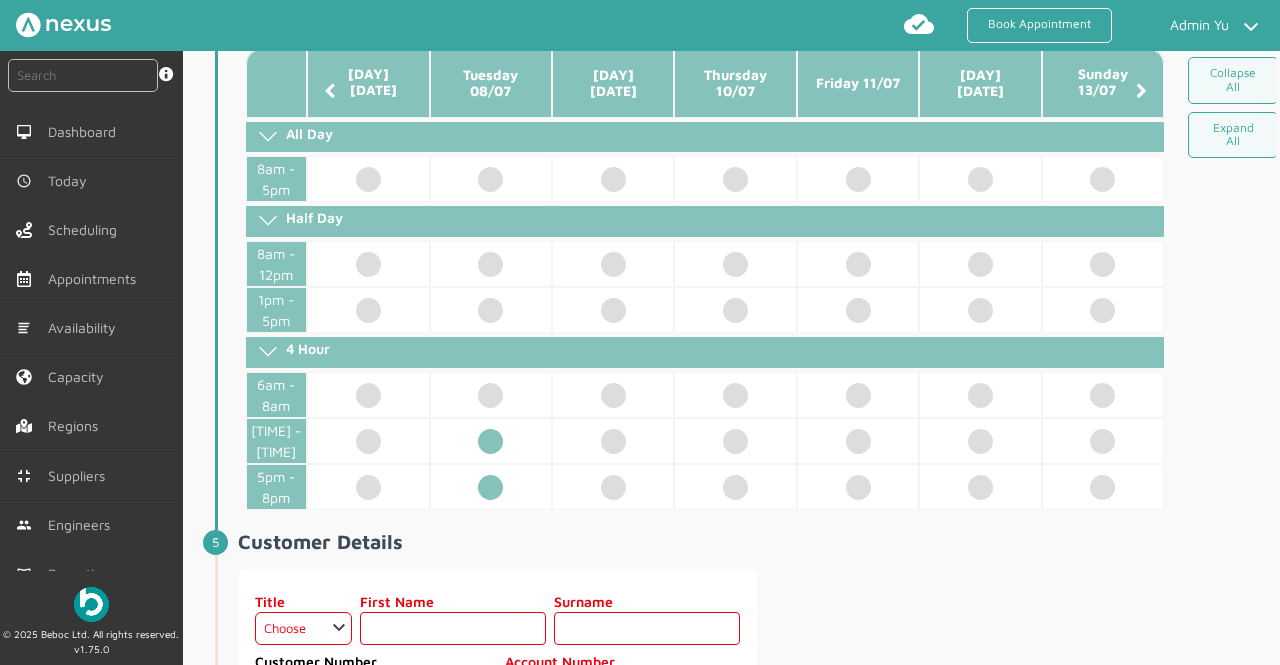 click at bounding box center [491, 179] 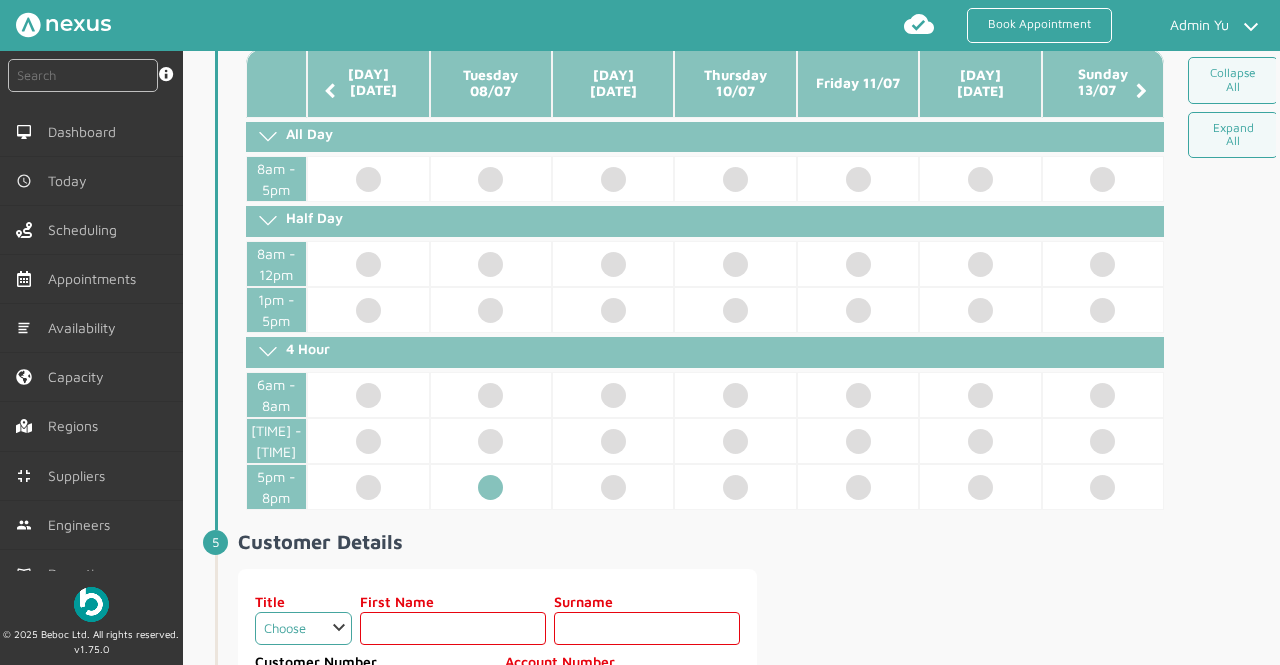 click on "Choose Dr Mr Mrs Miss Ms Mx Sir Lady" at bounding box center (303, 628) 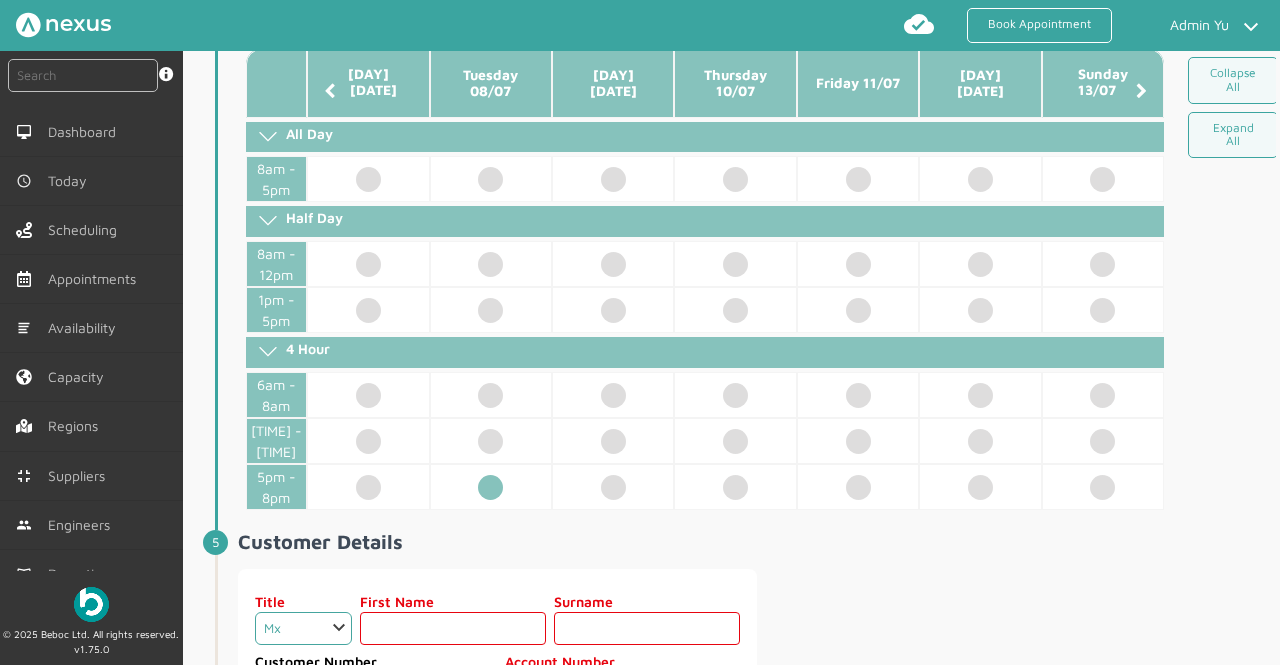 click on "Choose Dr Mr Mrs Miss Ms Mx Sir Lady" at bounding box center (303, 628) 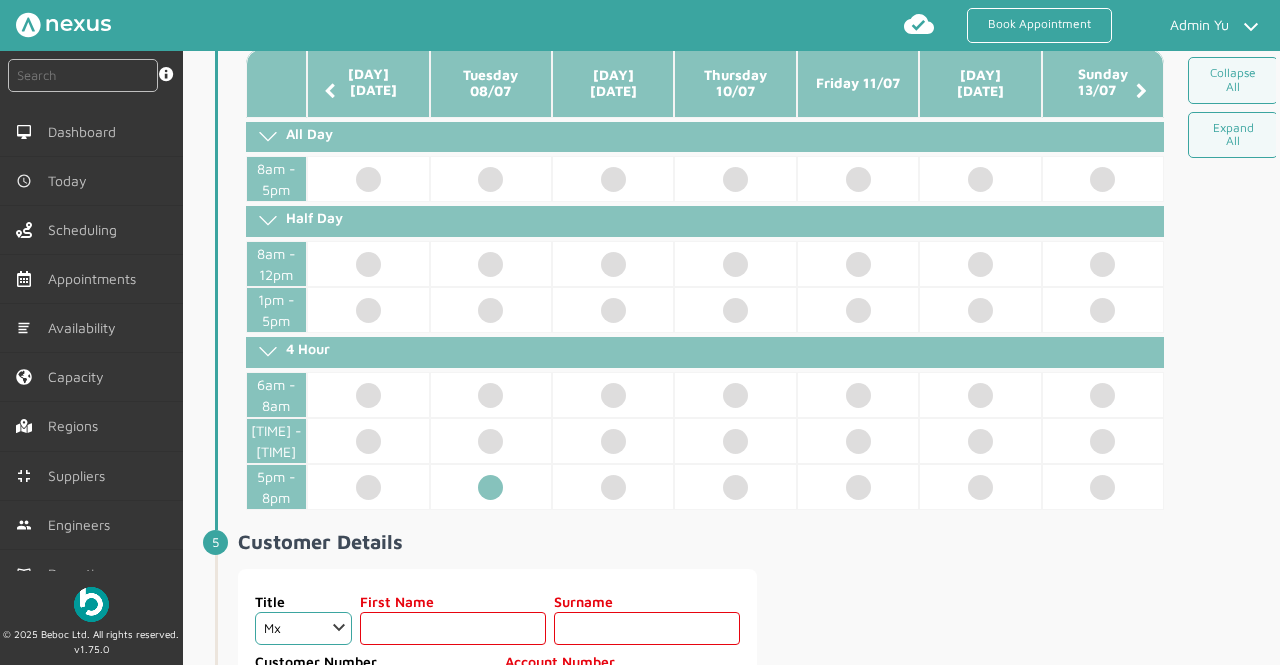 click at bounding box center [453, 628] 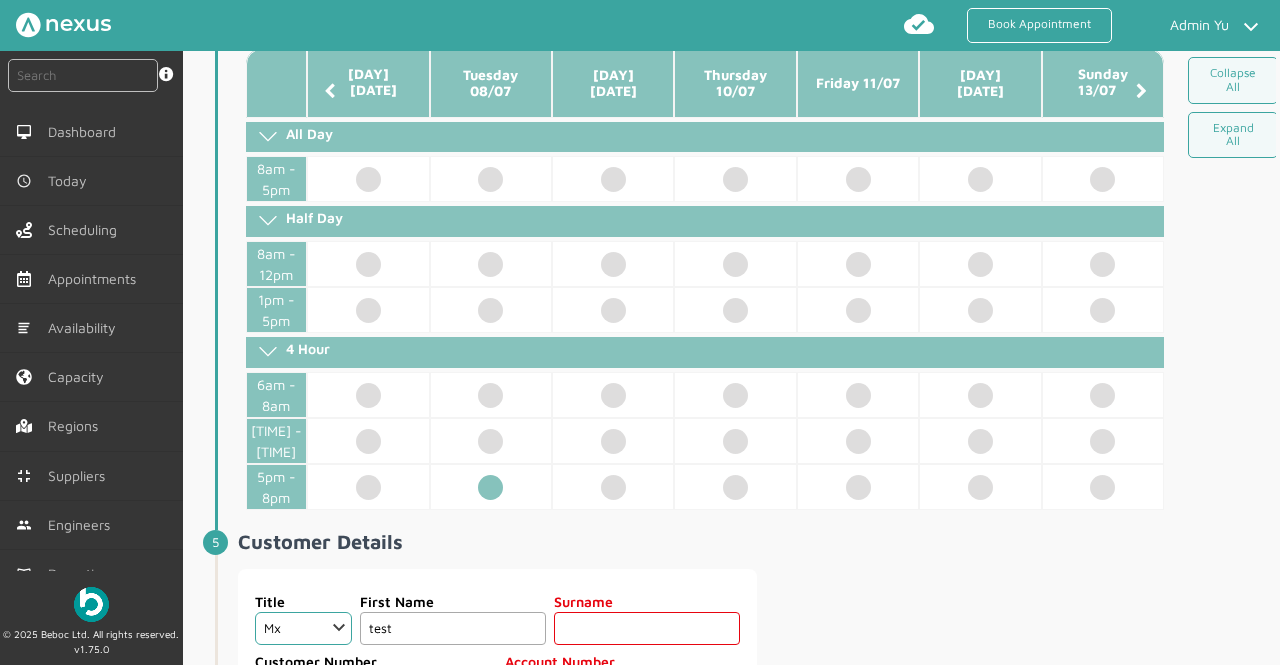 type on "test" 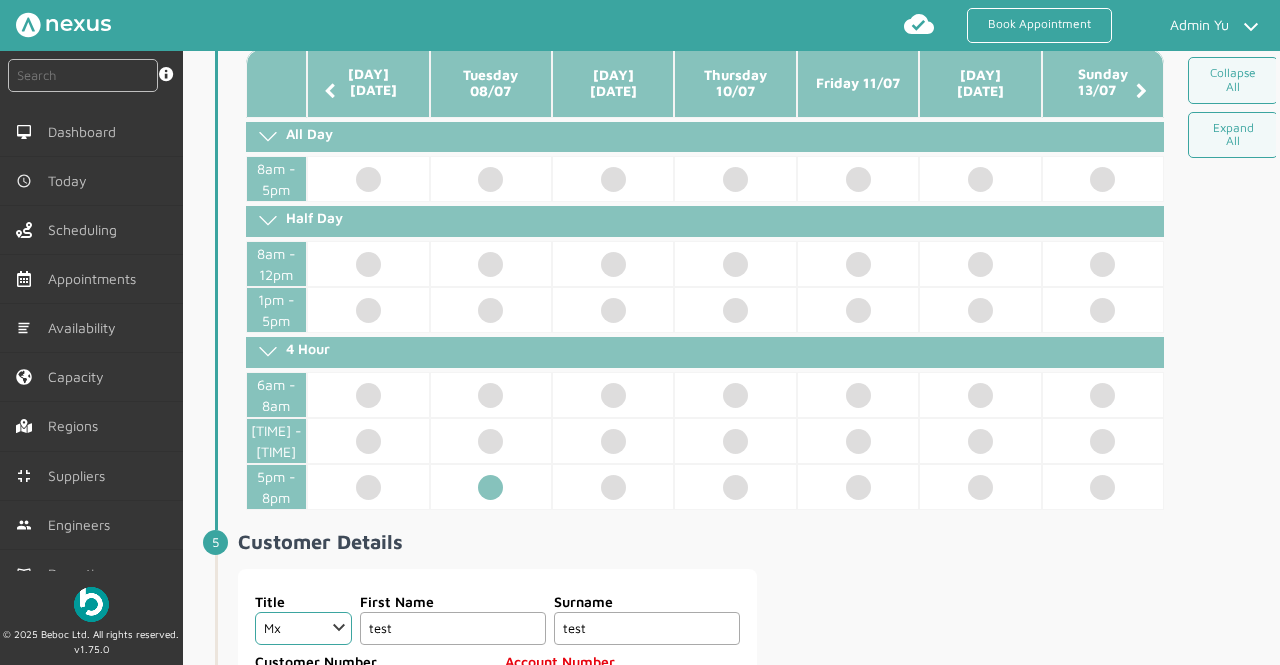 type on "test" 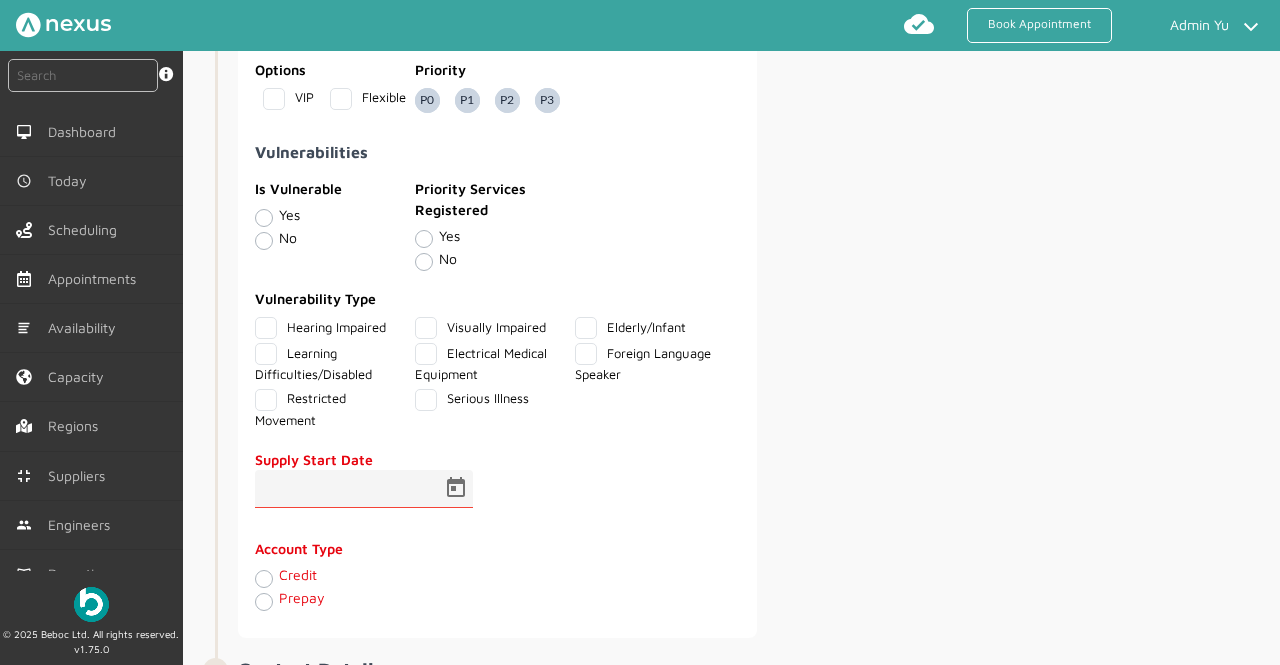 scroll, scrollTop: 1435, scrollLeft: 0, axis: vertical 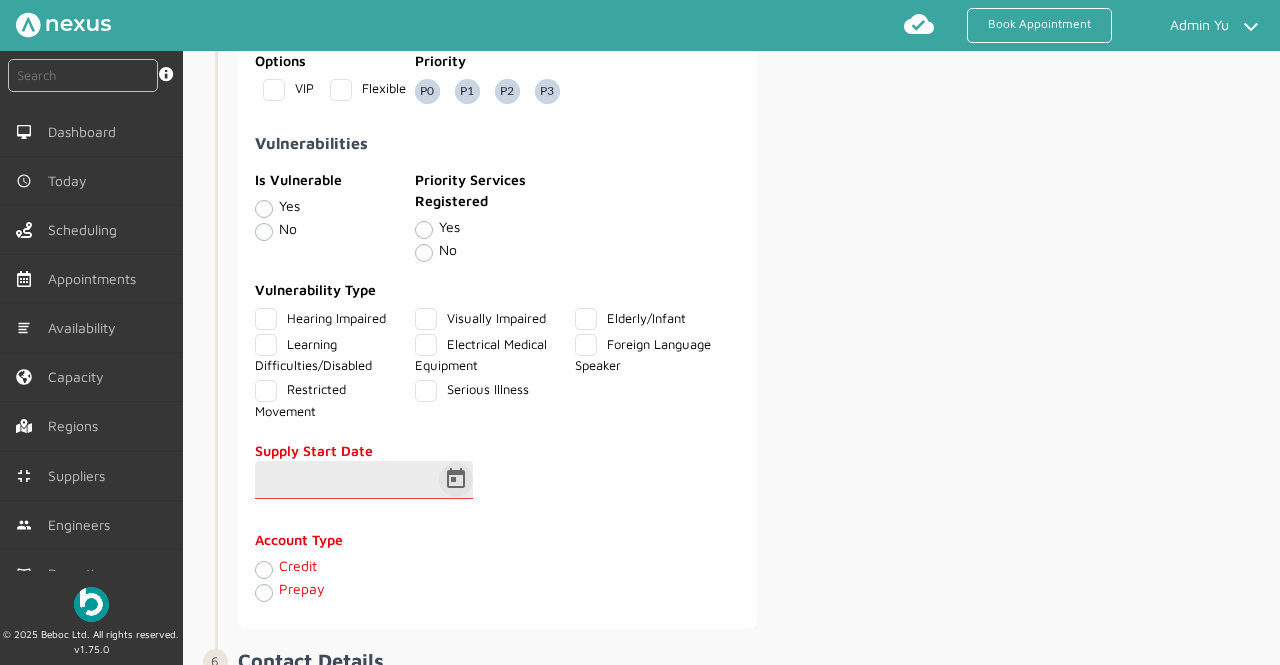 type on "47590" 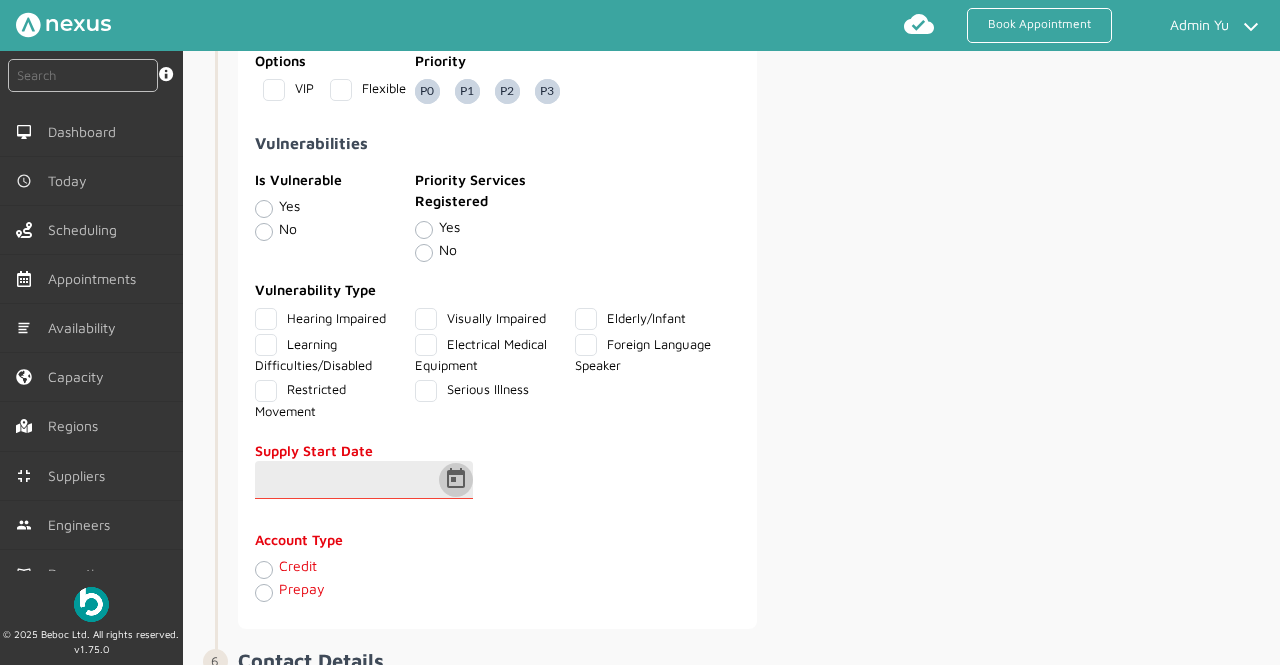 click at bounding box center [456, 480] 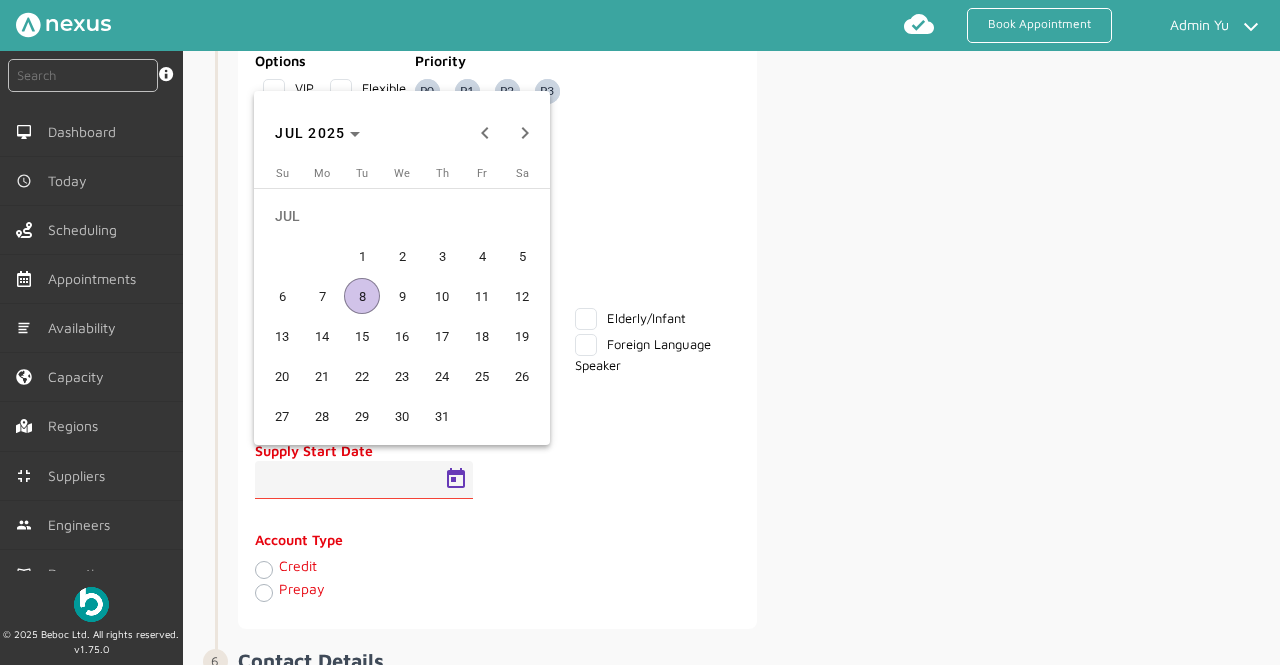 click on "8" at bounding box center [362, 296] 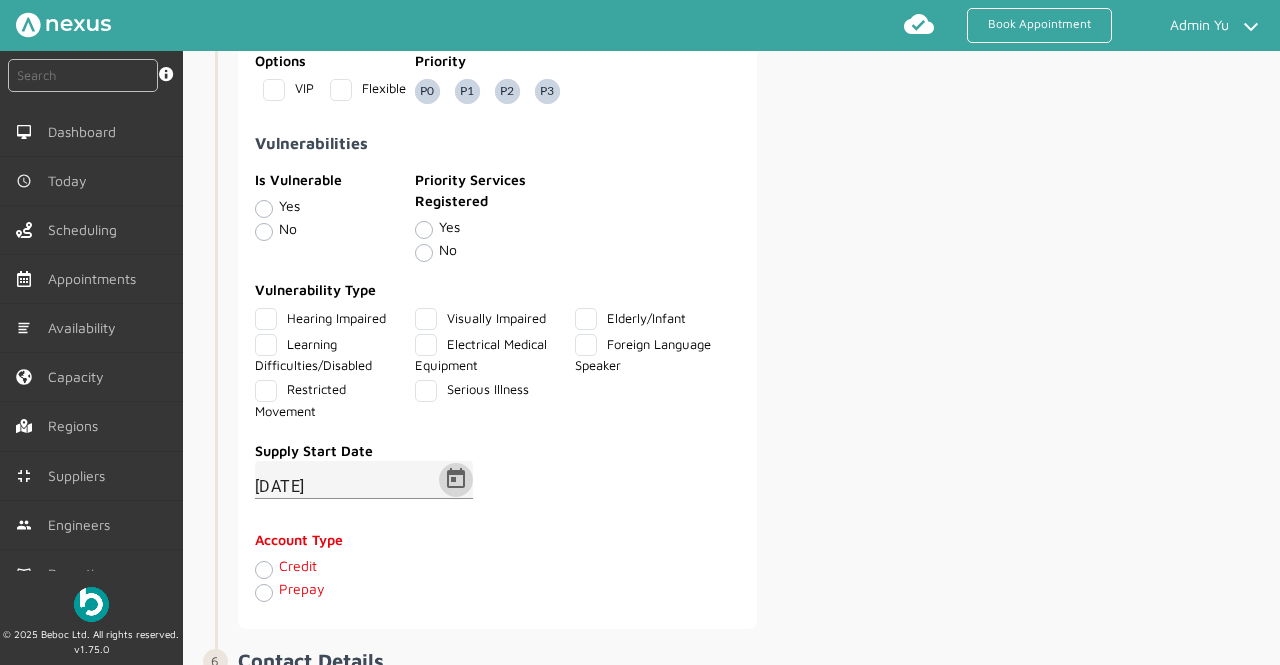 click on "Credit" at bounding box center [298, 565] 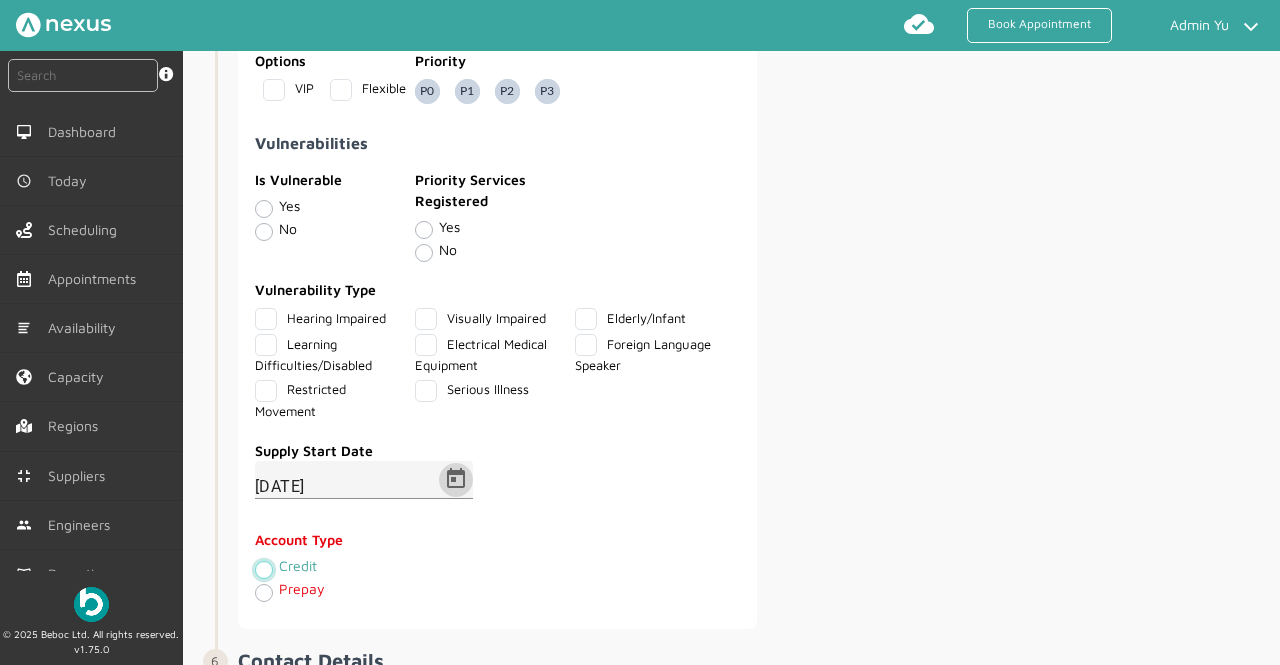 click on "Credit" at bounding box center [263, 568] 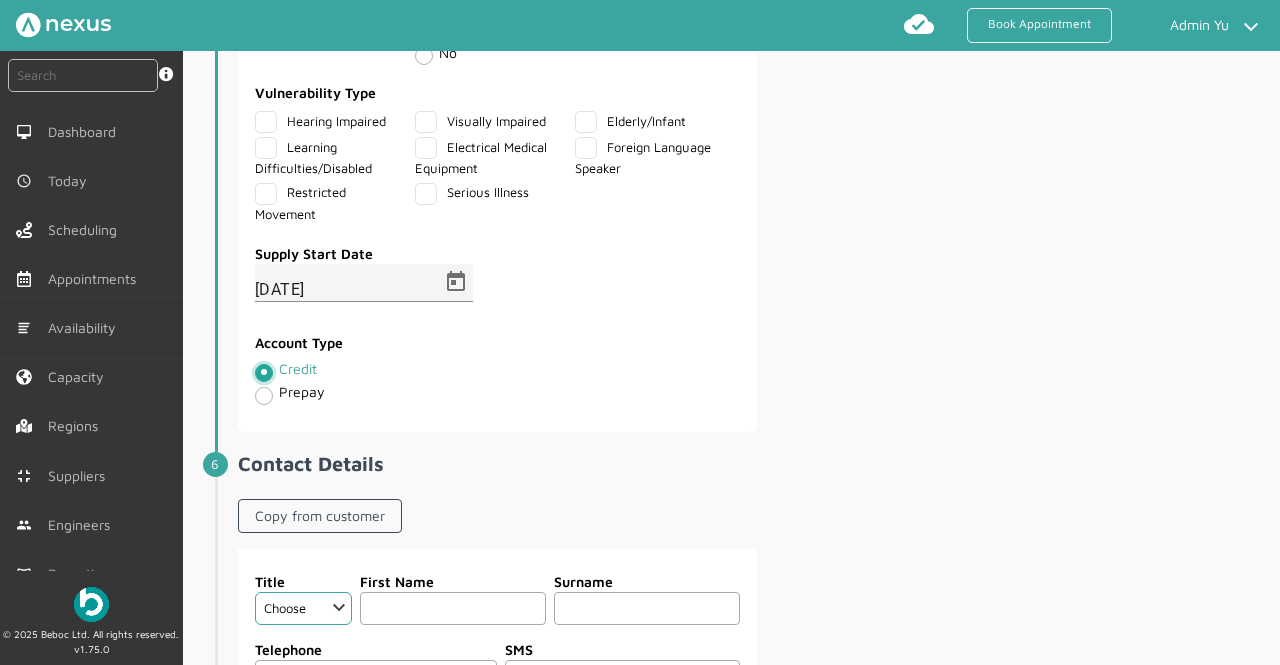 scroll, scrollTop: 1637, scrollLeft: 0, axis: vertical 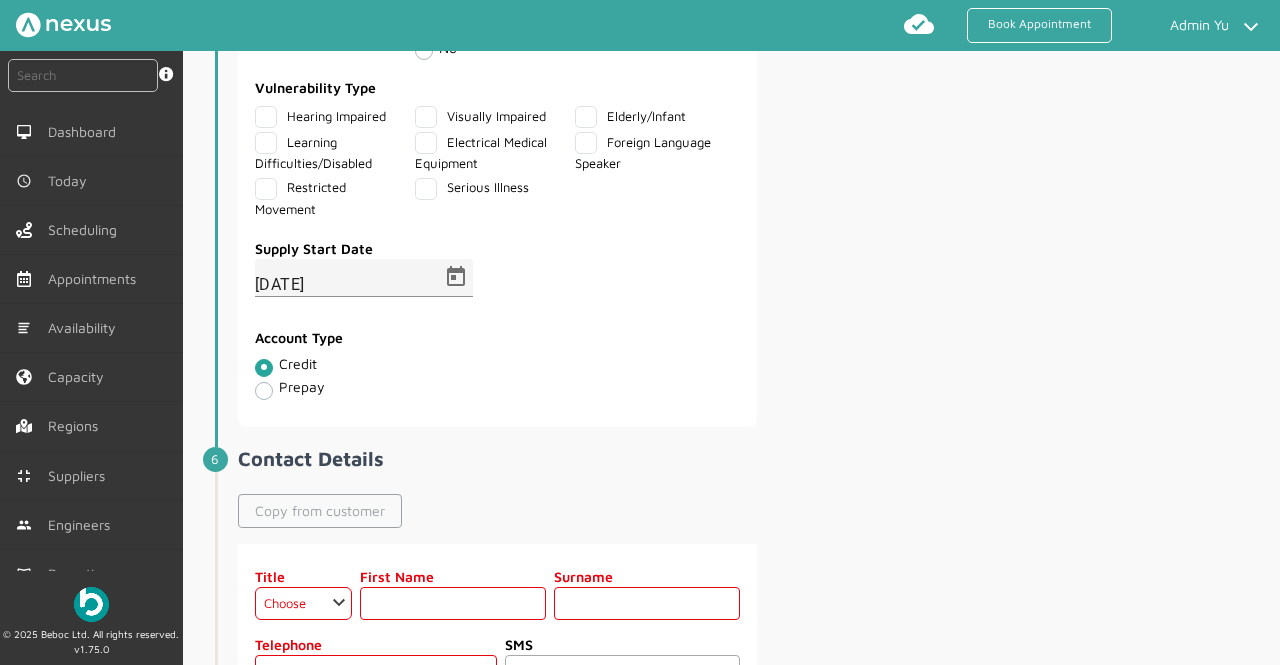 click on "Copy from customer" at bounding box center (320, 511) 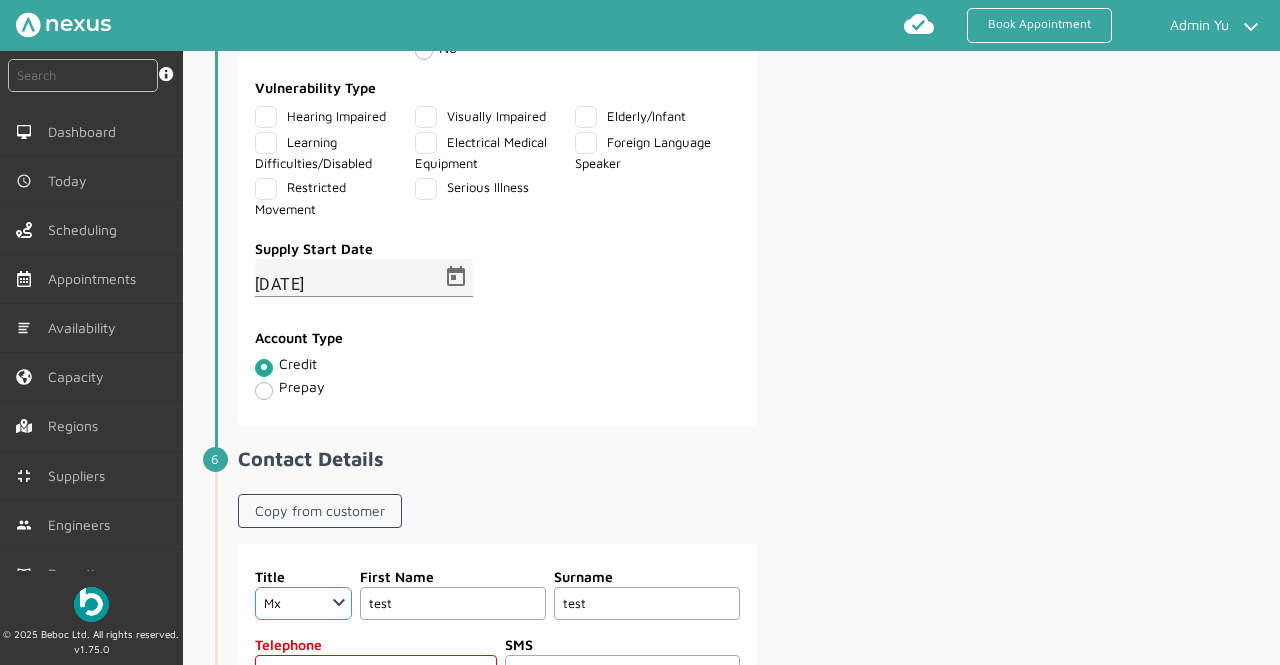 click at bounding box center (376, 671) 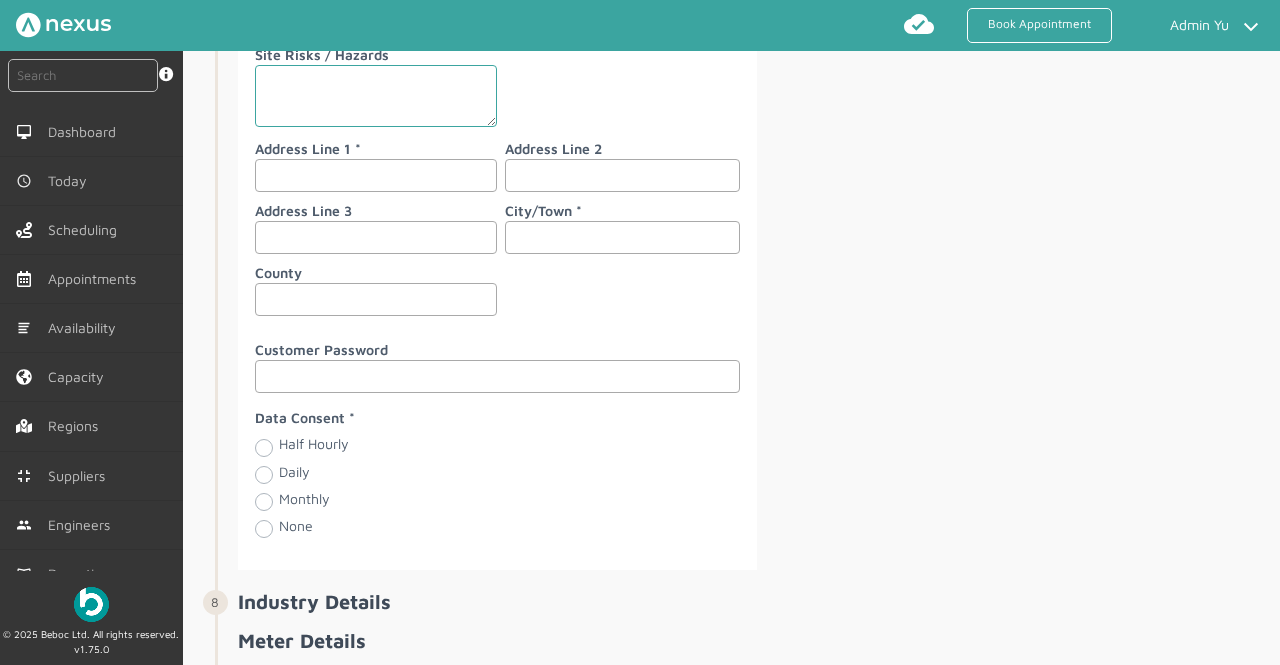 scroll, scrollTop: 2628, scrollLeft: 0, axis: vertical 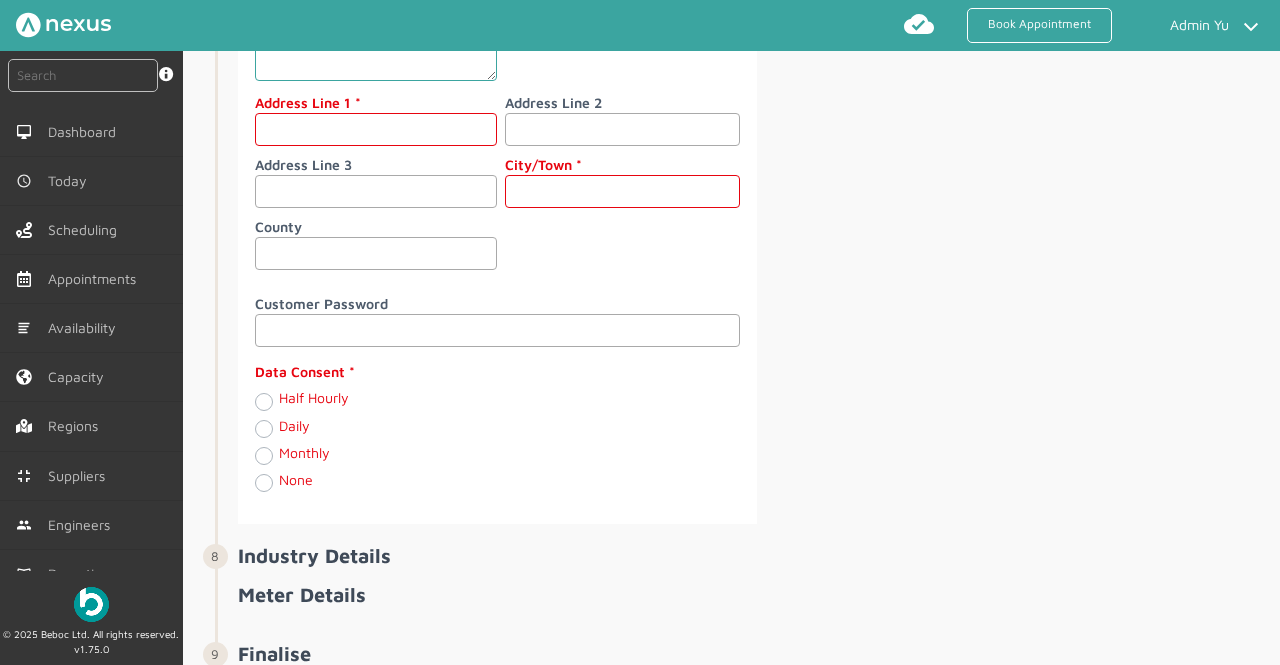 type on "[PHONE]" 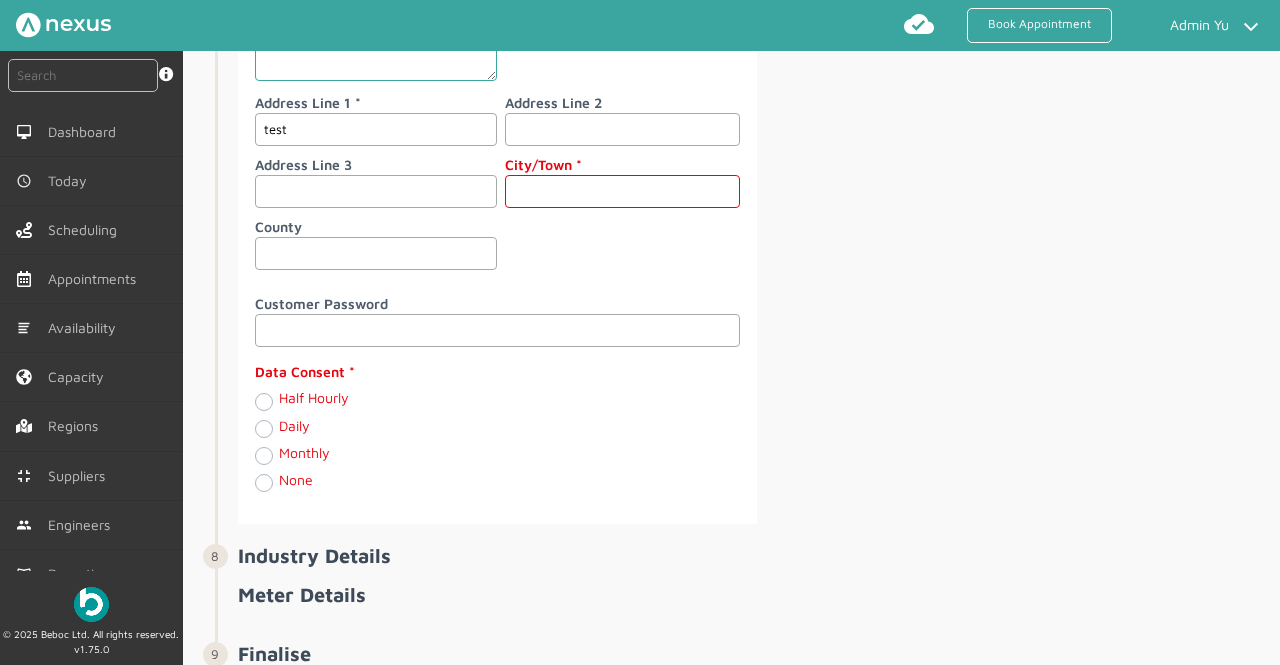 type on "test" 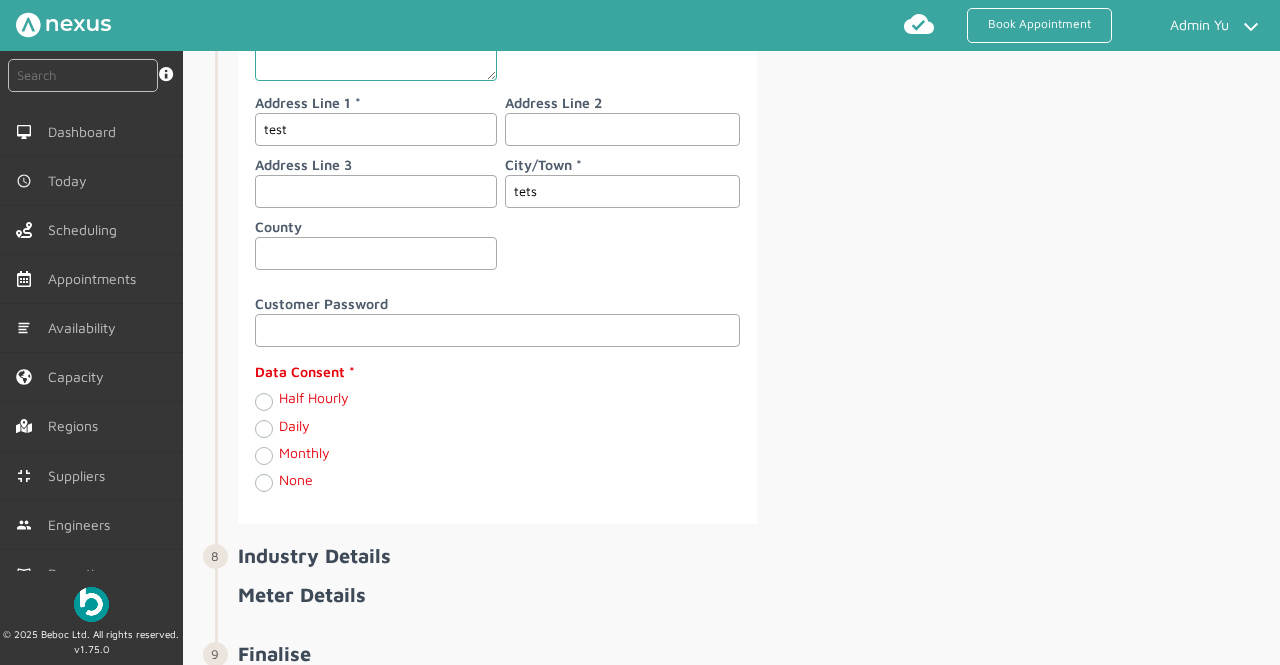 type on "tets" 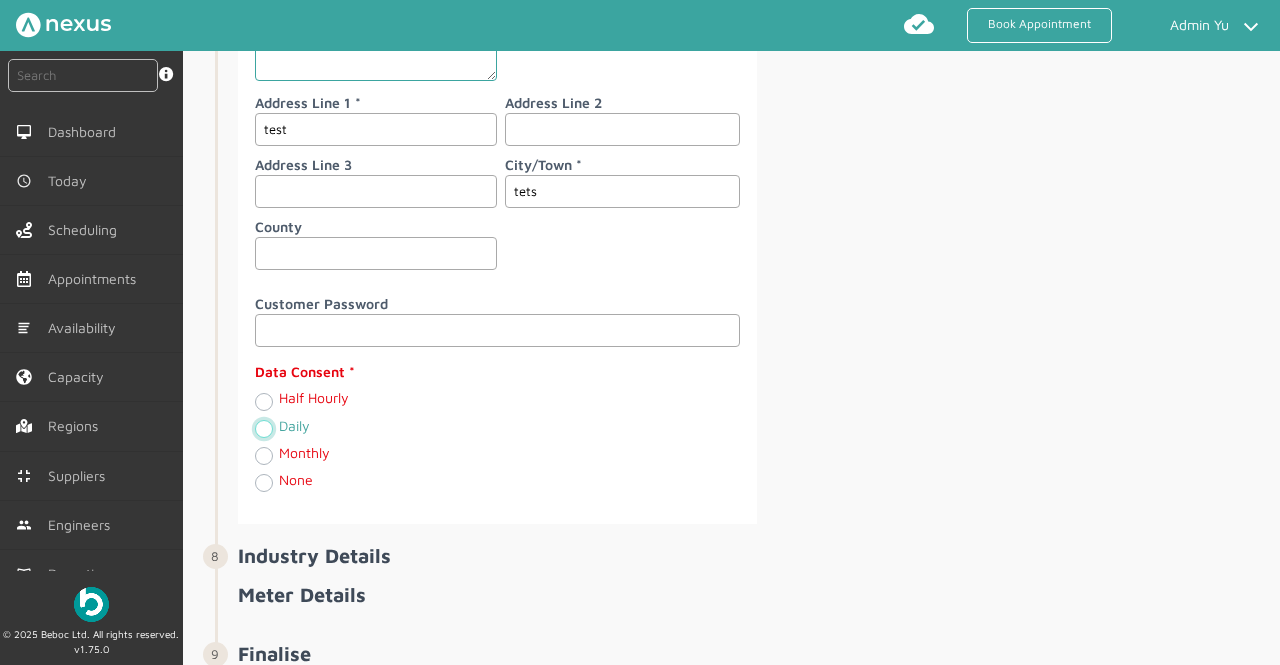 click on "Daily" at bounding box center (263, 428) 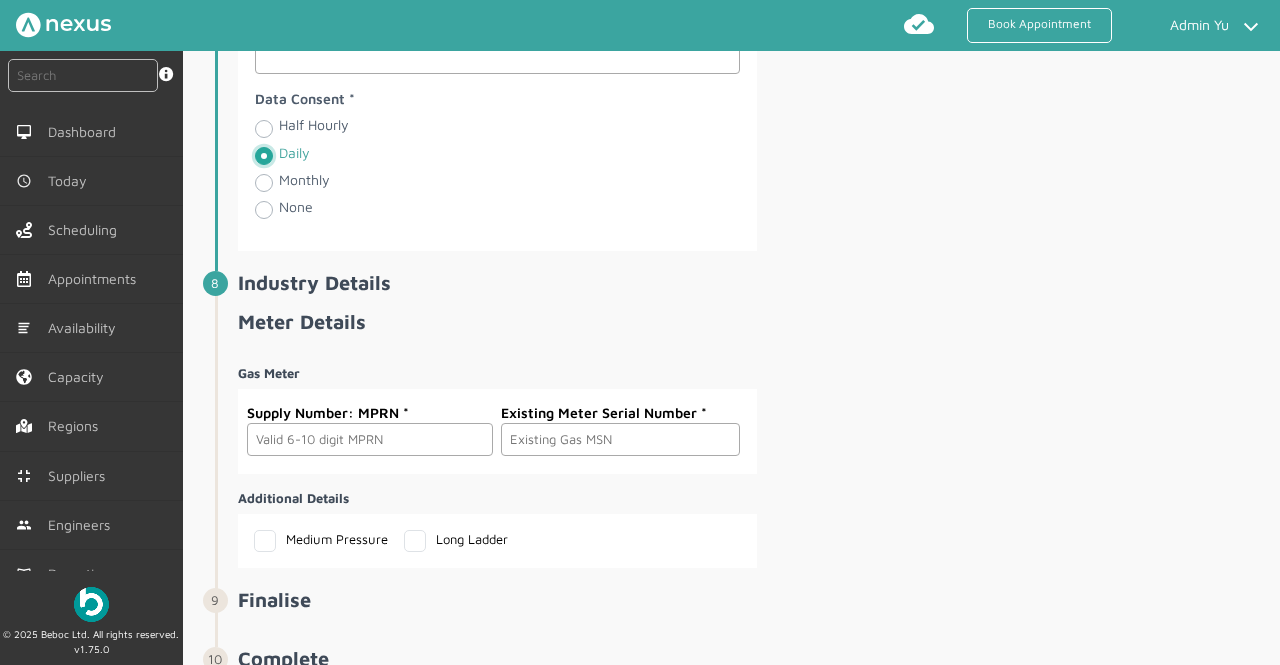 scroll, scrollTop: 2902, scrollLeft: 0, axis: vertical 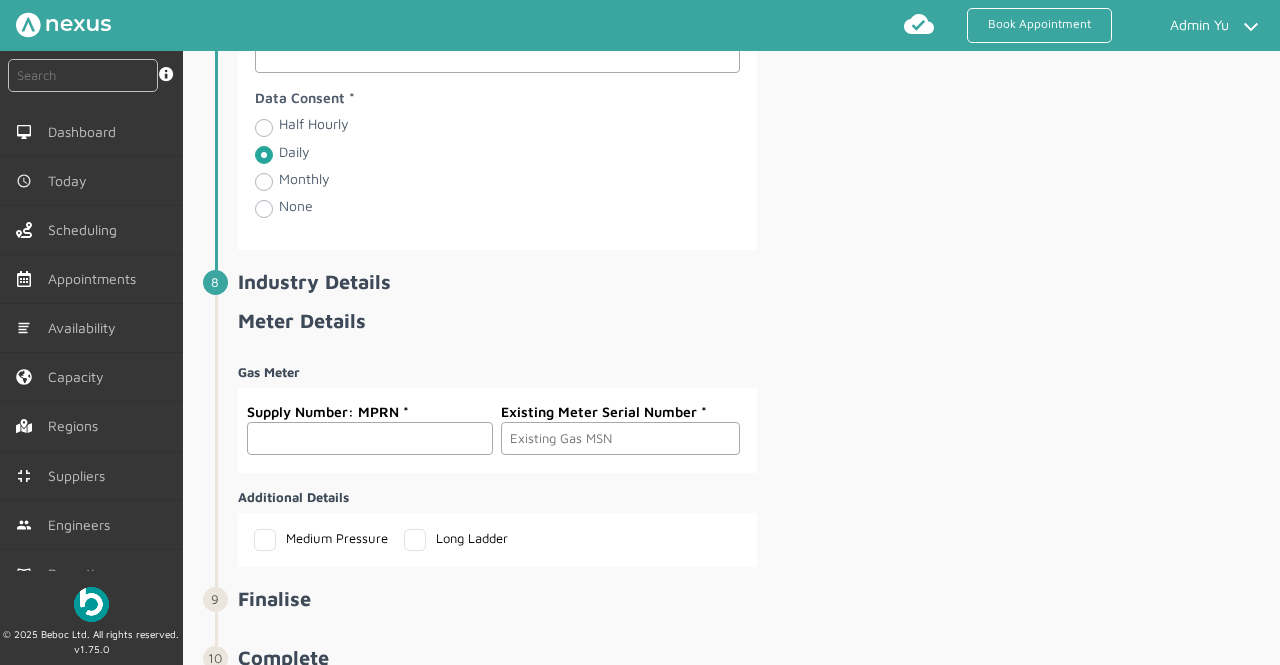 click at bounding box center (370, 438) 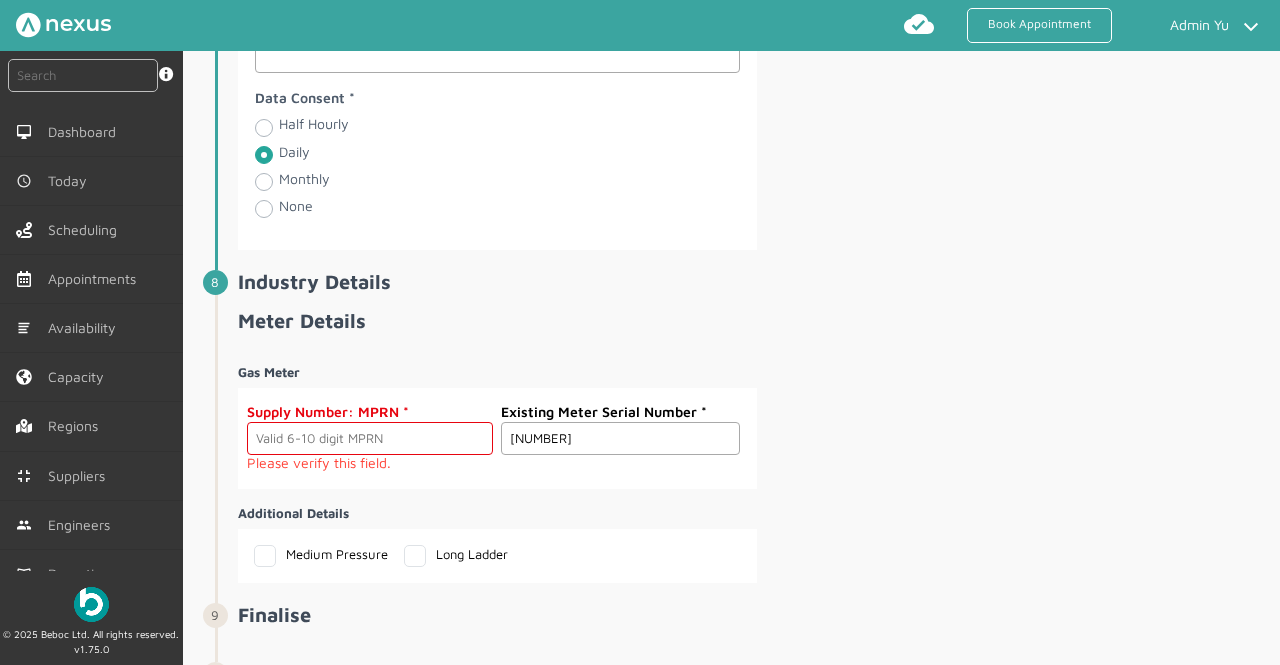 type on "[NUMBER]" 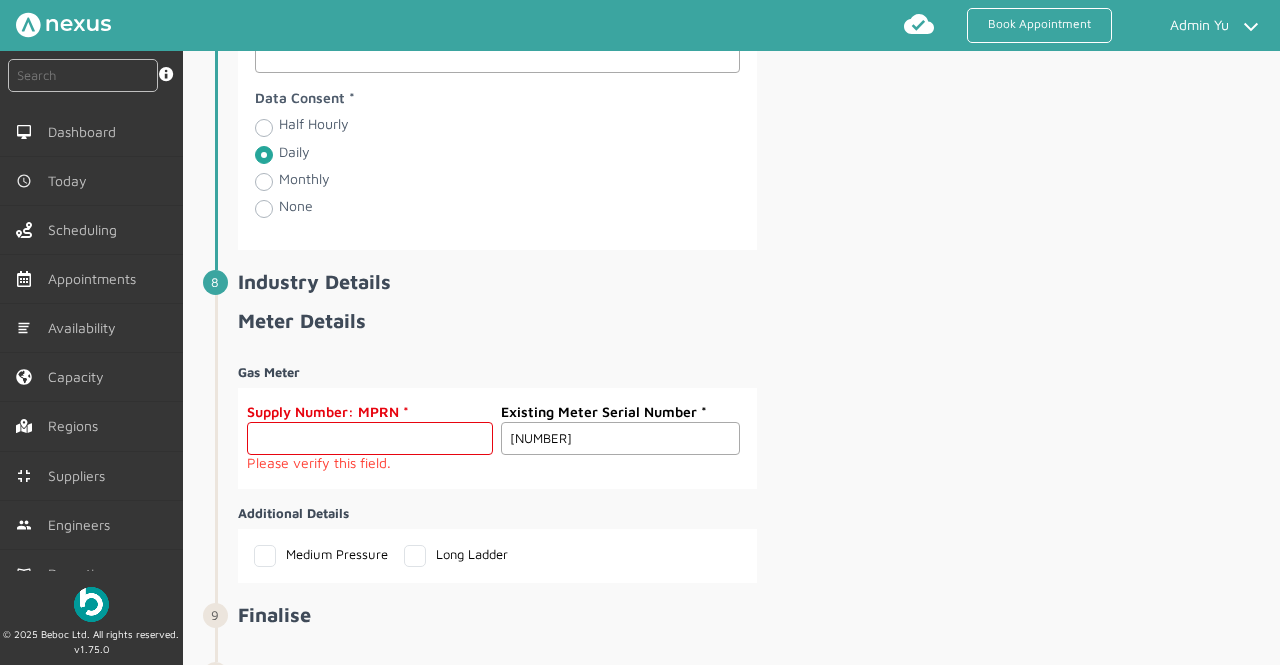 click at bounding box center [370, 438] 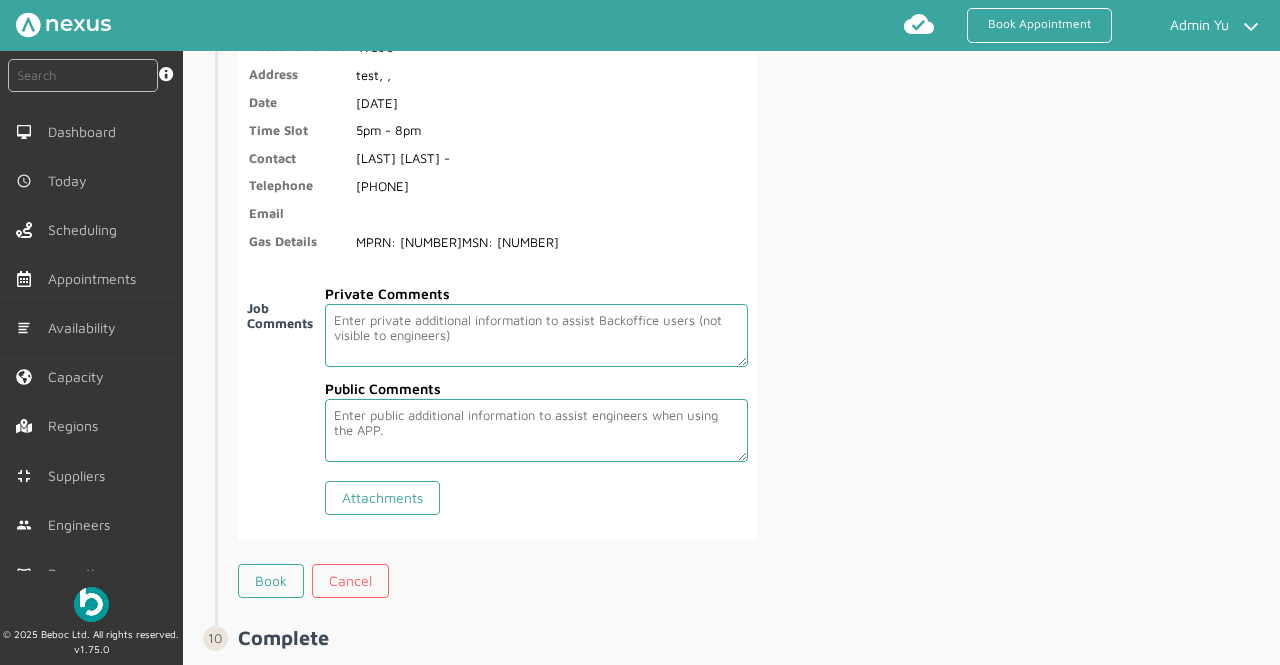 scroll, scrollTop: 3592, scrollLeft: 0, axis: vertical 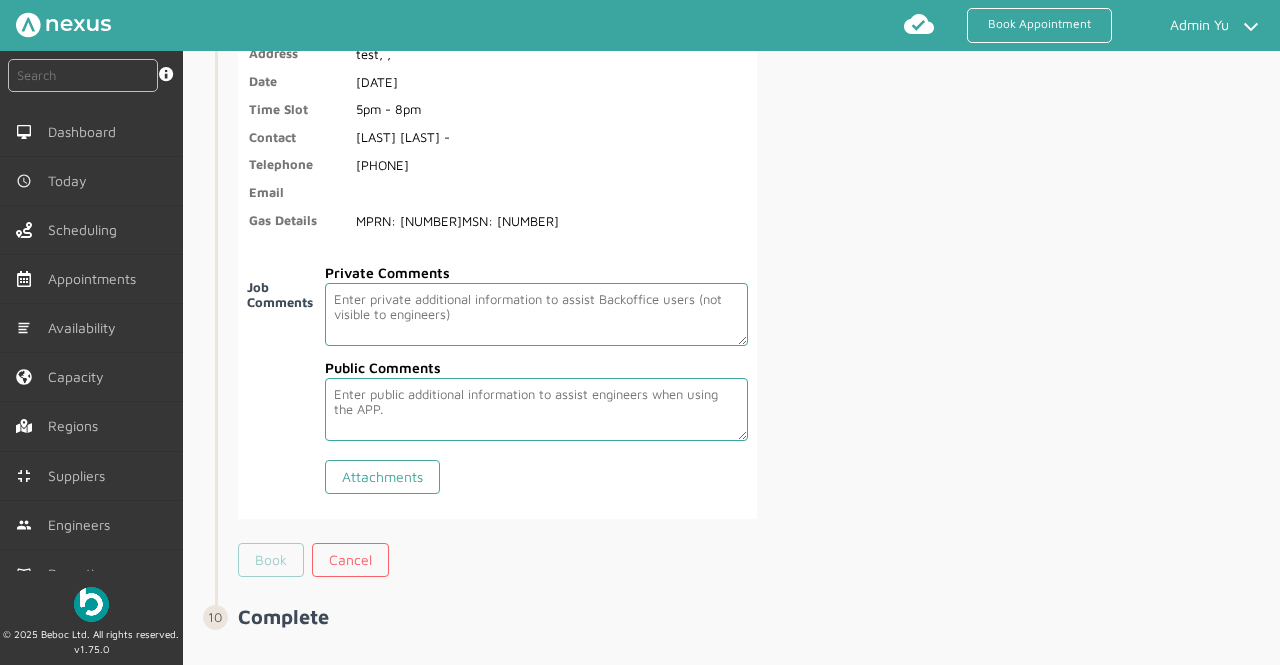 type on "[NUMBER]" 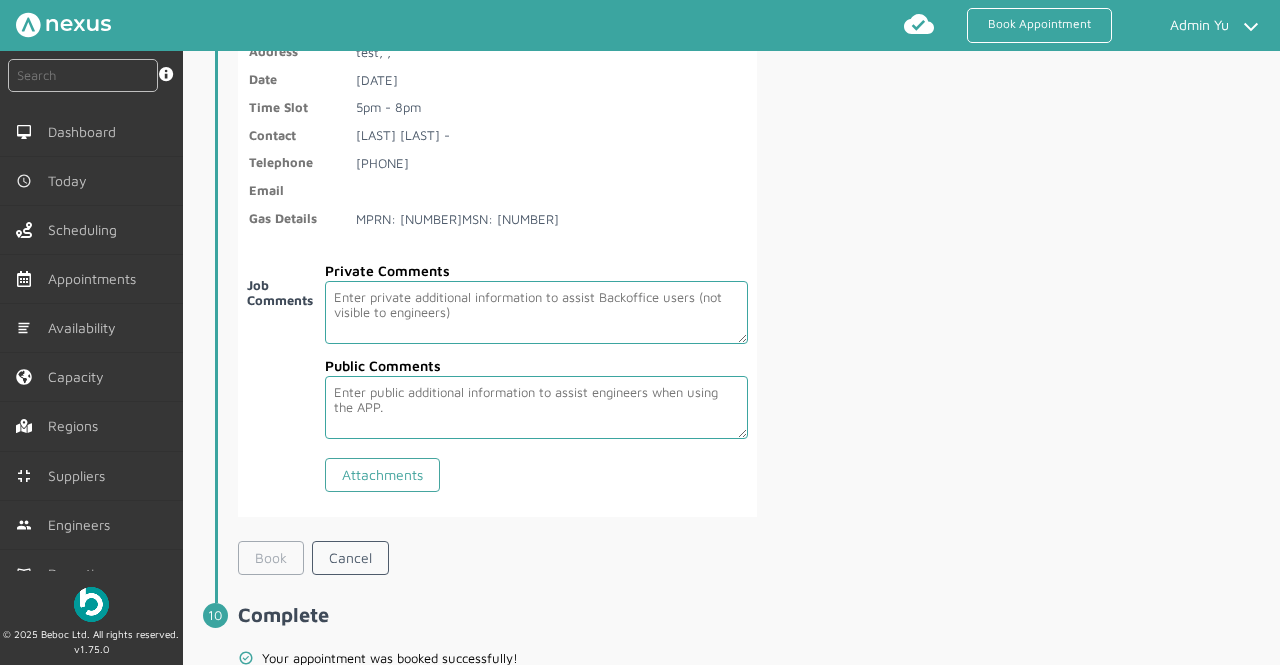 scroll, scrollTop: 3688, scrollLeft: 0, axis: vertical 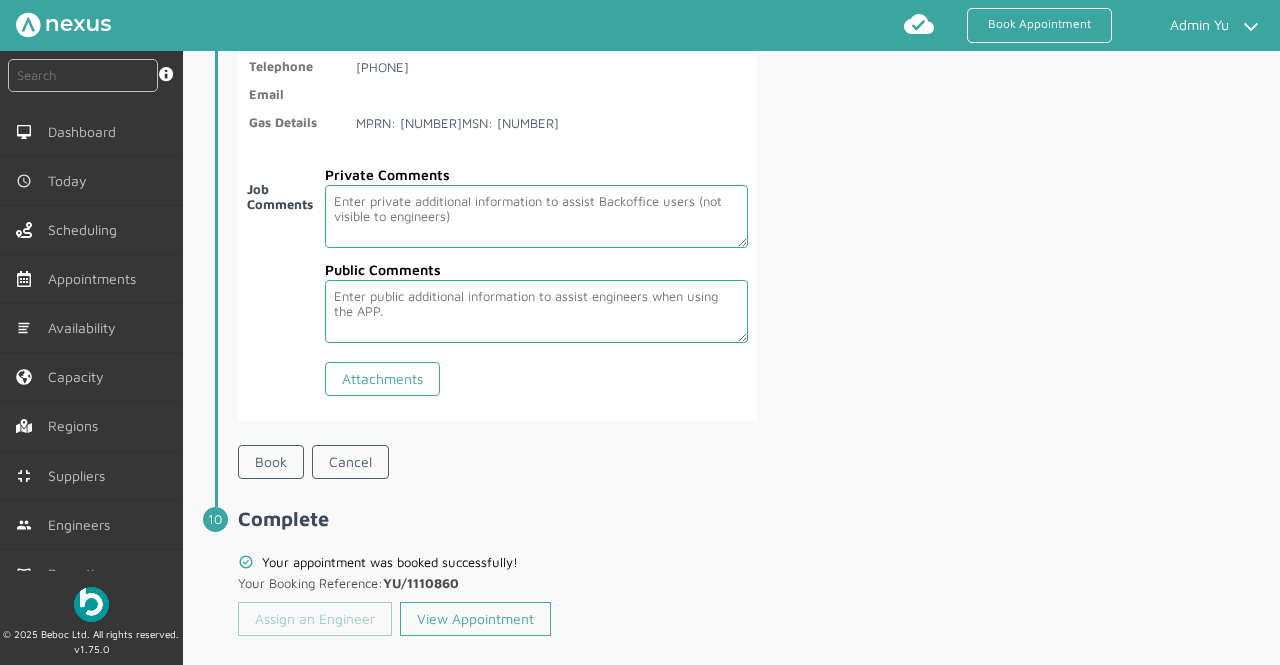 click on "Assign an Engineer" at bounding box center [315, 619] 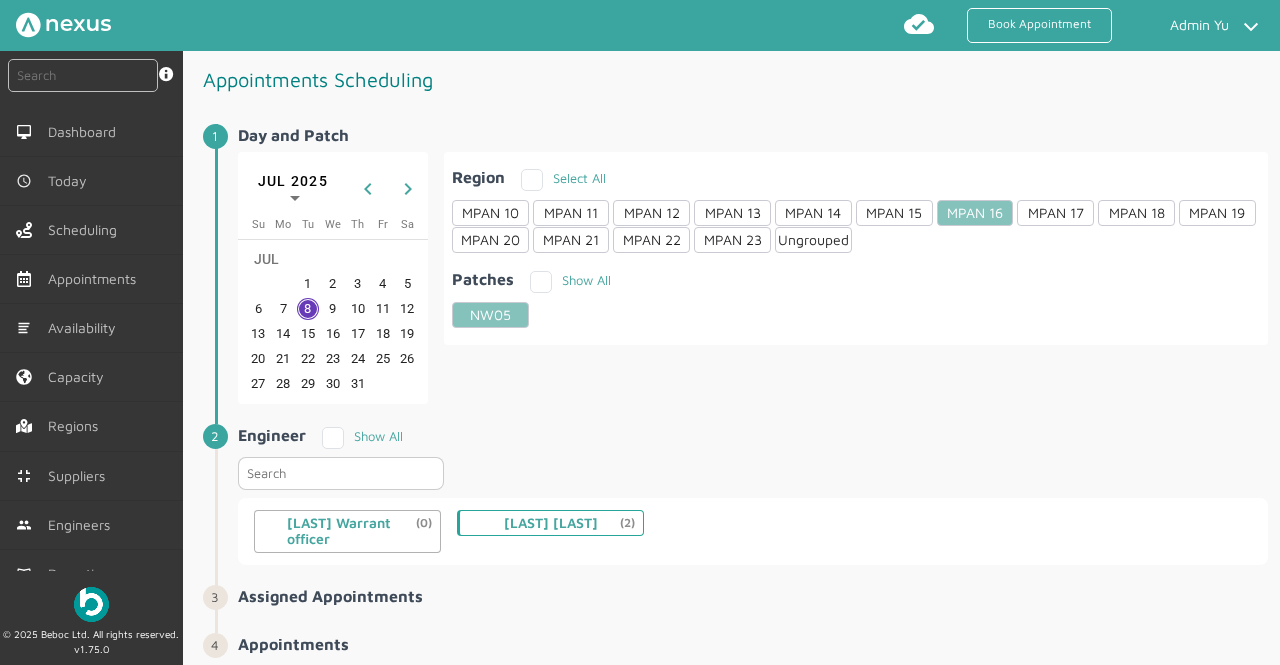 click on "[LAST] [LAST] (2)" at bounding box center [551, 523] 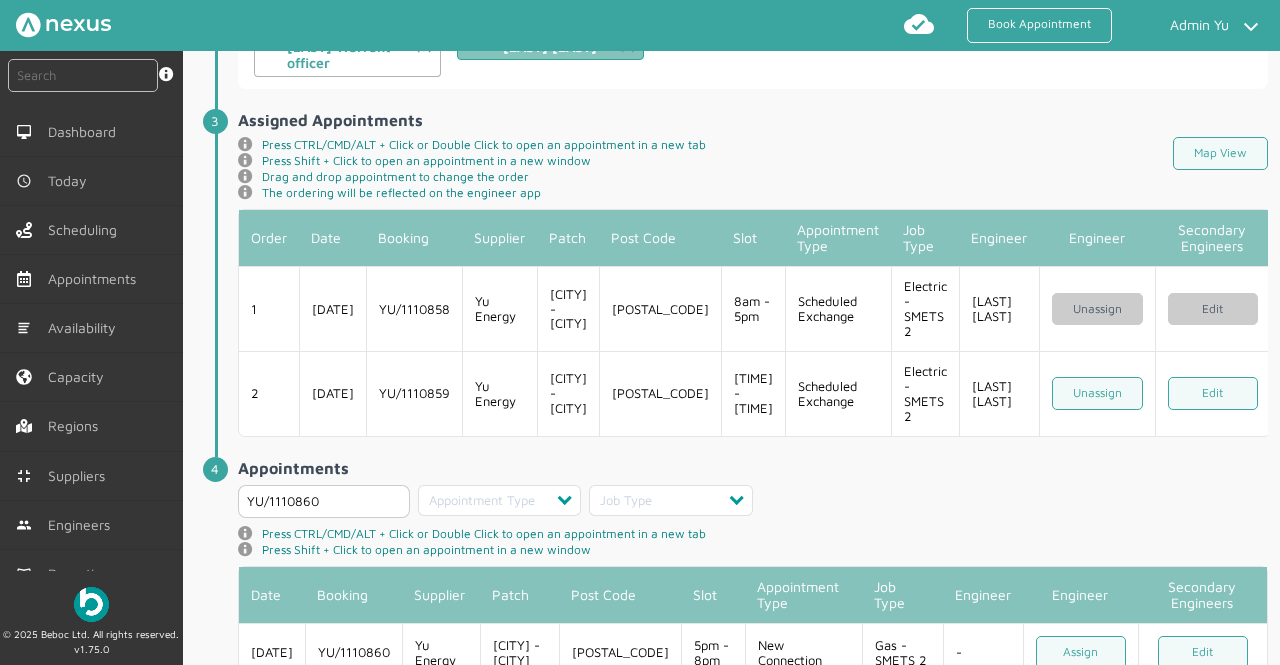 scroll, scrollTop: 508, scrollLeft: 0, axis: vertical 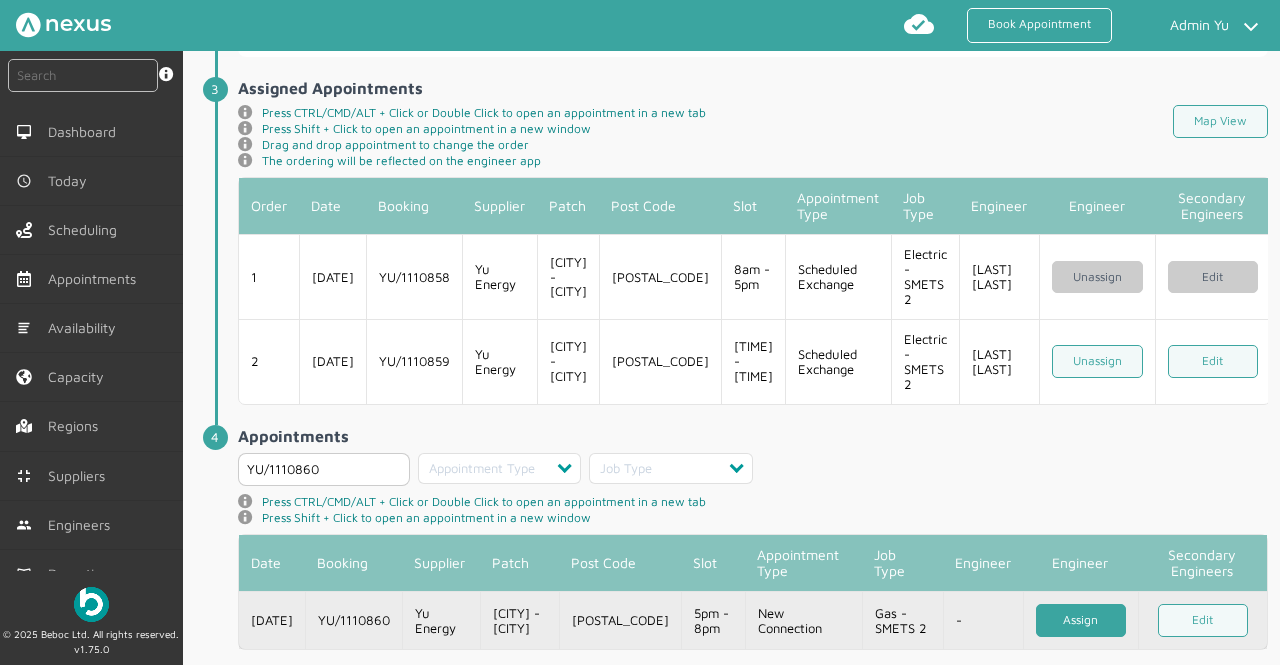 click on "Assign" at bounding box center [1081, 620] 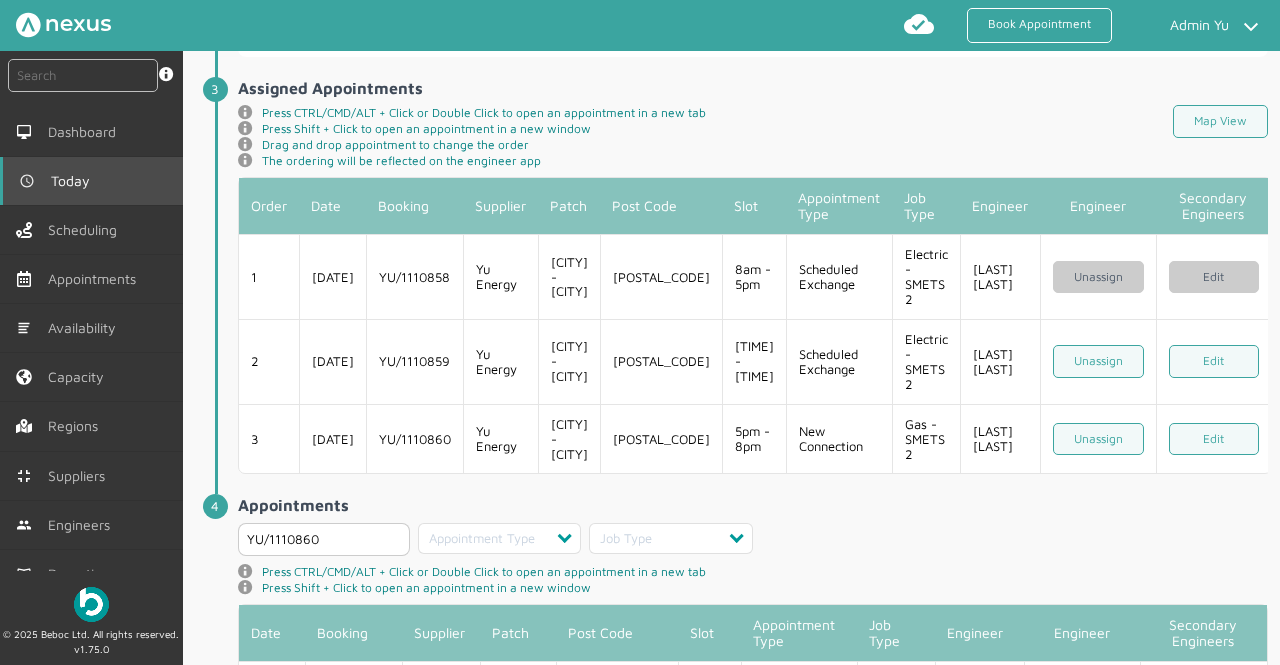 click on "Today" at bounding box center [91, 181] 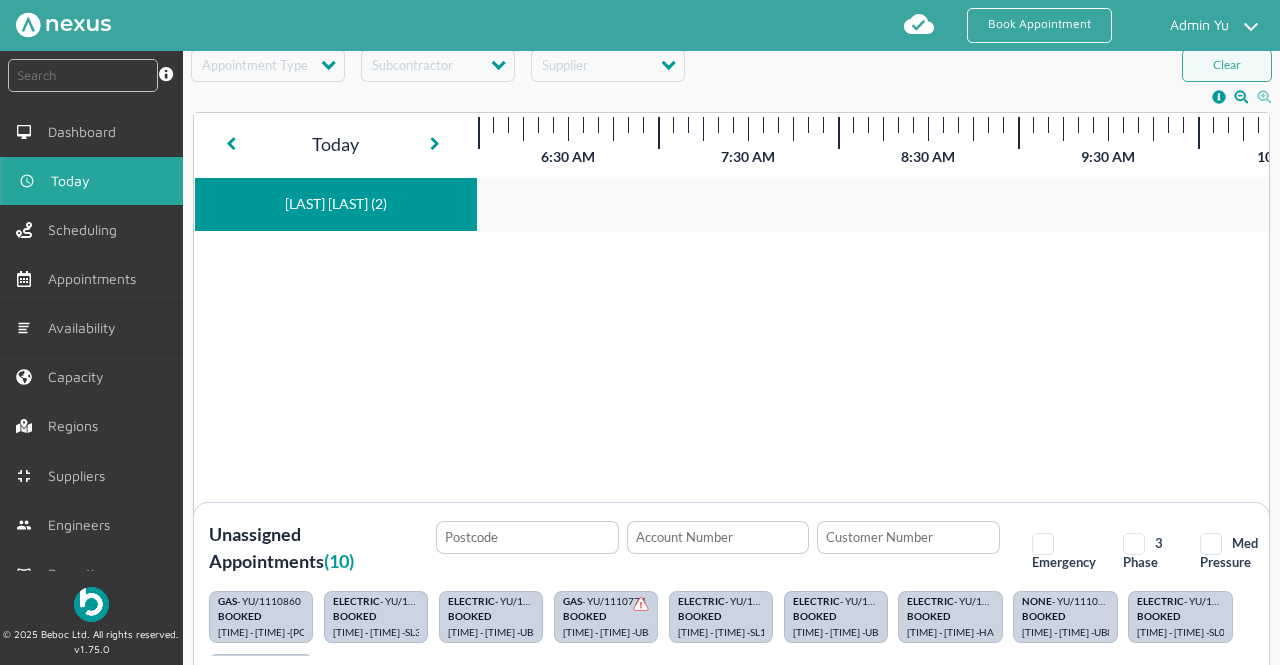 scroll, scrollTop: 43, scrollLeft: 0, axis: vertical 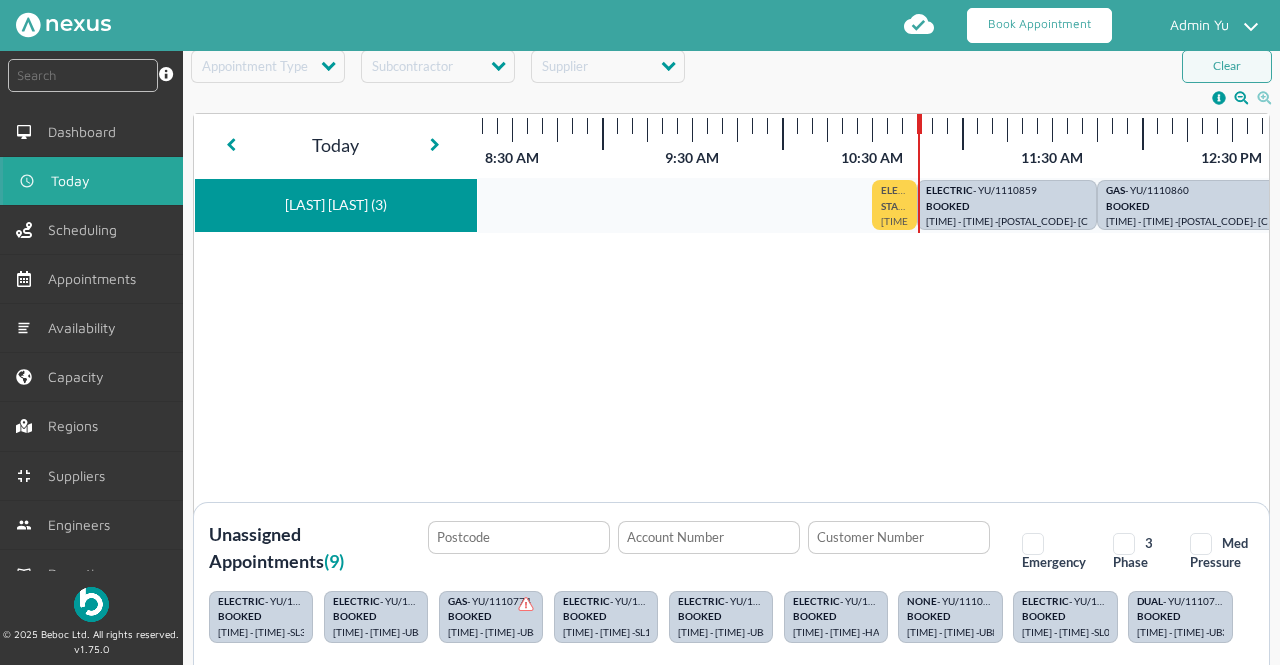 click on "Book Appointment" at bounding box center [1039, 25] 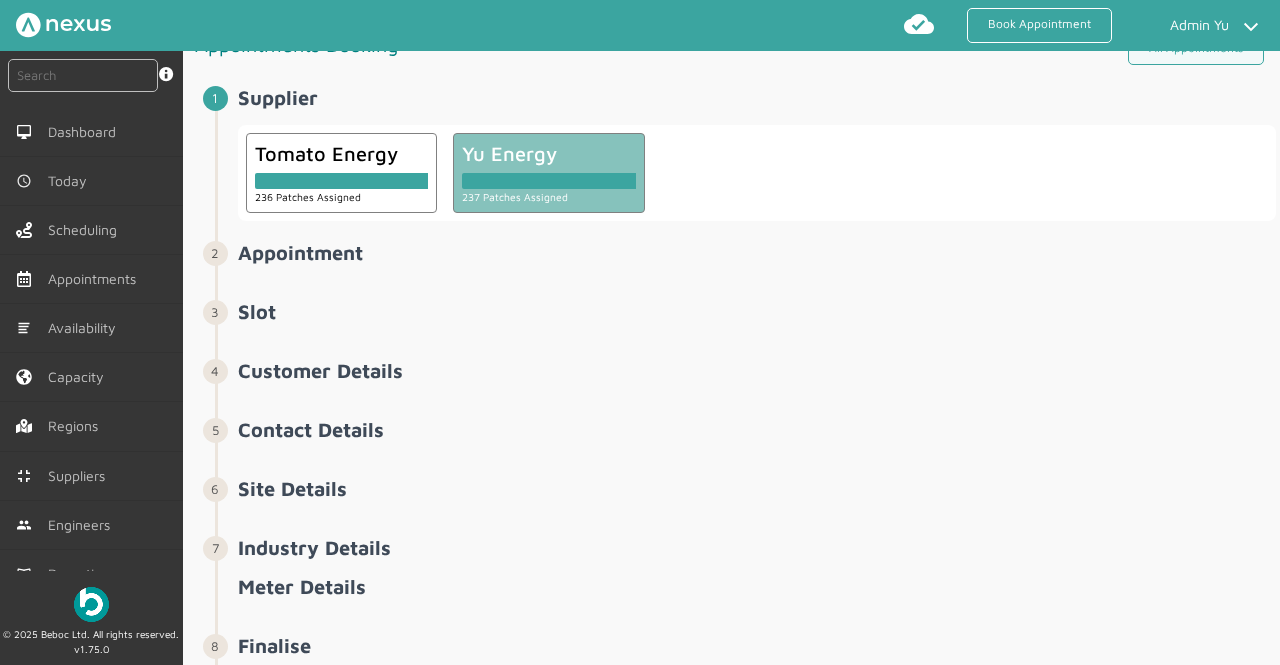 click on "237 Patches Assigned" at bounding box center [342, 196] 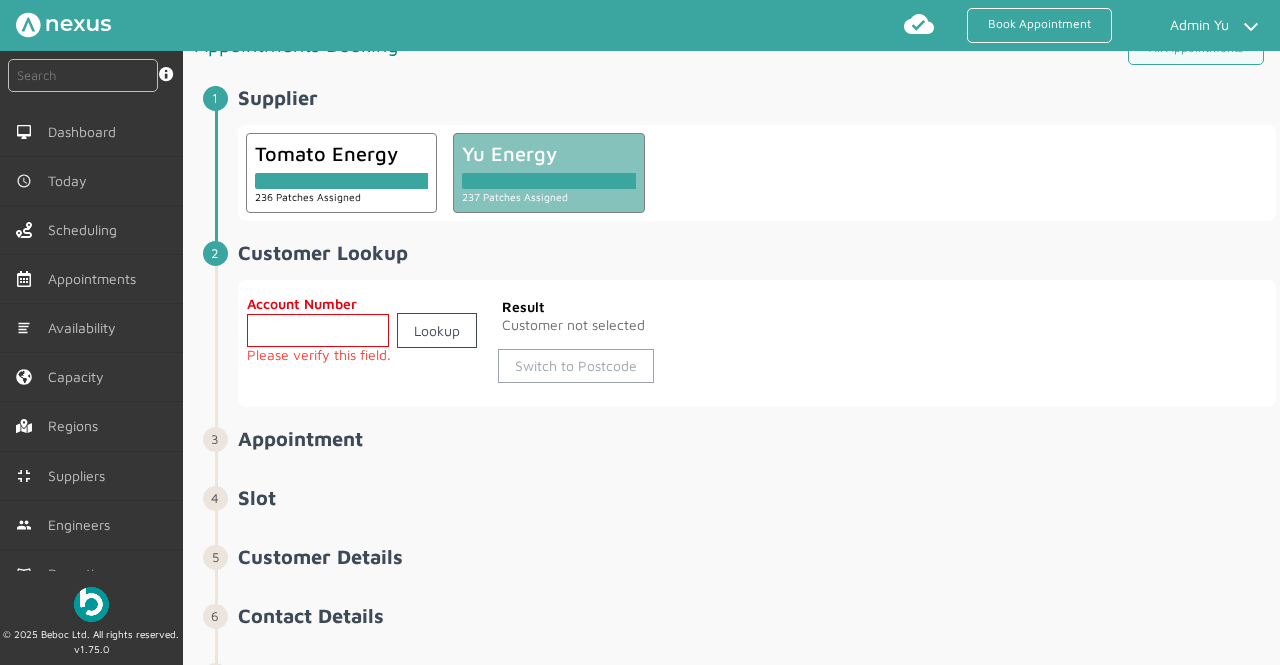 drag, startPoint x: 550, startPoint y: 353, endPoint x: 519, endPoint y: 359, distance: 31.575306 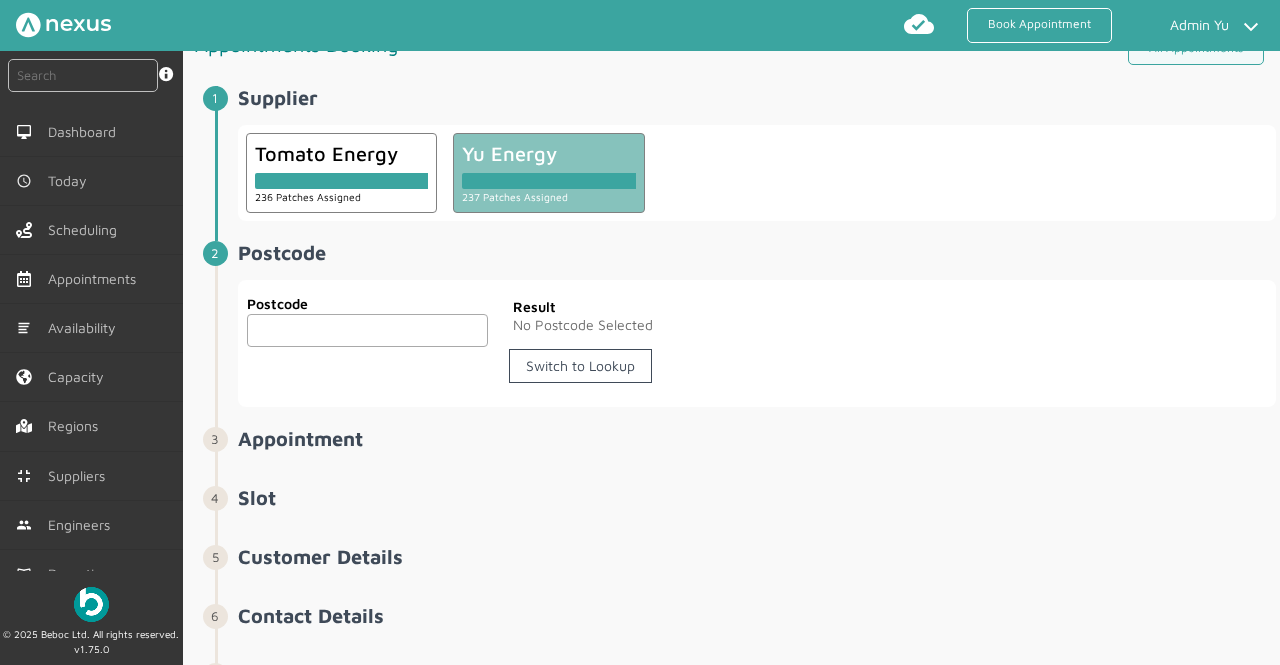 click at bounding box center (368, 330) 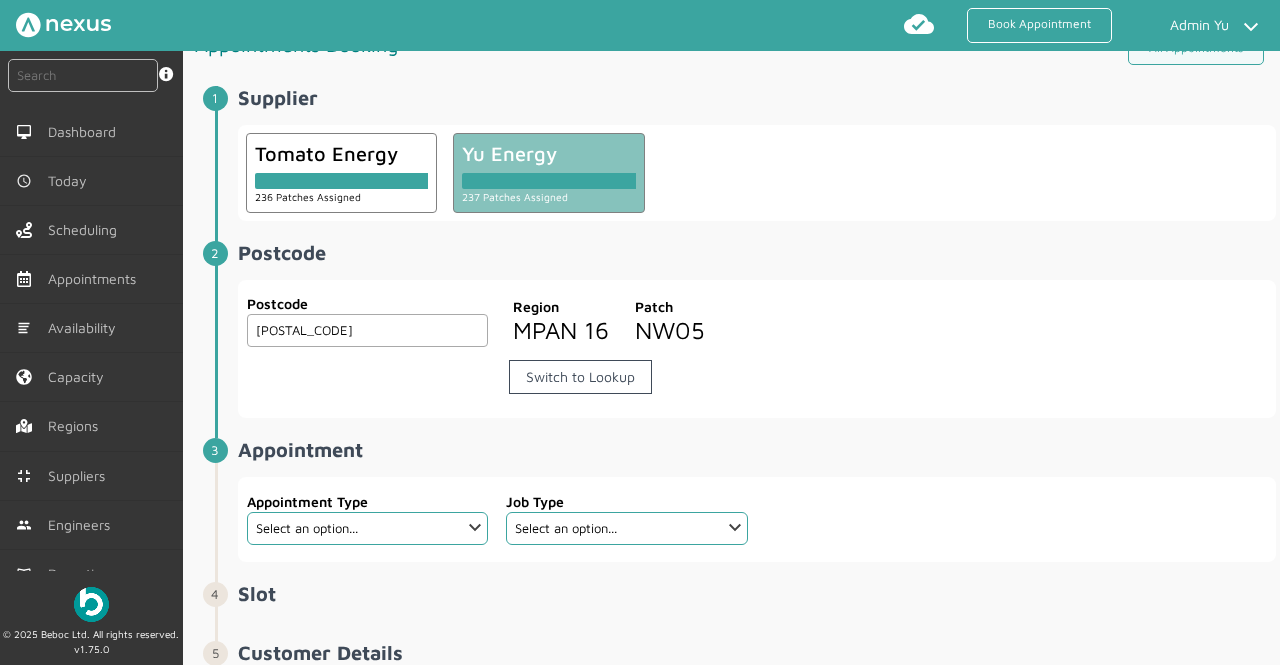 type on "[POSTAL_CODE]" 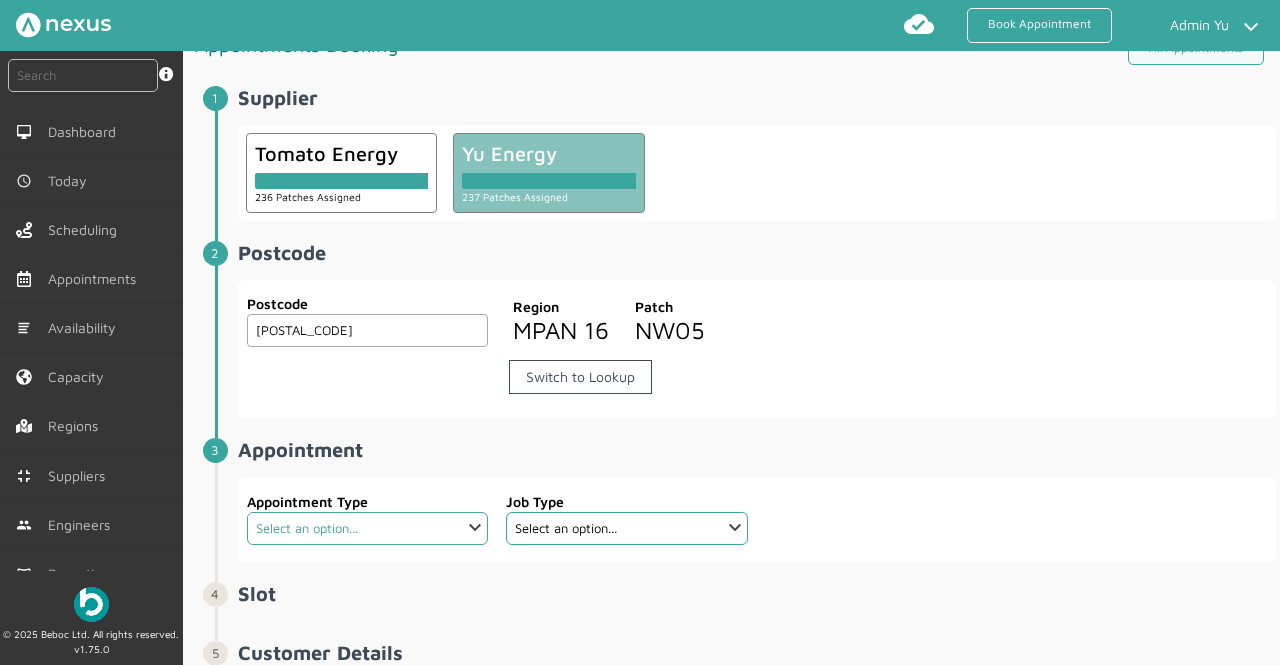 click on "Select an option... Additional Work Check Meter Comms Hub Exchange Deemed Exchange Deemed Recommission Electric Vehicle Emergency Exchange Emergency Investigation Emergency New Connection Half Hourly Metering Meter Removal New Connection Premium Service Provisional Booking Recommission Scheduled Exchange Scheduled Investigation Site Survey Warrant Warrant Disconnect Warrant Officer" at bounding box center [368, 528] 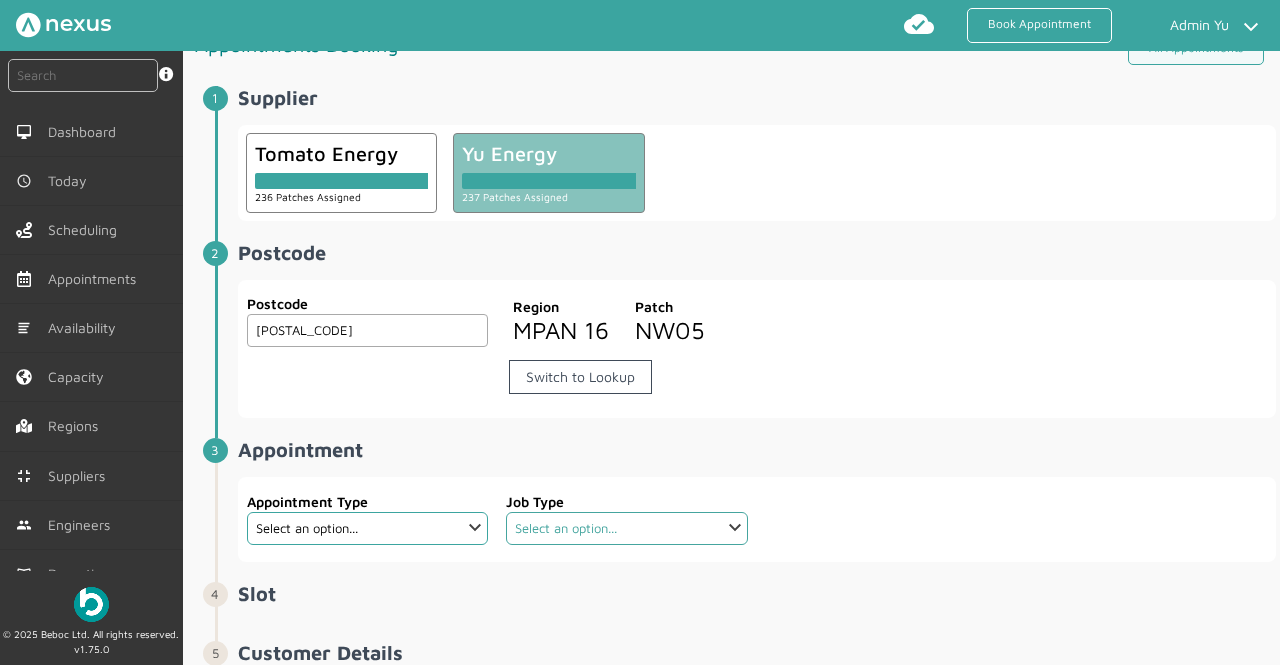 click on "Select an option... Dual Fuel Dual Fuel - SMETS 2 Electric Electric - SMETS 2 Gas Gas - SMETS 2 Gas U16 - SMETS 2 Traditional Dual Fuel Traditional Electric Traditional Gas Traditional Gas U16" at bounding box center (627, 528) 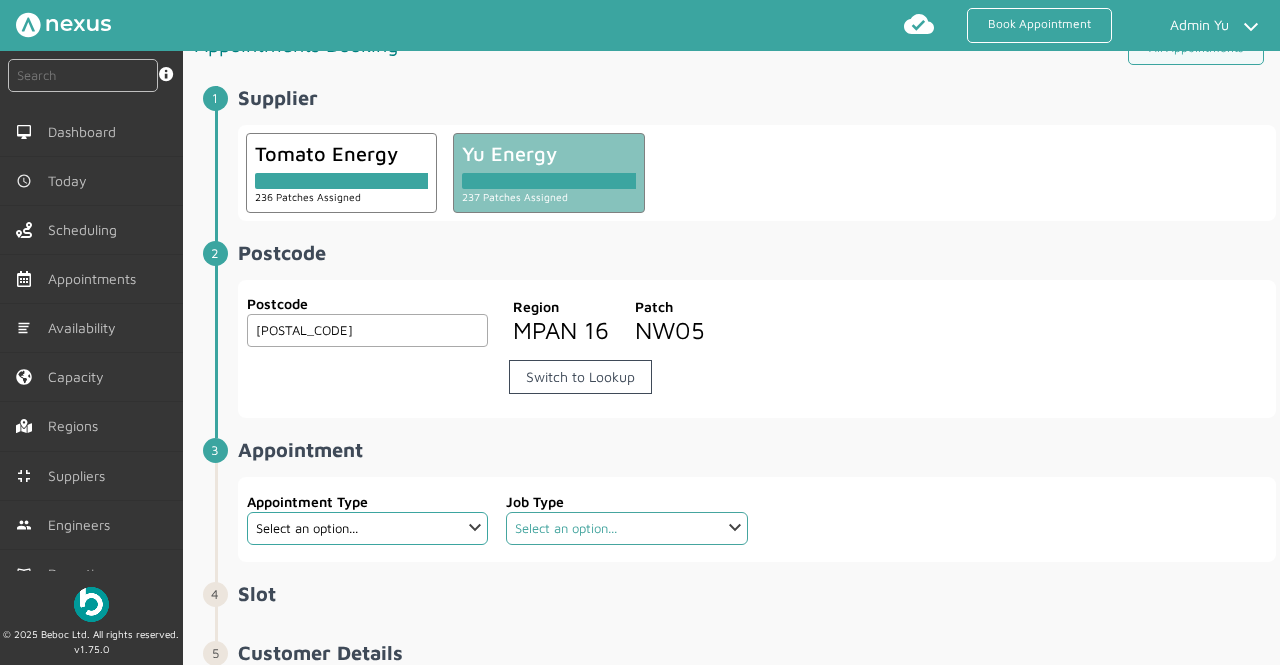 select on "4: [HASH]" 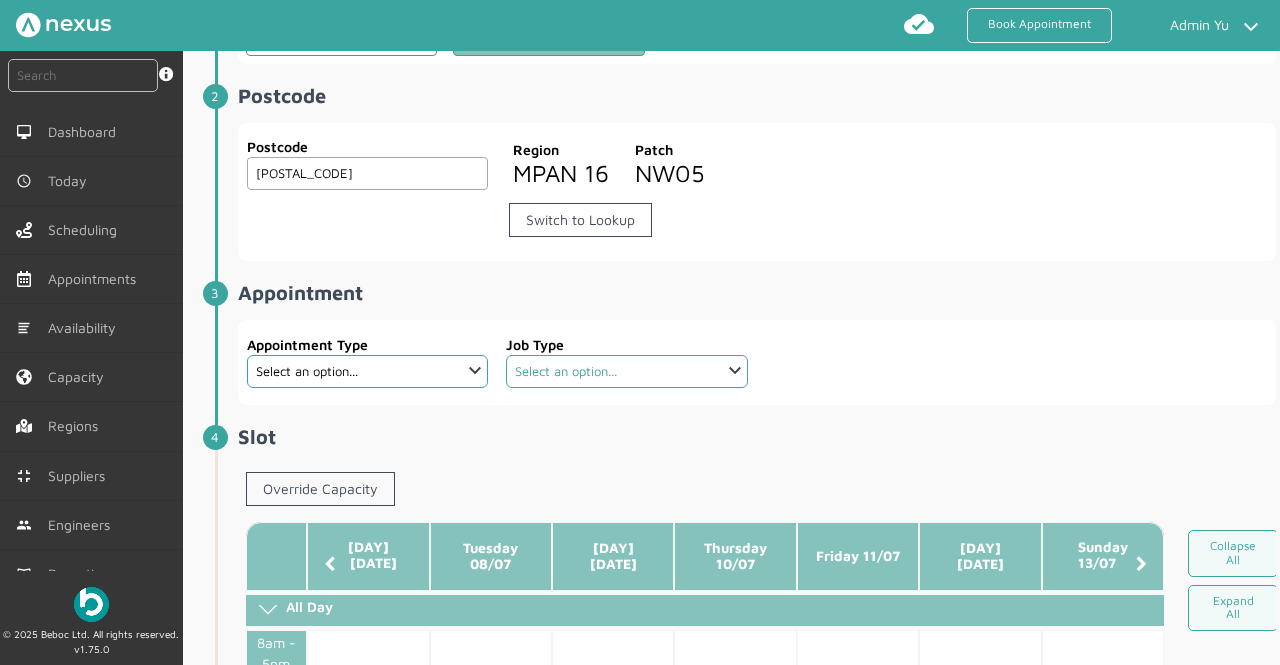 scroll, scrollTop: 197, scrollLeft: 0, axis: vertical 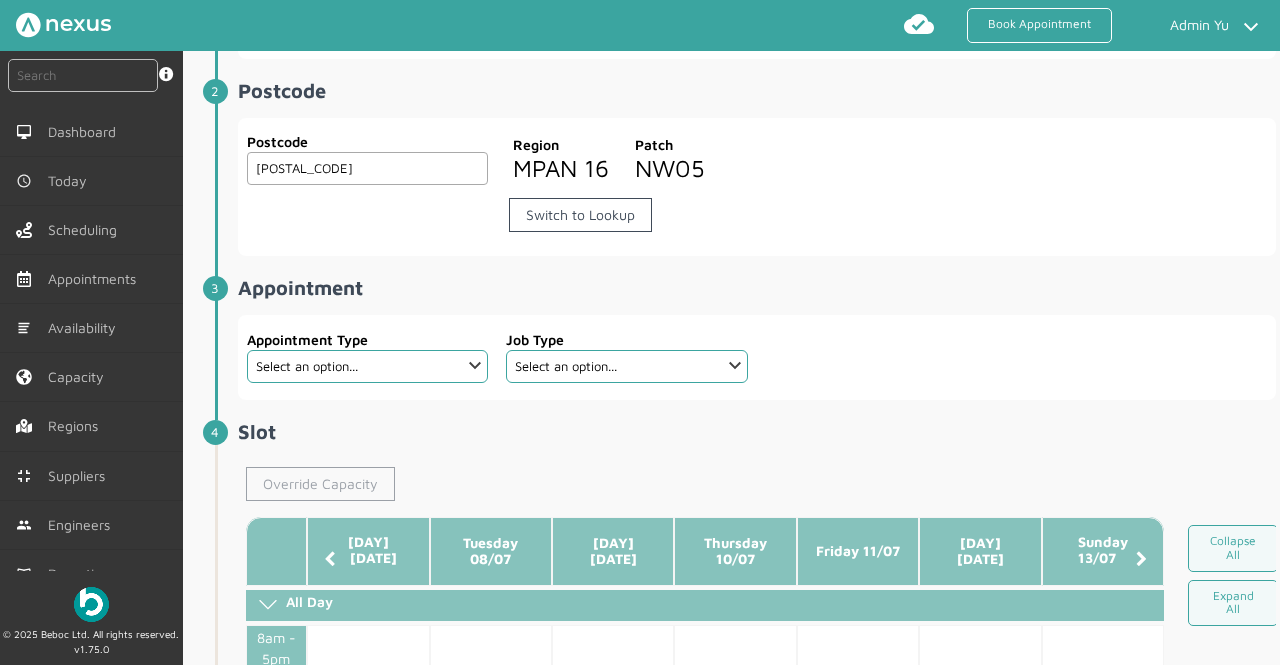 click on "Override Capacity" at bounding box center (320, 484) 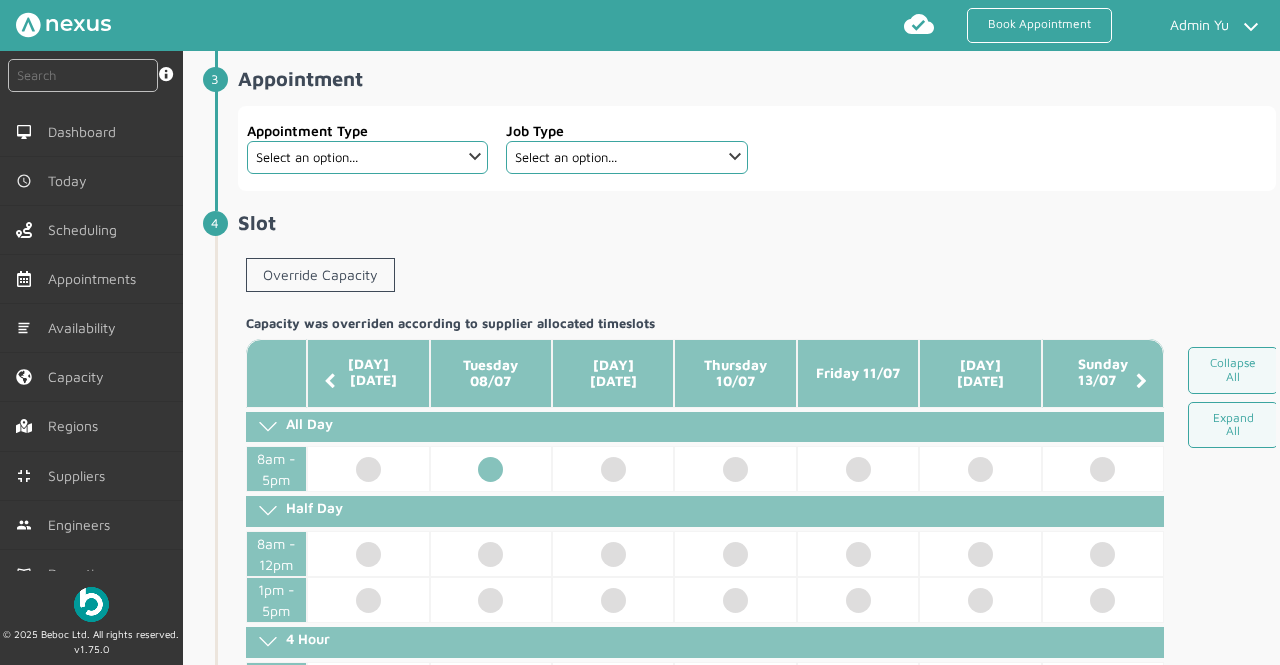 click at bounding box center [491, 469] 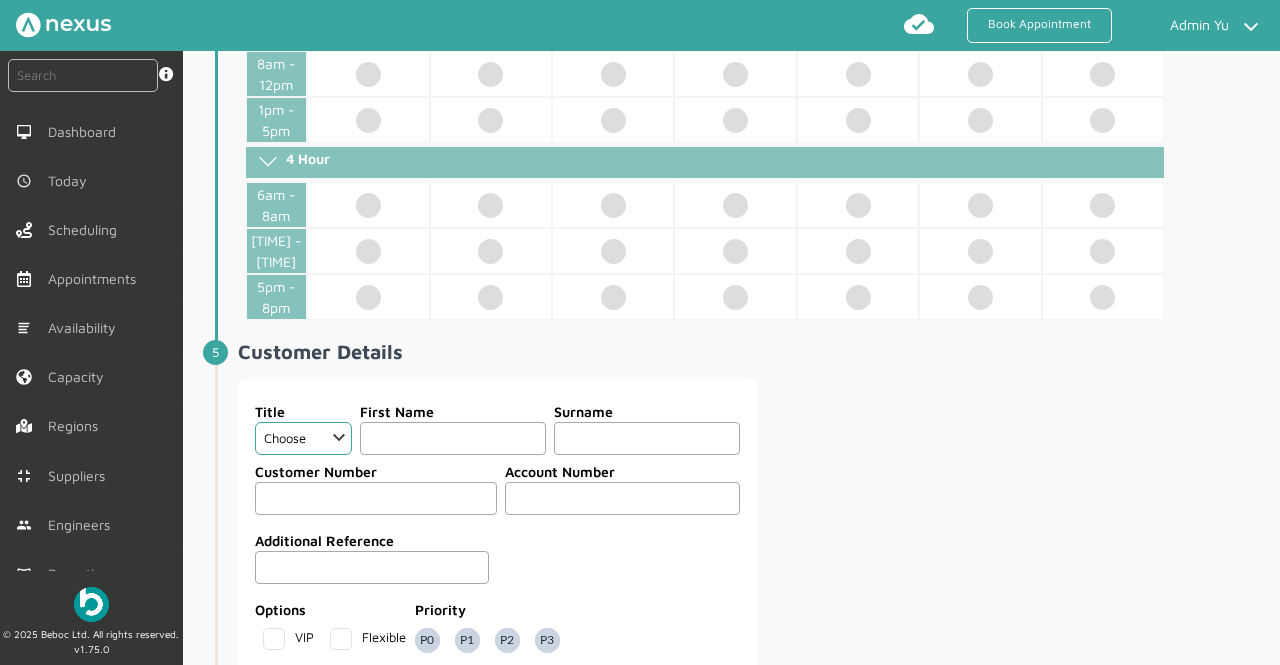 scroll, scrollTop: 888, scrollLeft: 0, axis: vertical 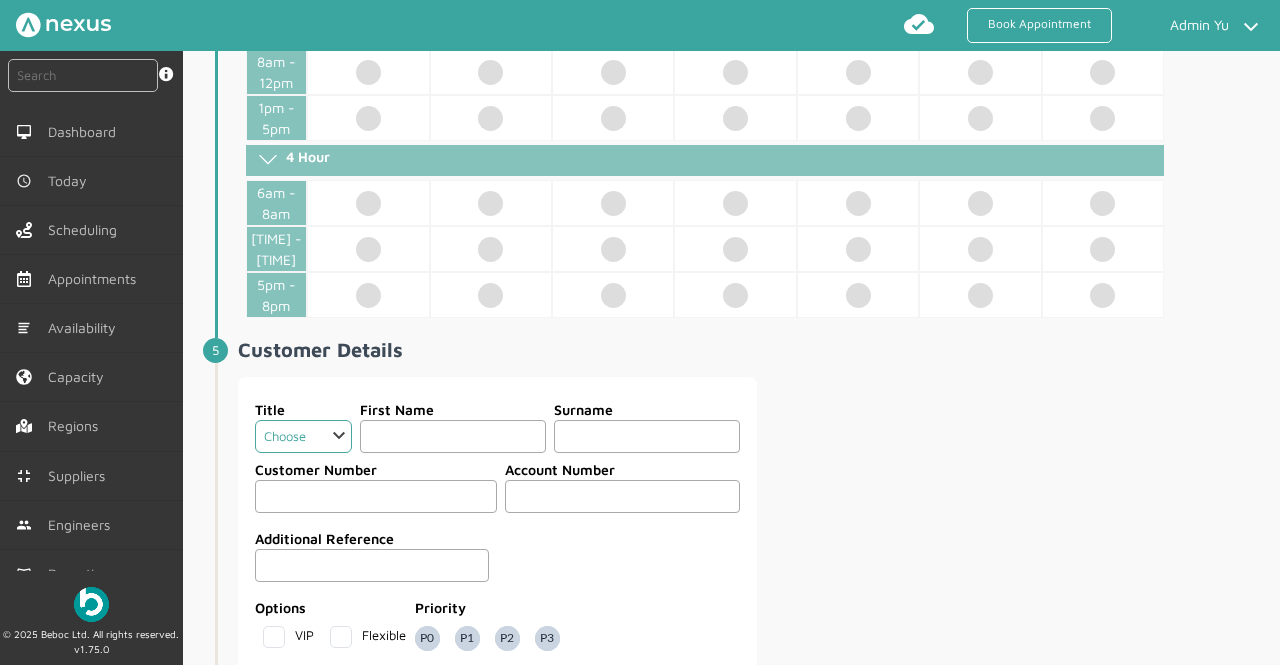 click on "Choose Dr Mr Mrs Miss Ms Mx Sir Lady" at bounding box center [303, 436] 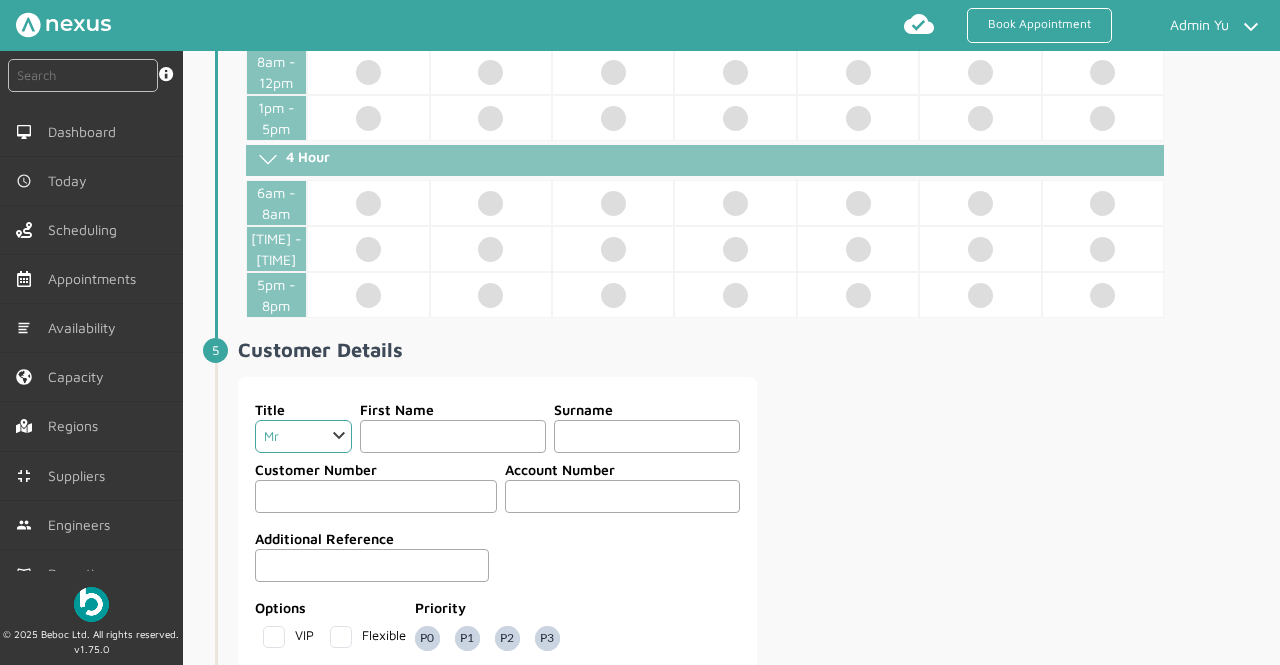 click on "Choose Dr Mr Mrs Miss Ms Mx Sir Lady" at bounding box center [303, 436] 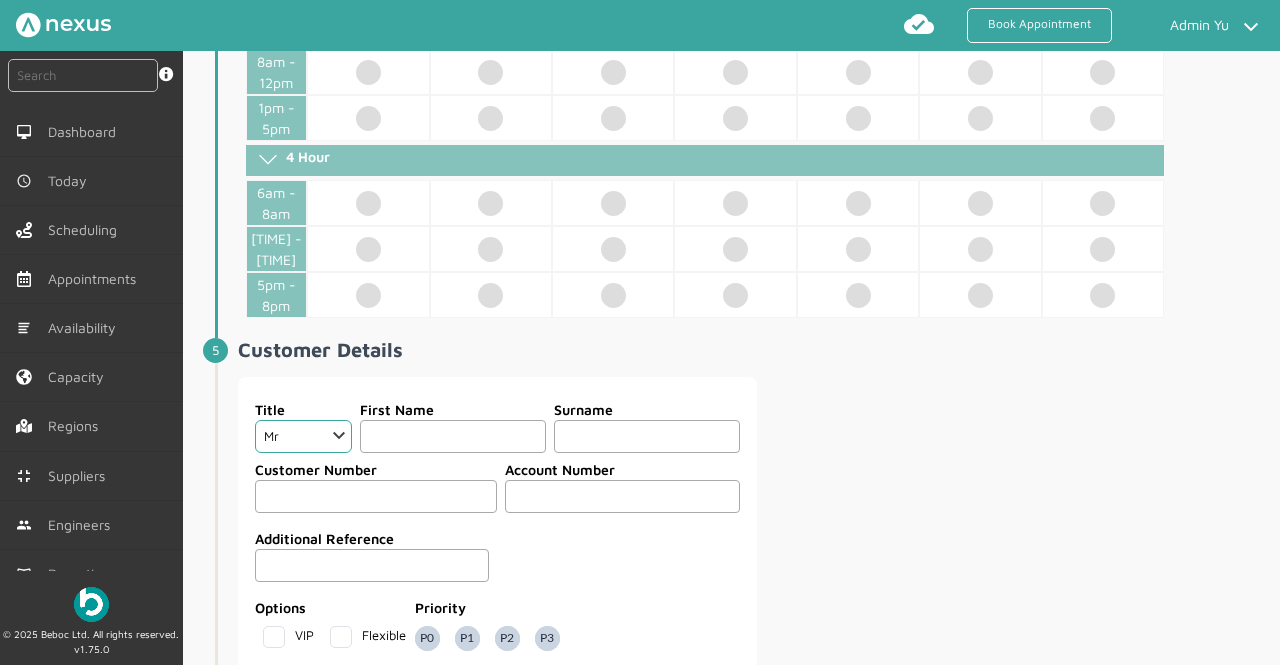 click at bounding box center [453, 436] 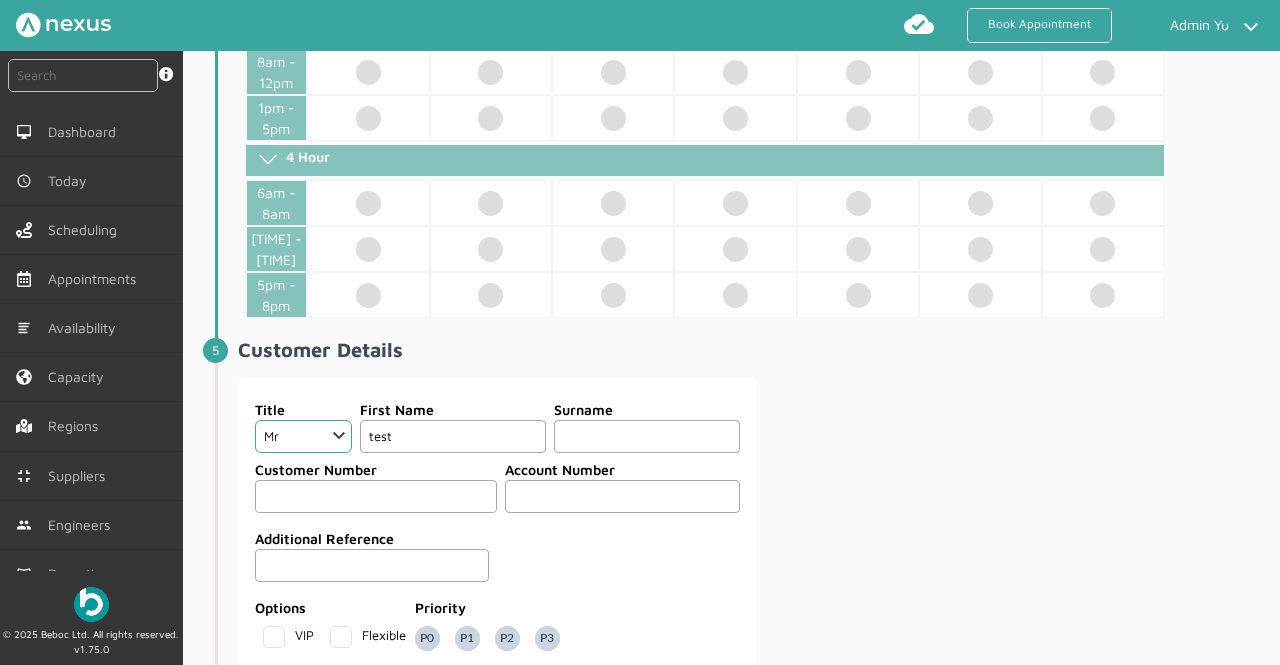 type on "test" 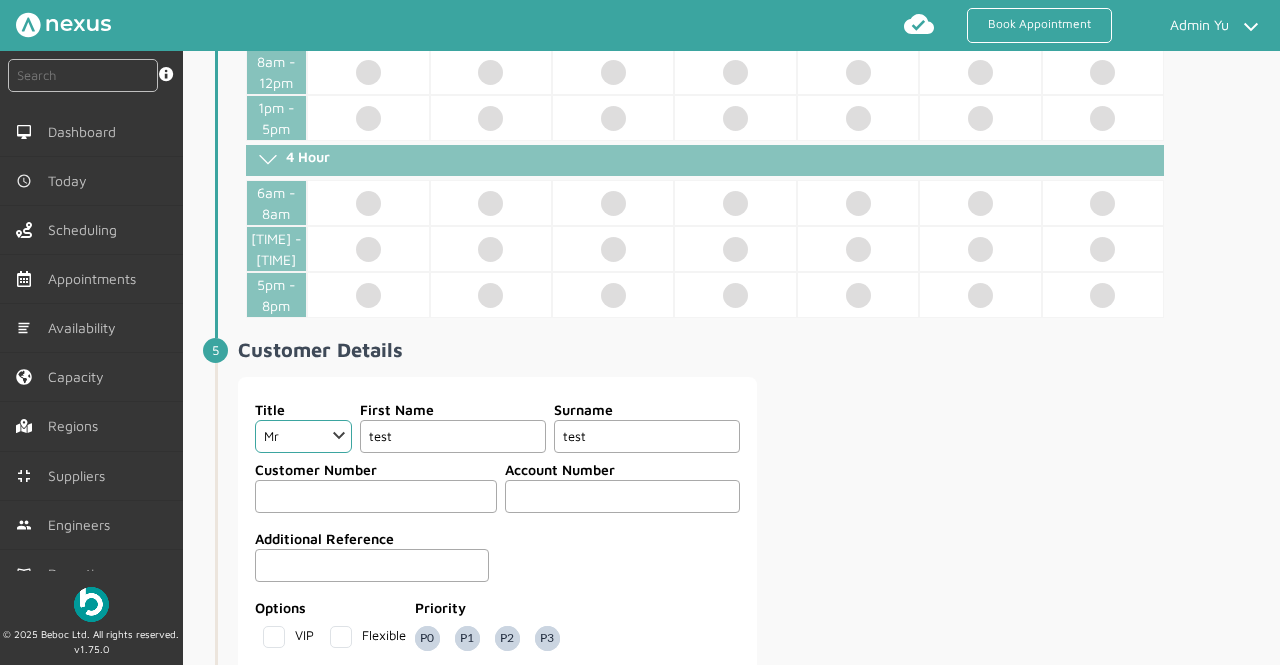 type on "test" 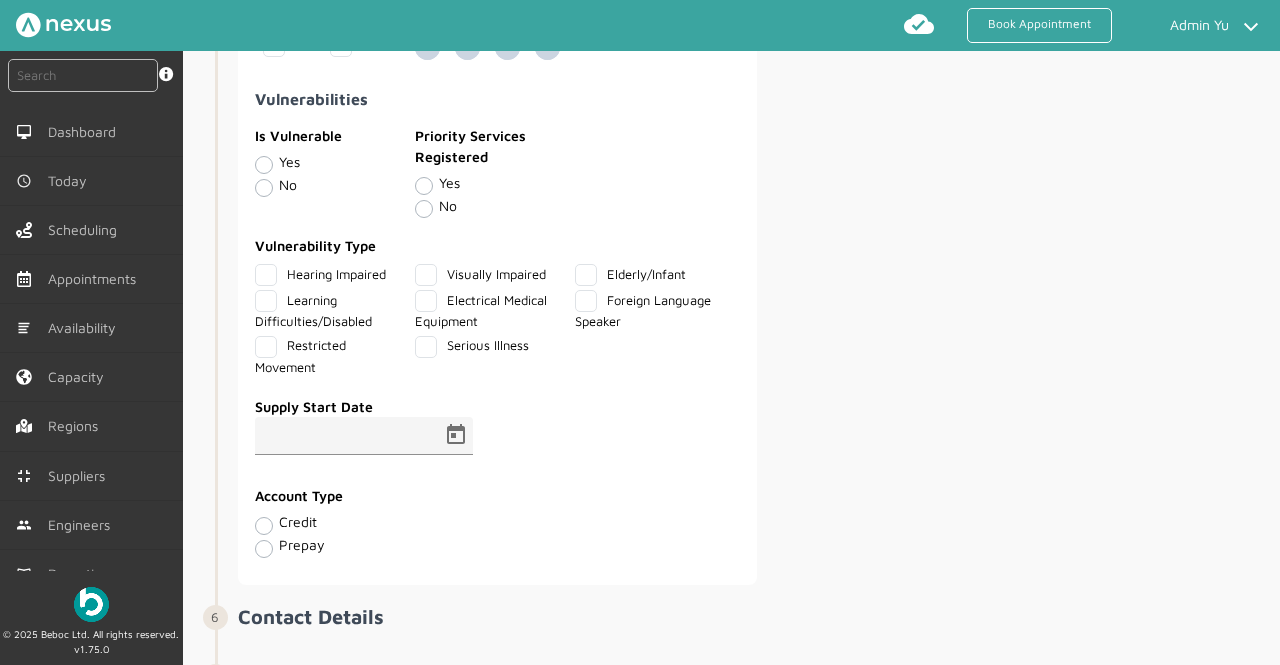 scroll, scrollTop: 1483, scrollLeft: 0, axis: vertical 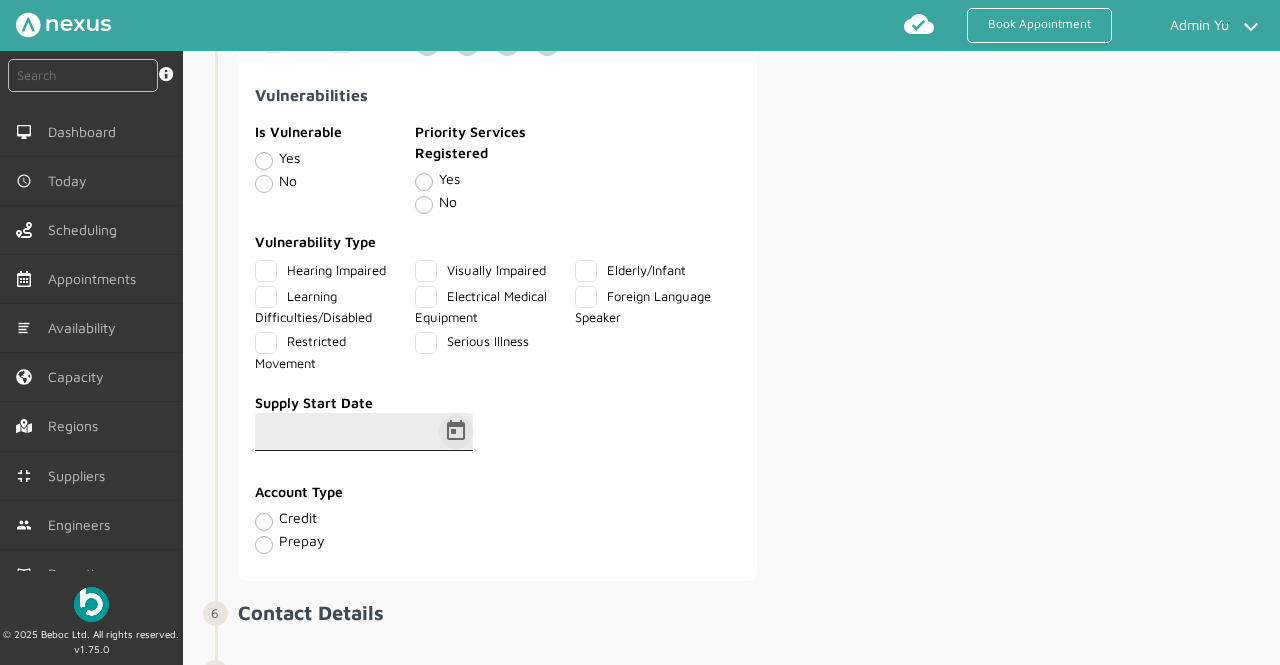 type on "[NUMBER]" 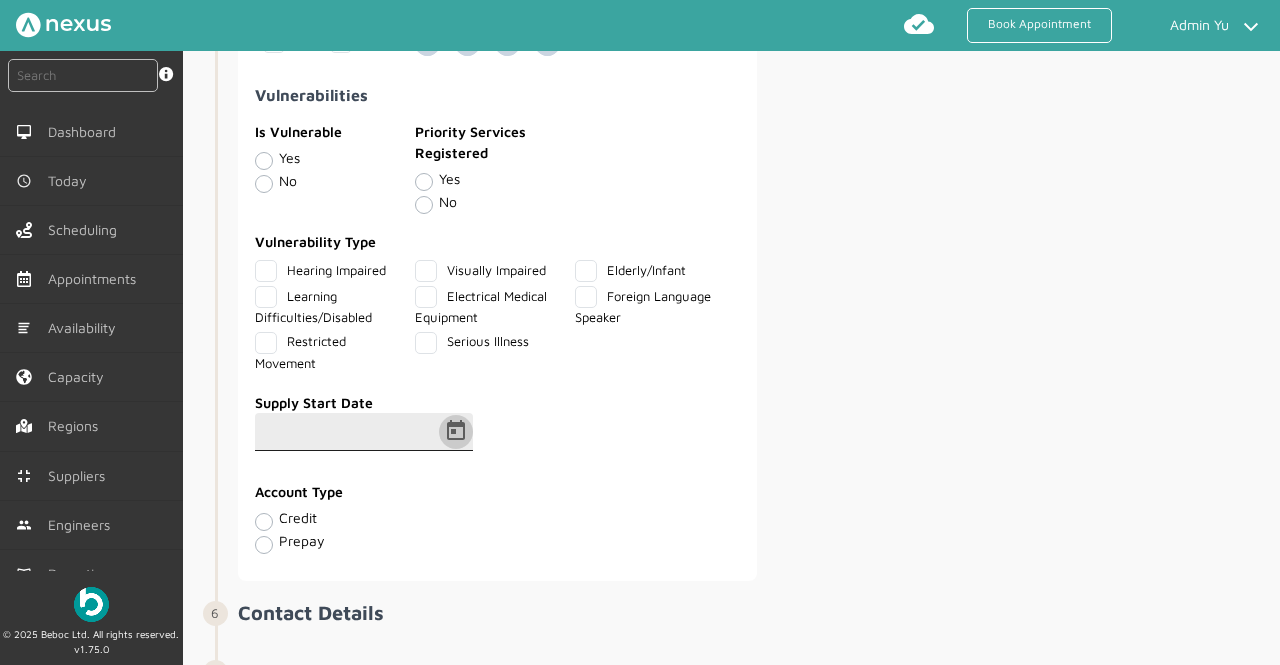 click at bounding box center [456, 432] 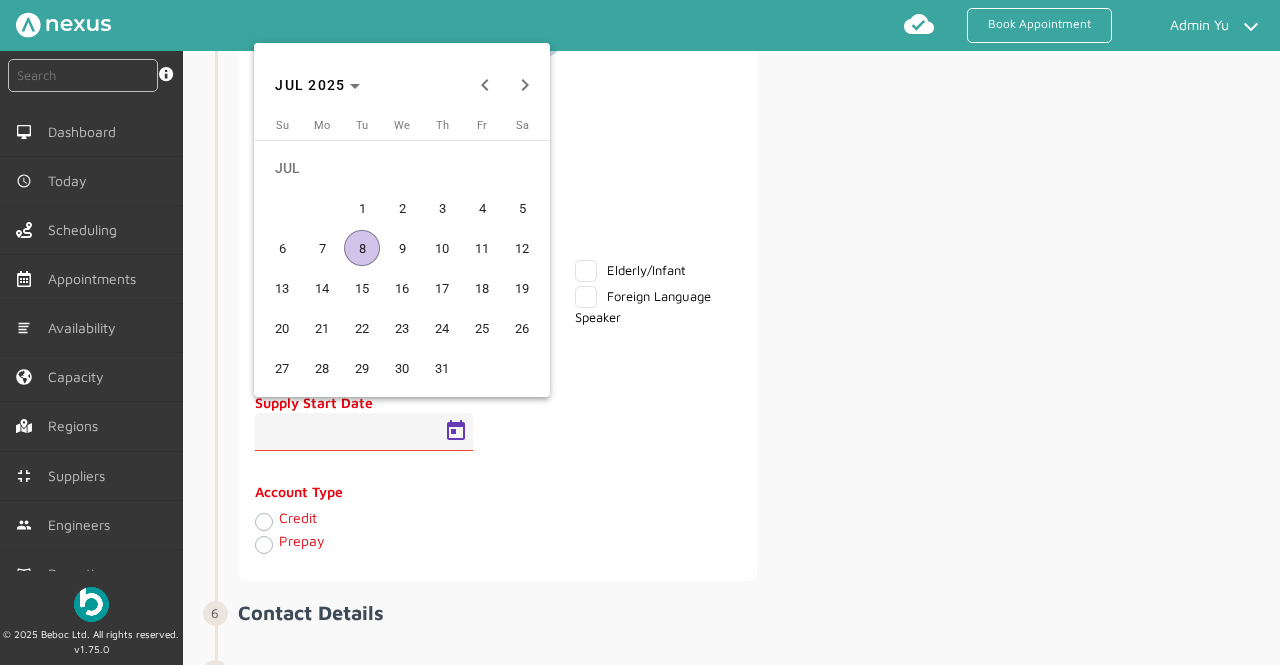 click on "8" at bounding box center [362, 248] 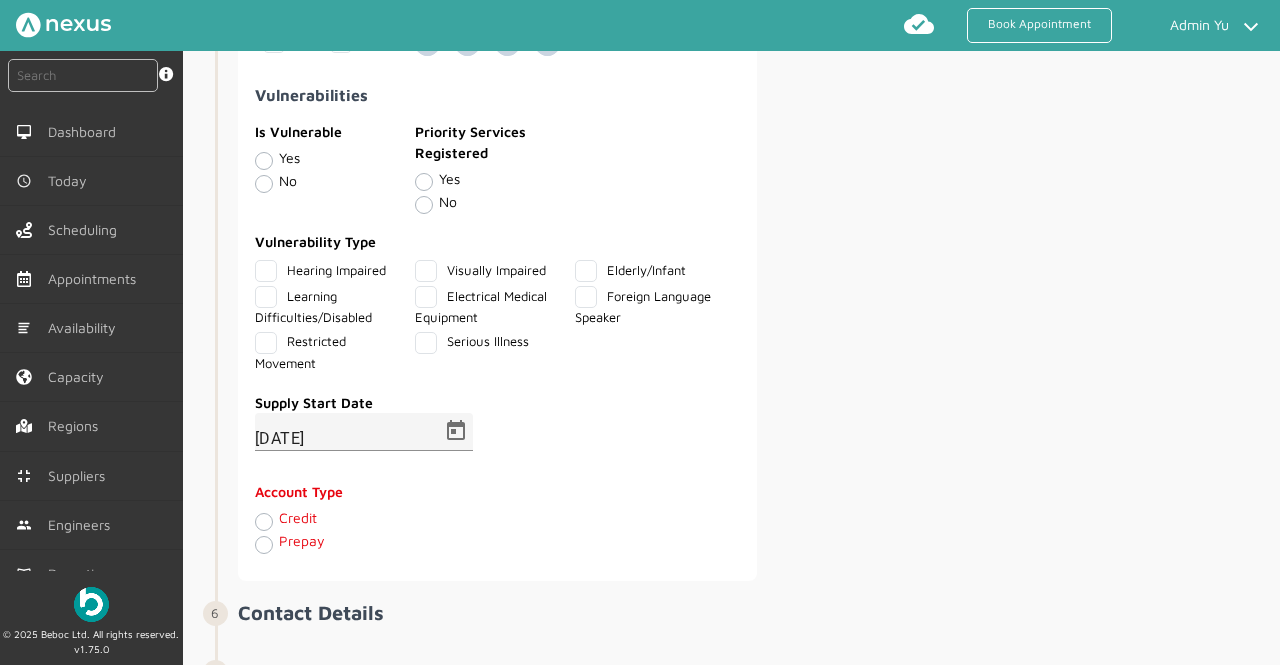 click on "Credit" at bounding box center (376, 521) 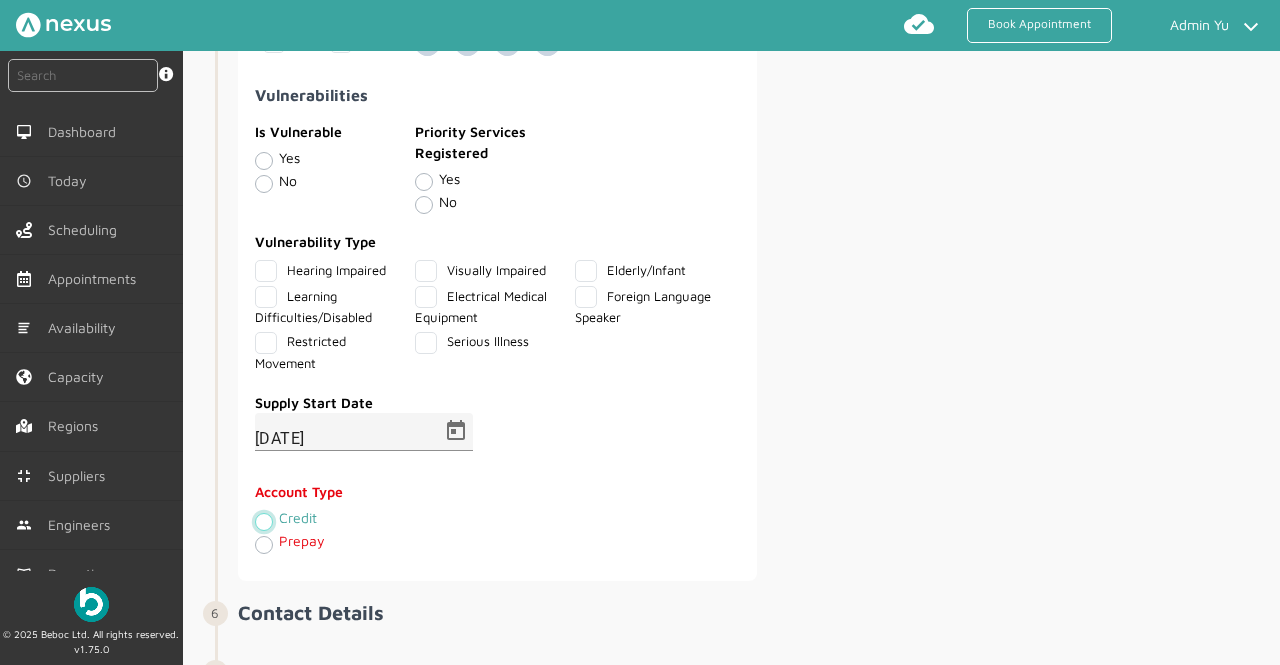 click on "Credit" at bounding box center (263, 520) 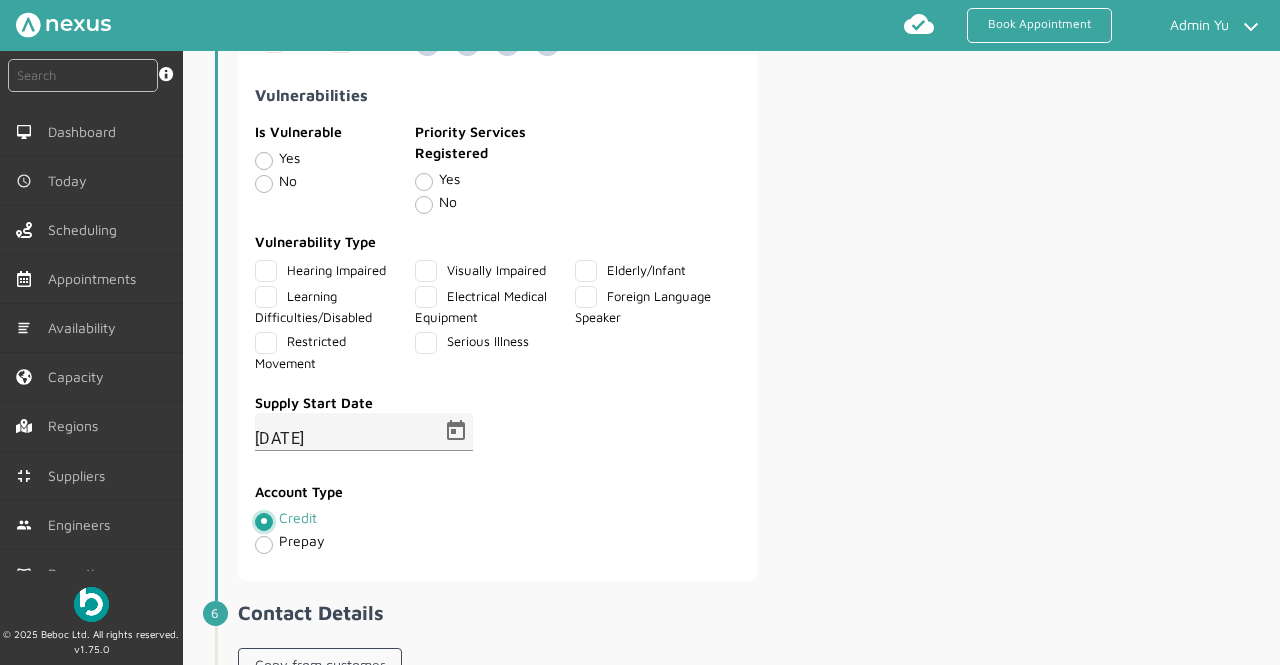 scroll, scrollTop: 1691, scrollLeft: 0, axis: vertical 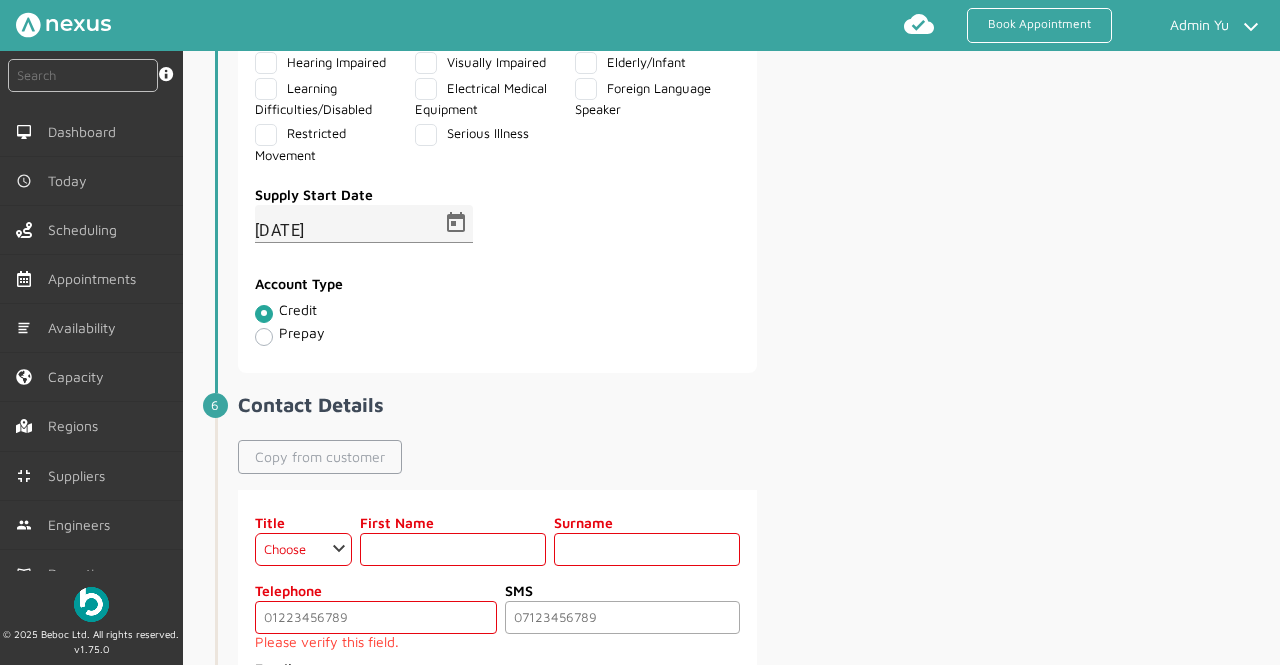 click on "Copy from customer" at bounding box center (320, 457) 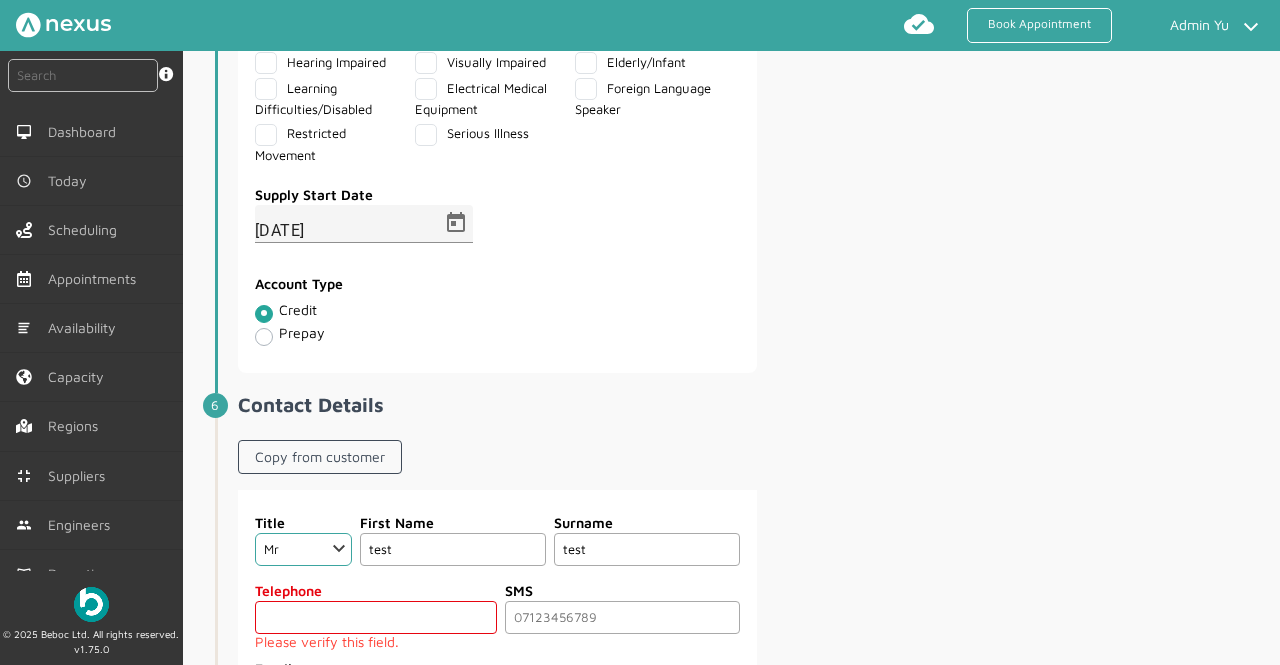click at bounding box center [376, 617] 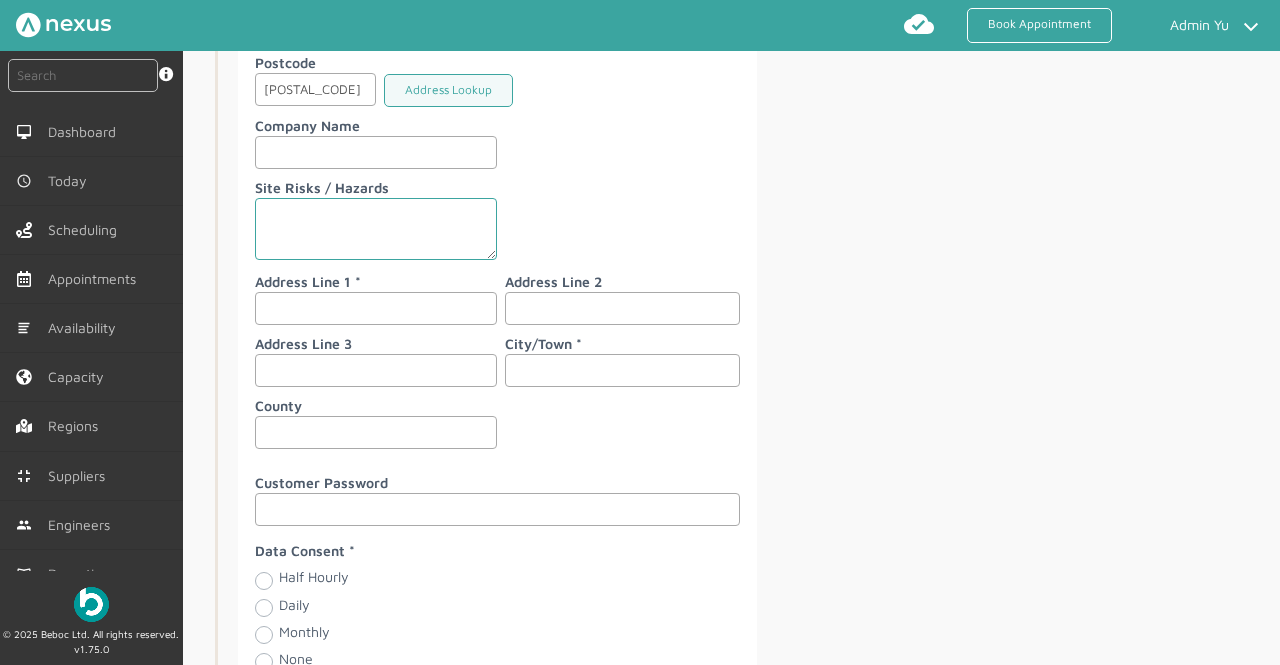 scroll, scrollTop: 2446, scrollLeft: 0, axis: vertical 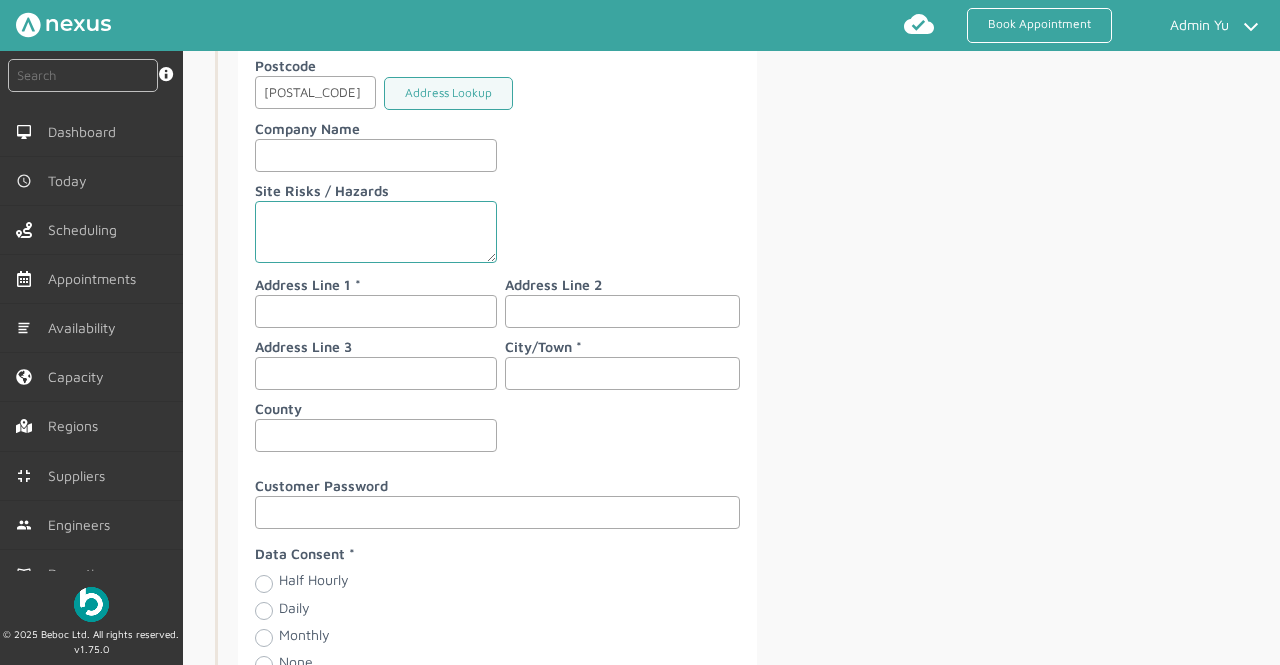 type on "[PHONE]" 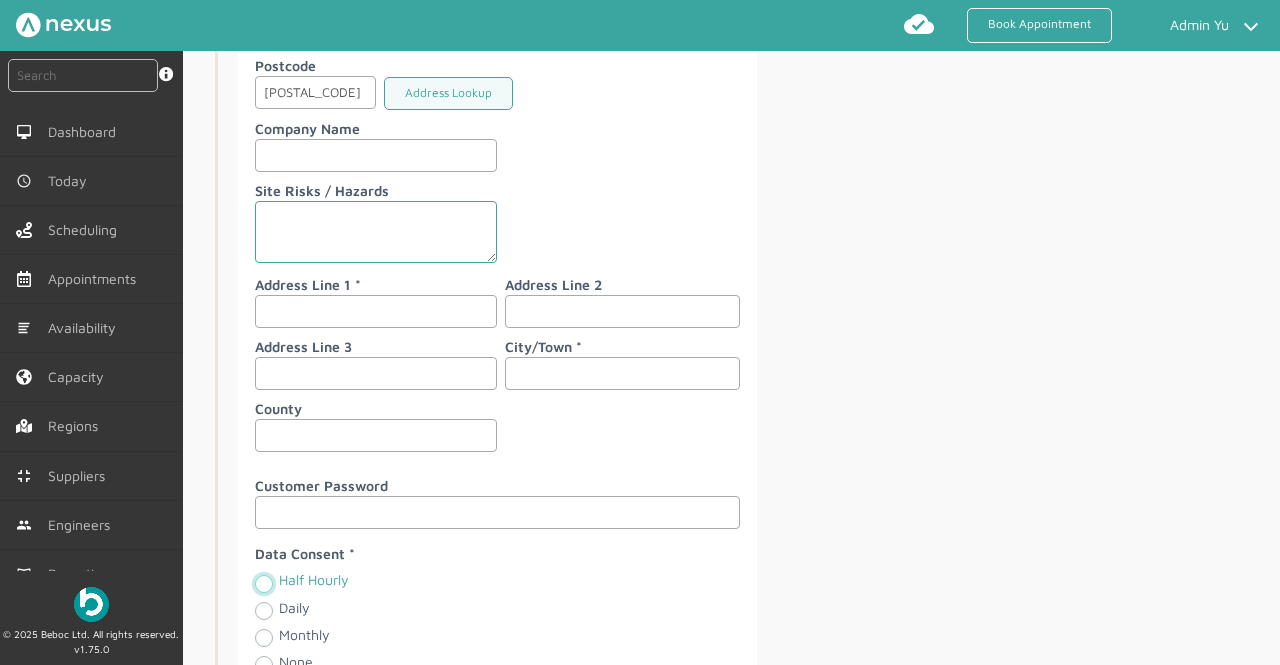 click on "Half Hourly" at bounding box center (263, 582) 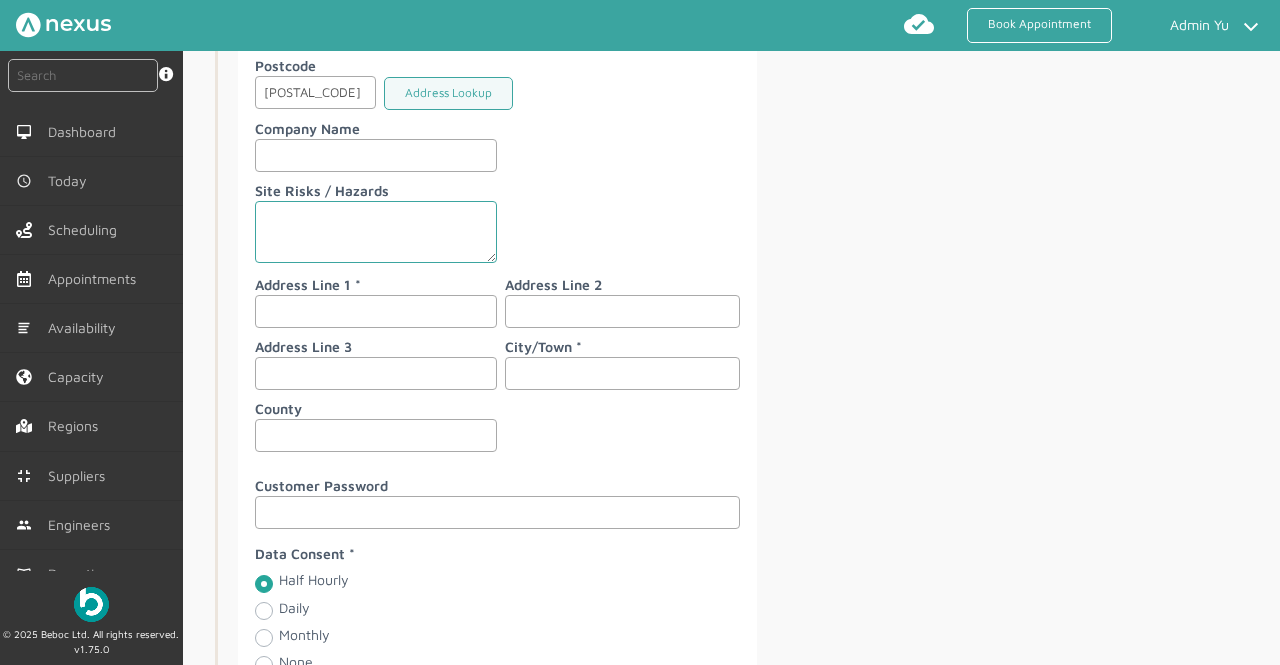 click at bounding box center [376, 311] 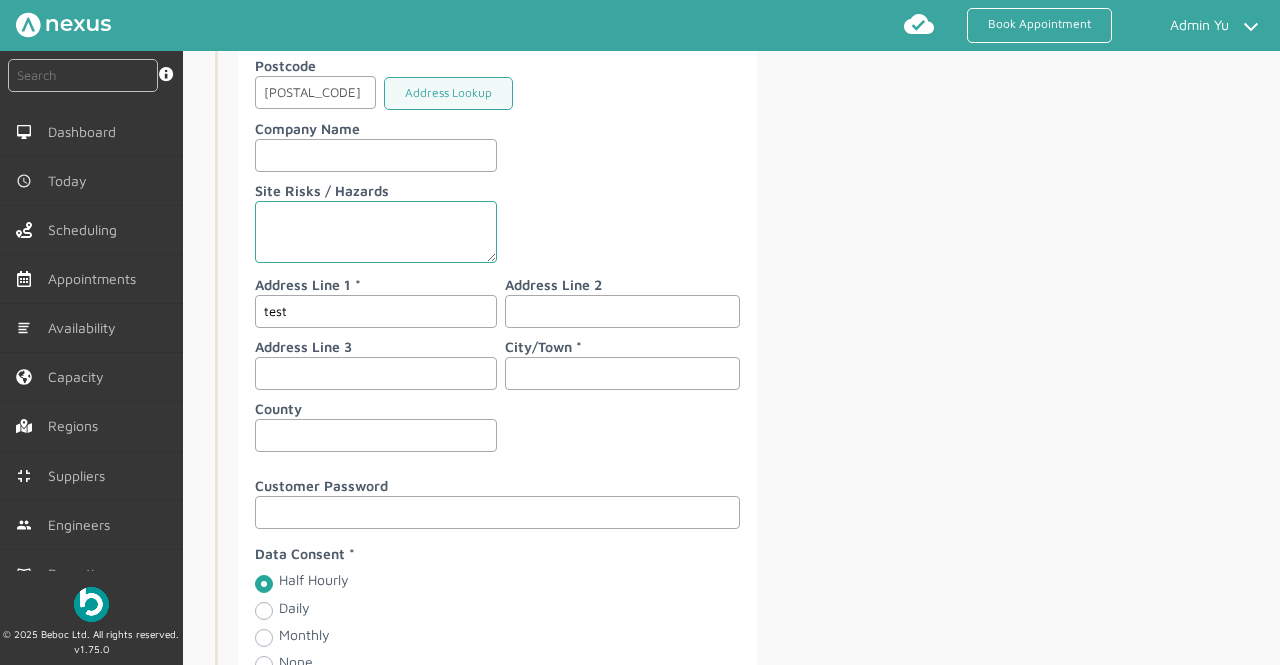 type on "test" 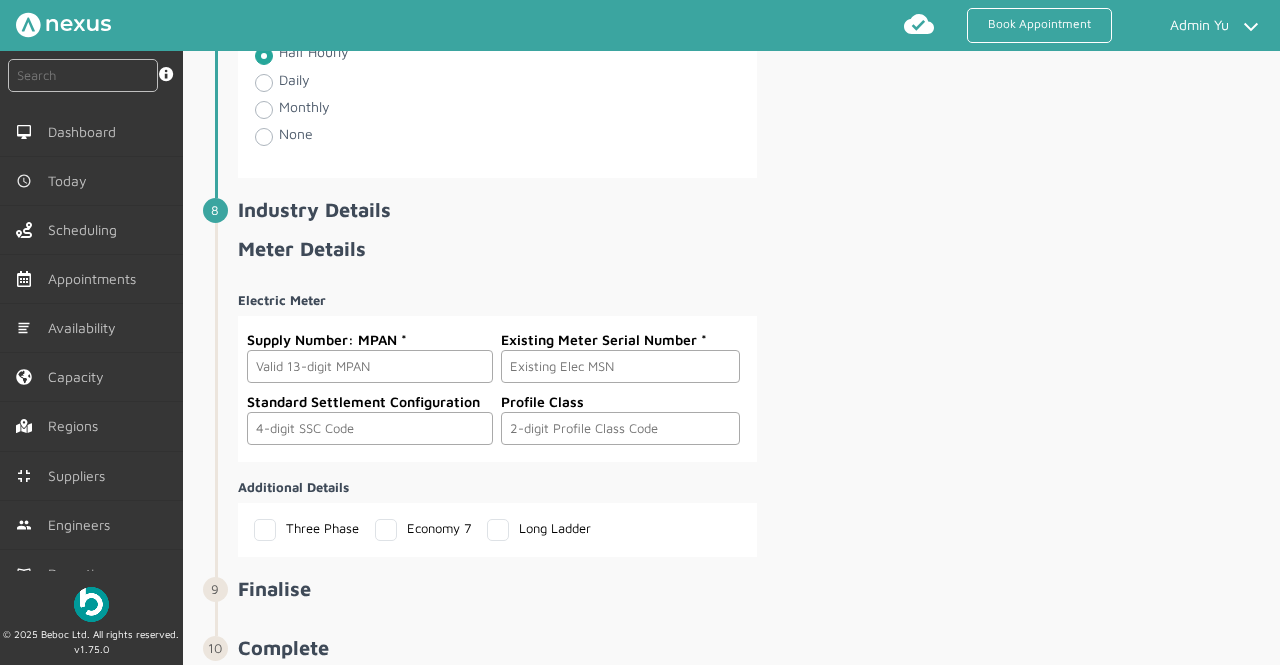 scroll, scrollTop: 3007, scrollLeft: 0, axis: vertical 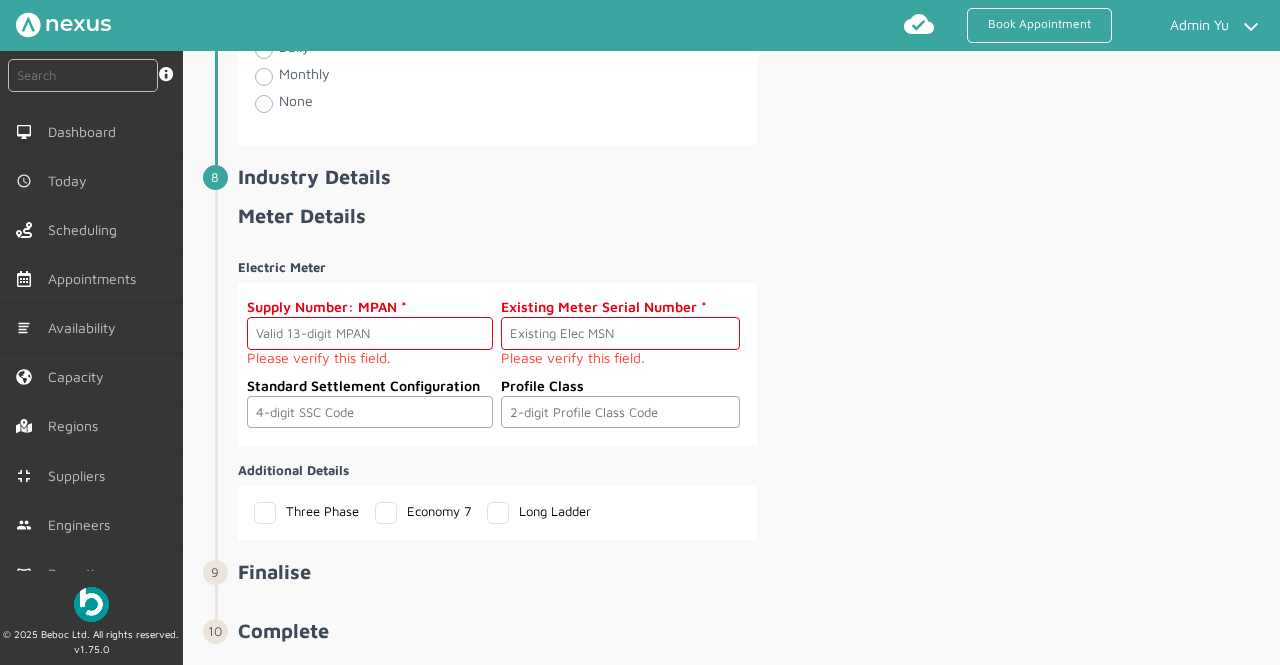 paste on "[NUMBER]" 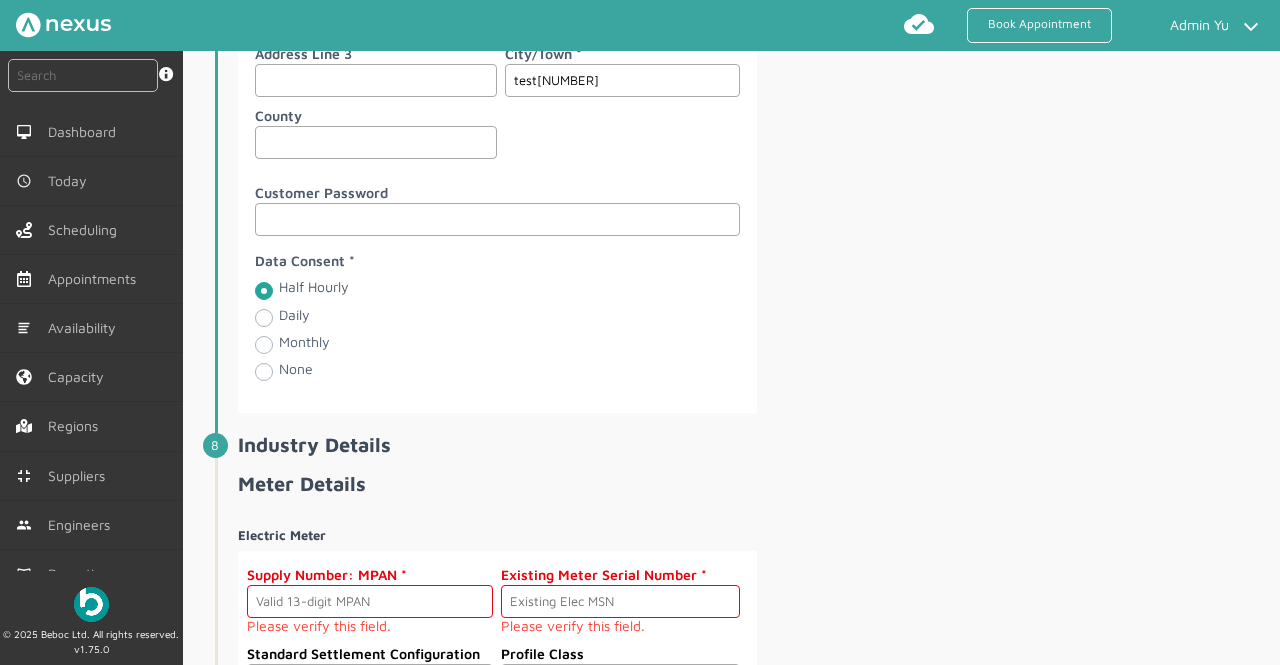 type on "test[NUMBER]" 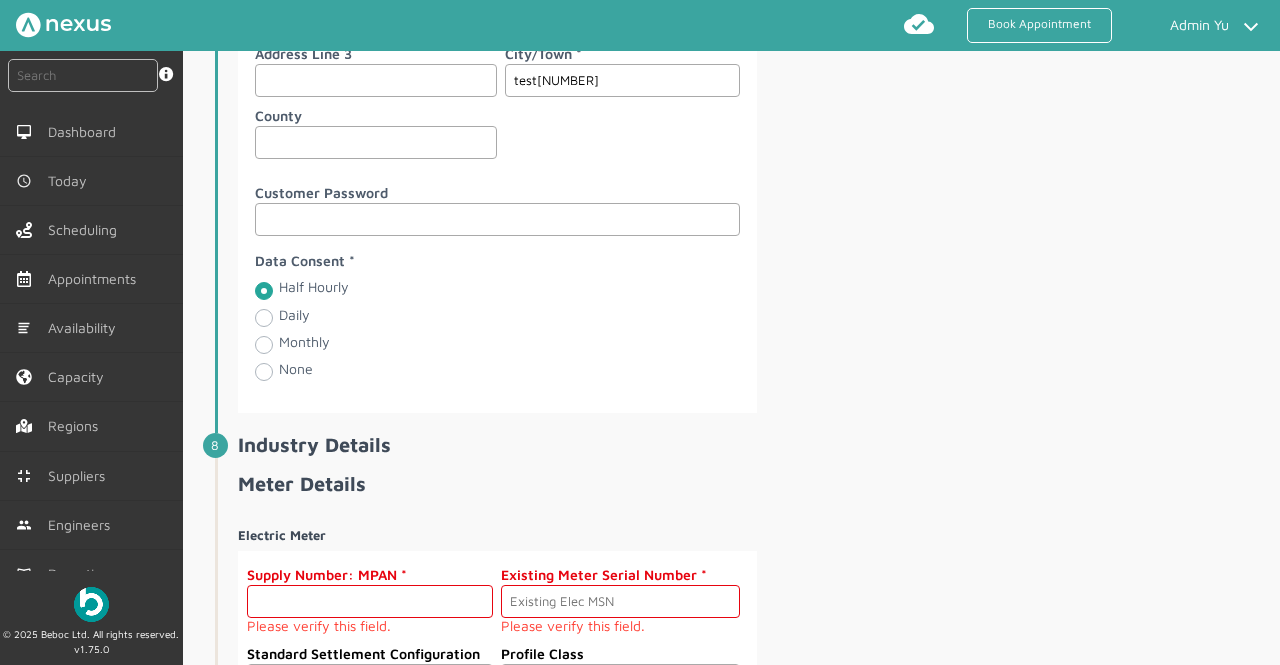drag, startPoint x: 346, startPoint y: 572, endPoint x: 313, endPoint y: 565, distance: 33.734257 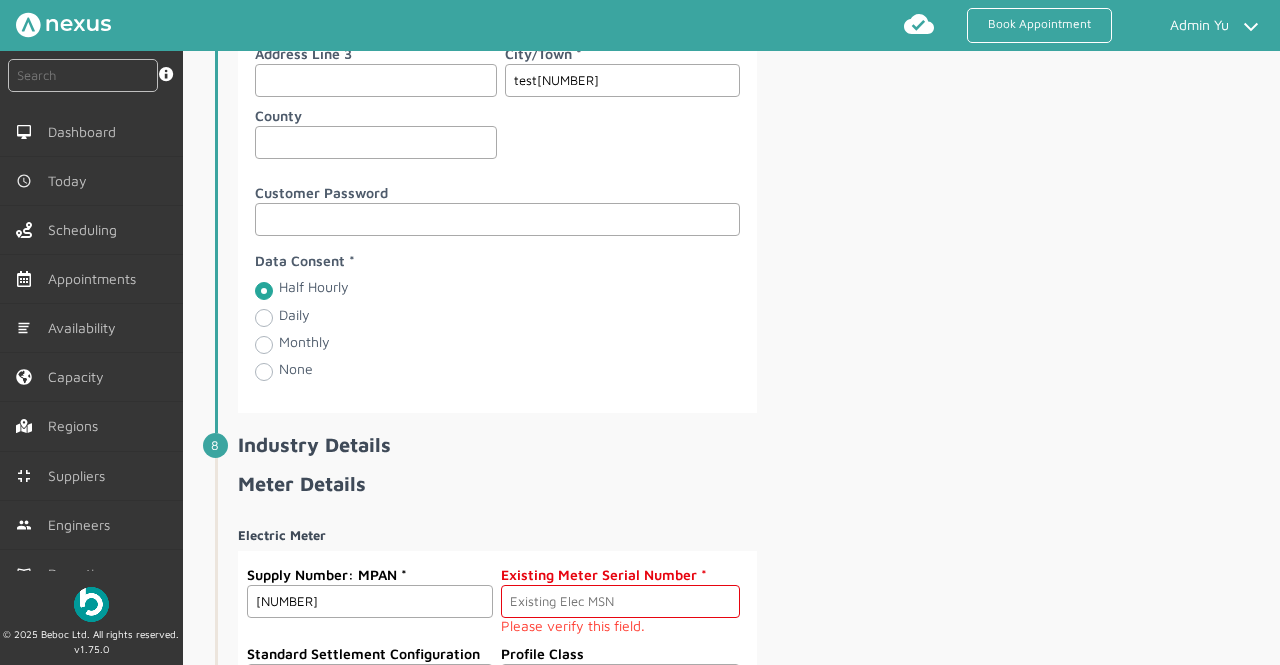 type on "[NUMBER]" 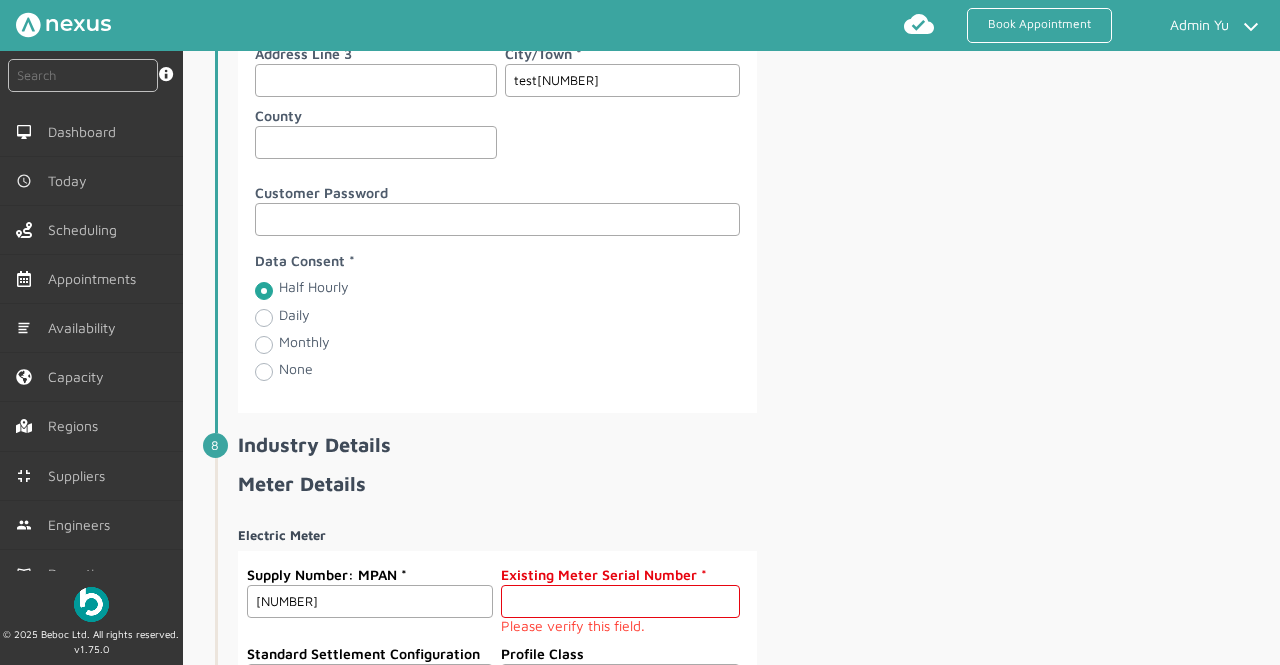 click at bounding box center [620, 601] 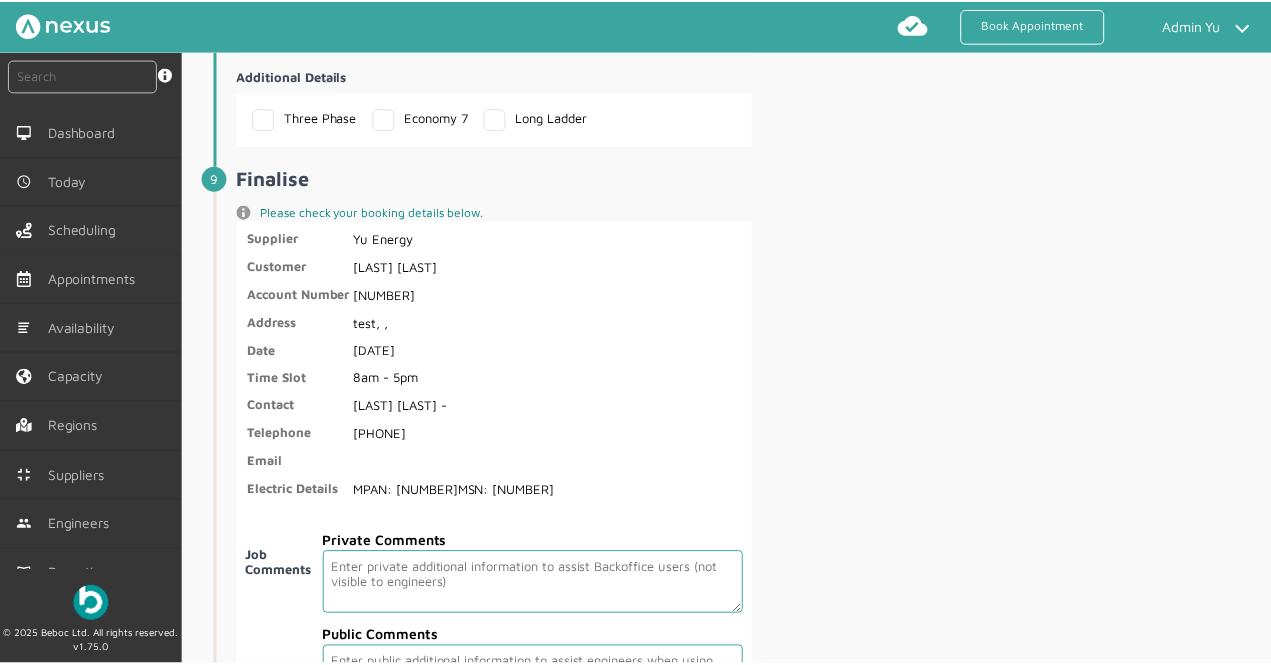 scroll, scrollTop: 3654, scrollLeft: 0, axis: vertical 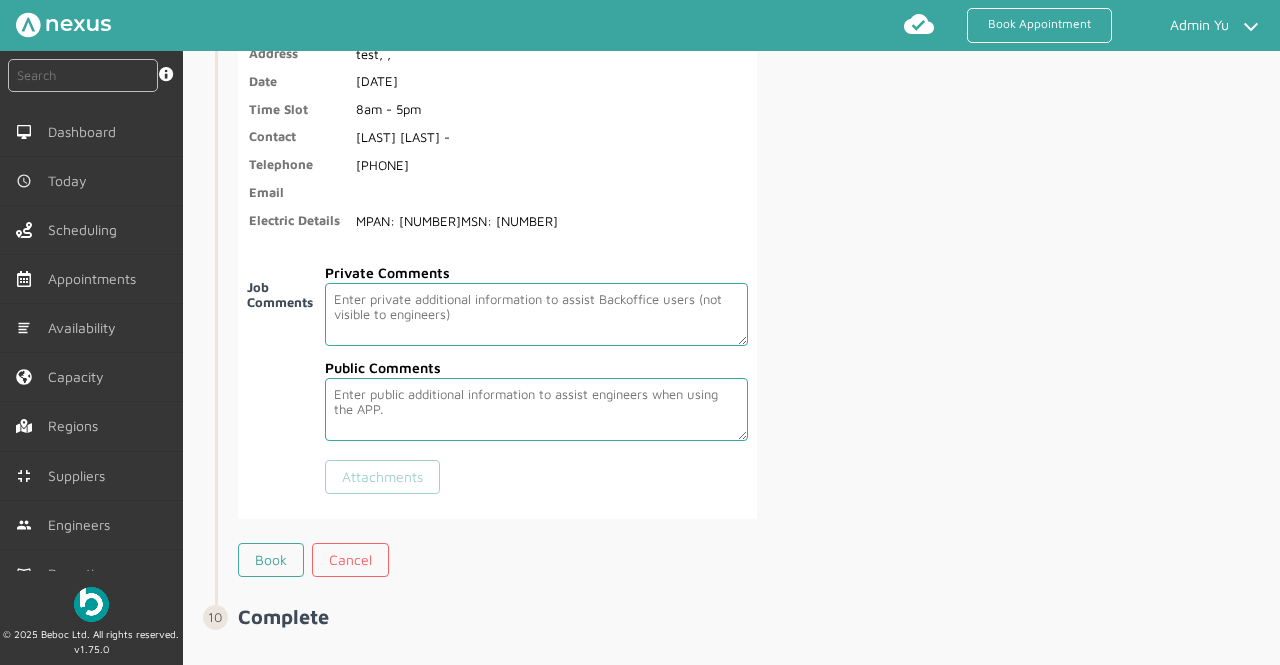 type on "45435" 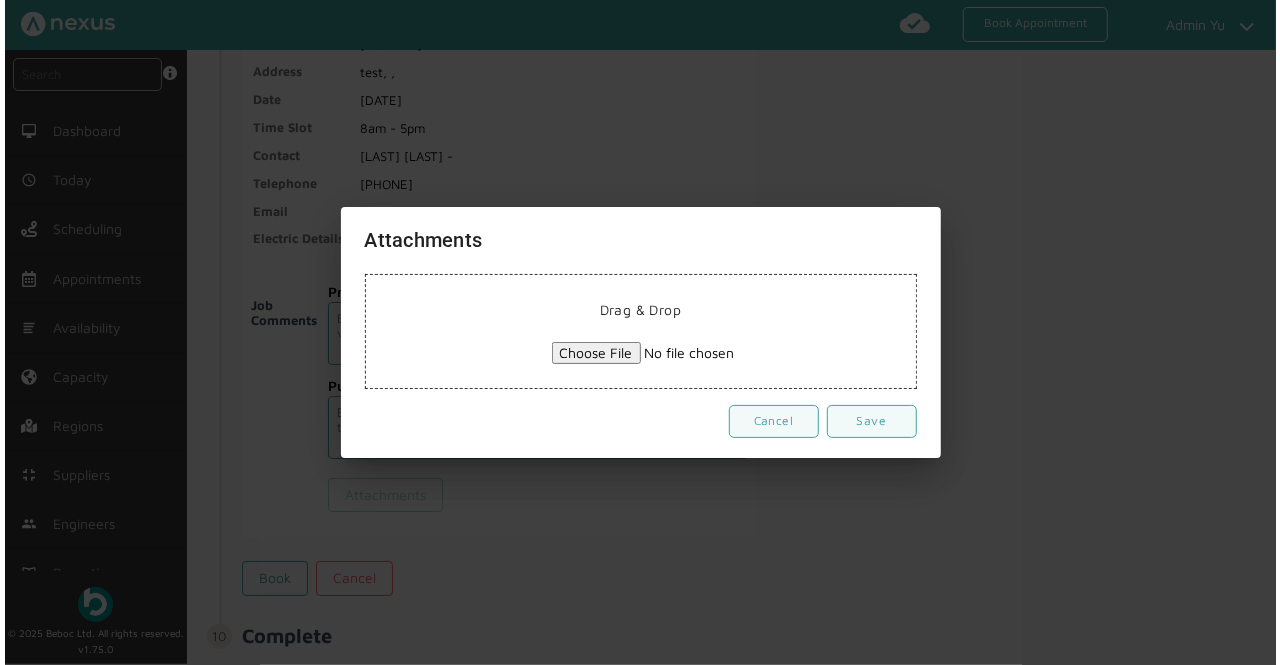scroll, scrollTop: 3672, scrollLeft: 0, axis: vertical 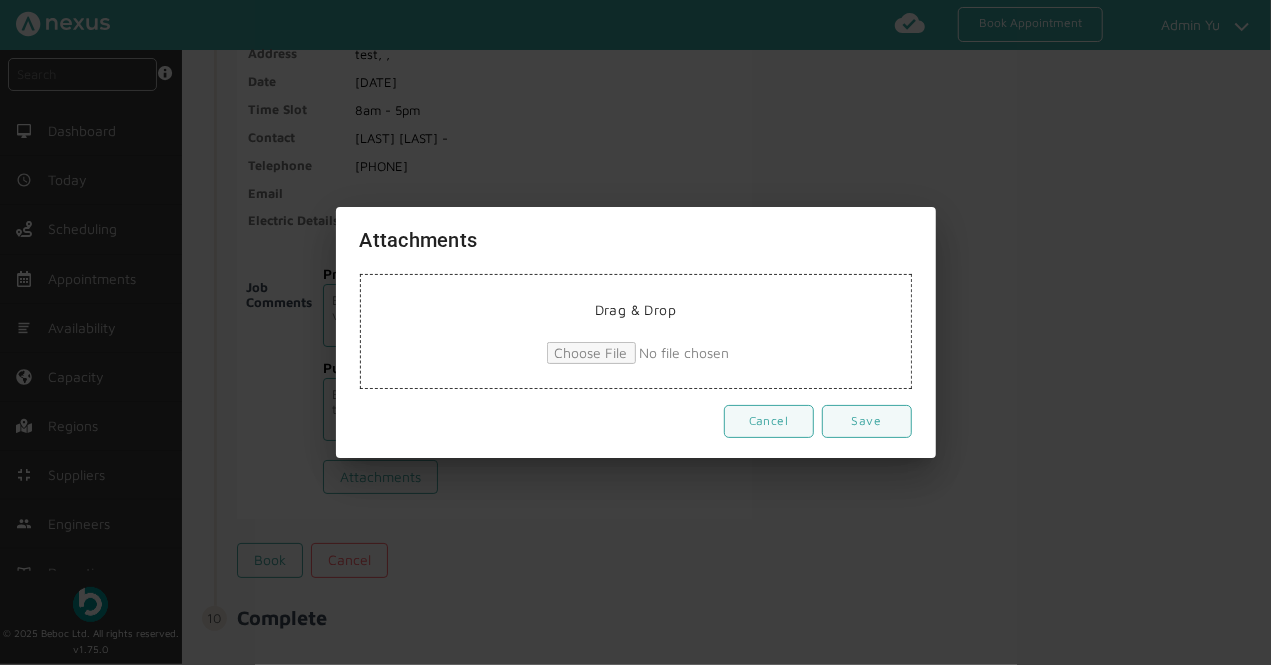 click at bounding box center (700, 353) 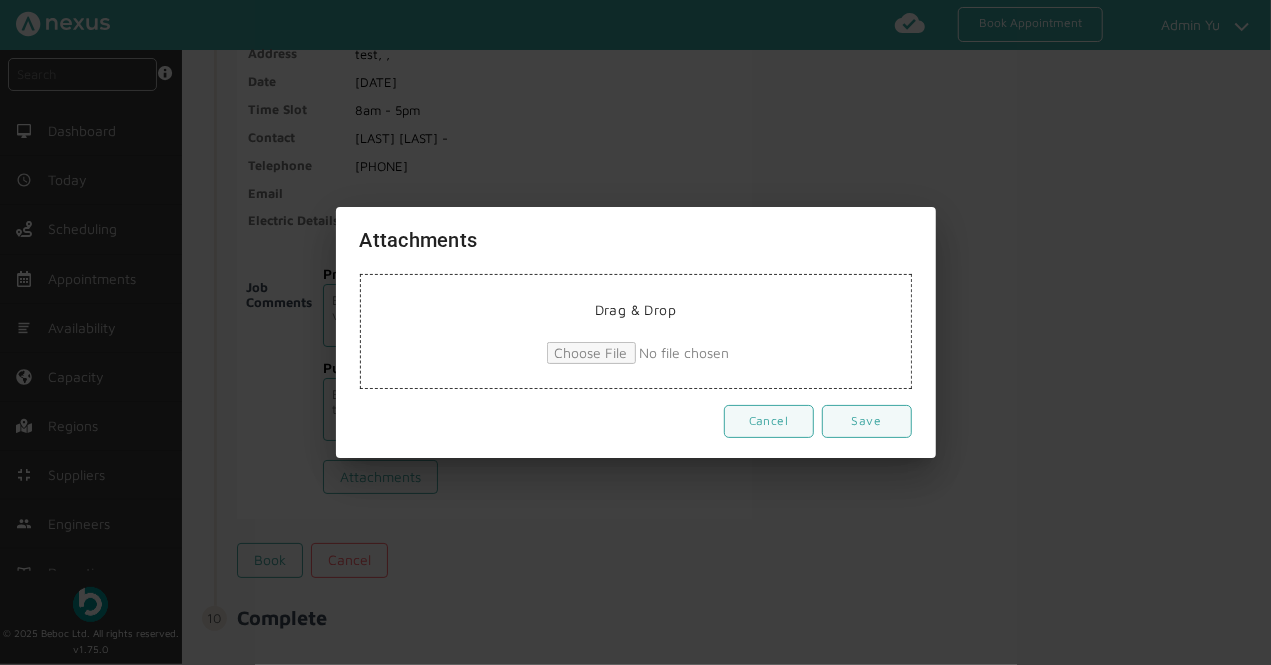 click at bounding box center [700, 353] 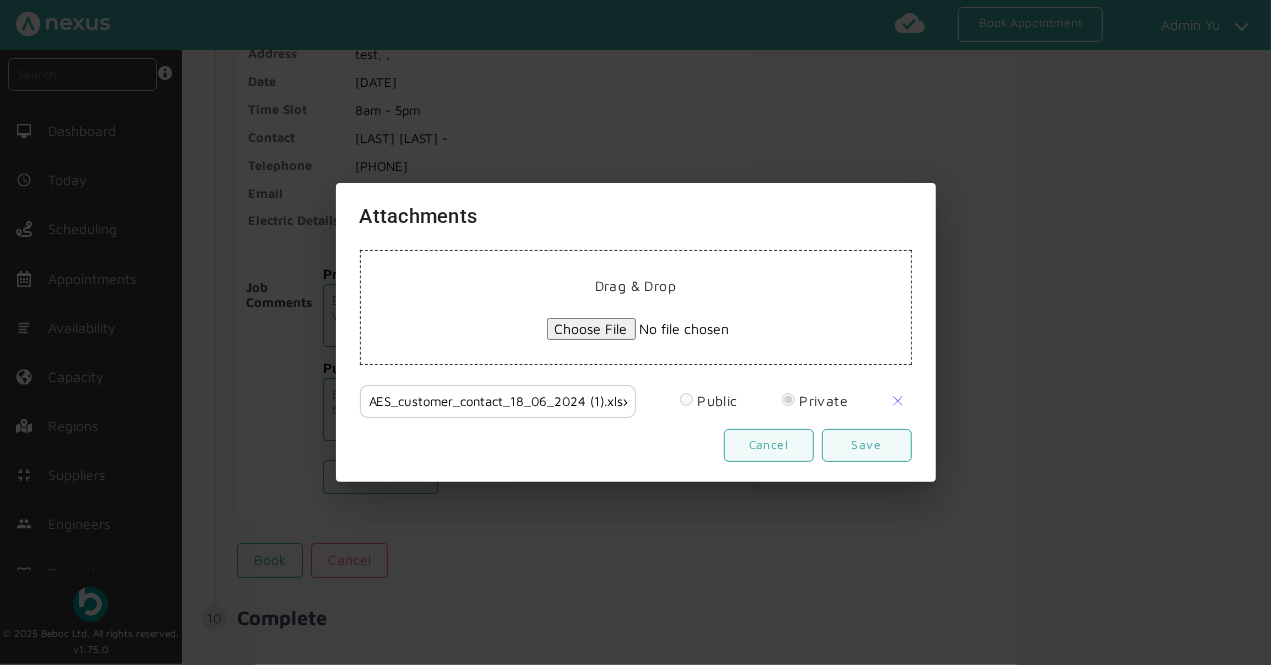 click on "remove icon" at bounding box center [898, 401] 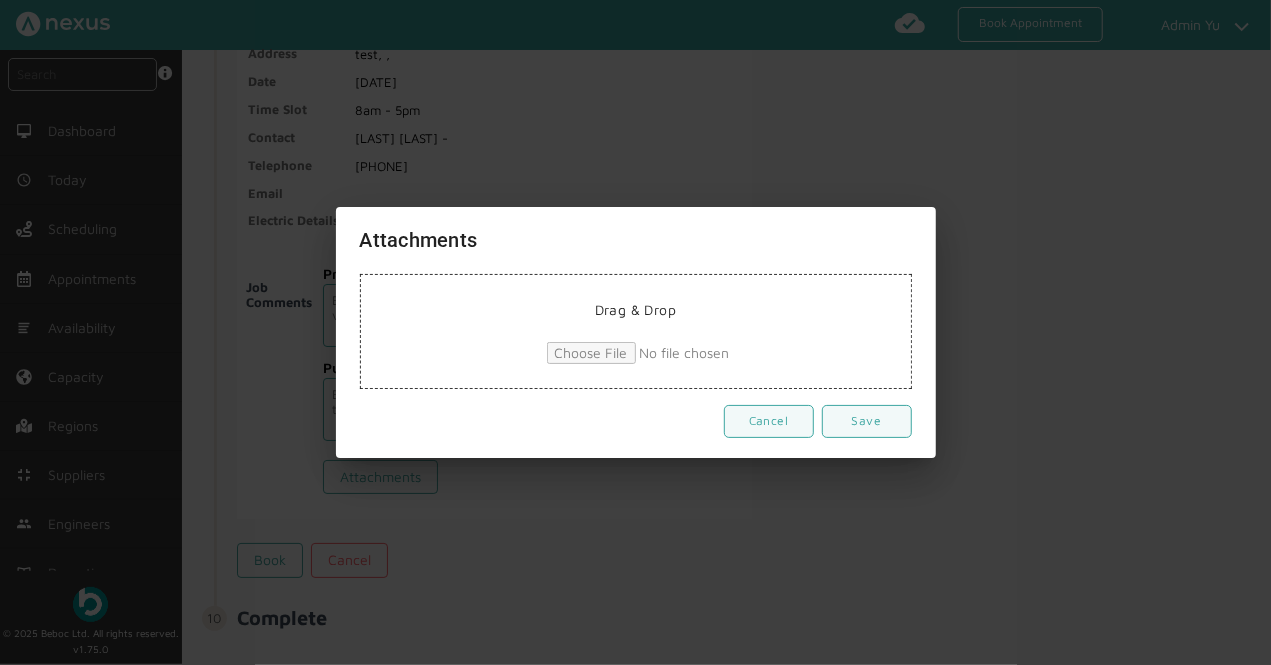 click at bounding box center (700, 353) 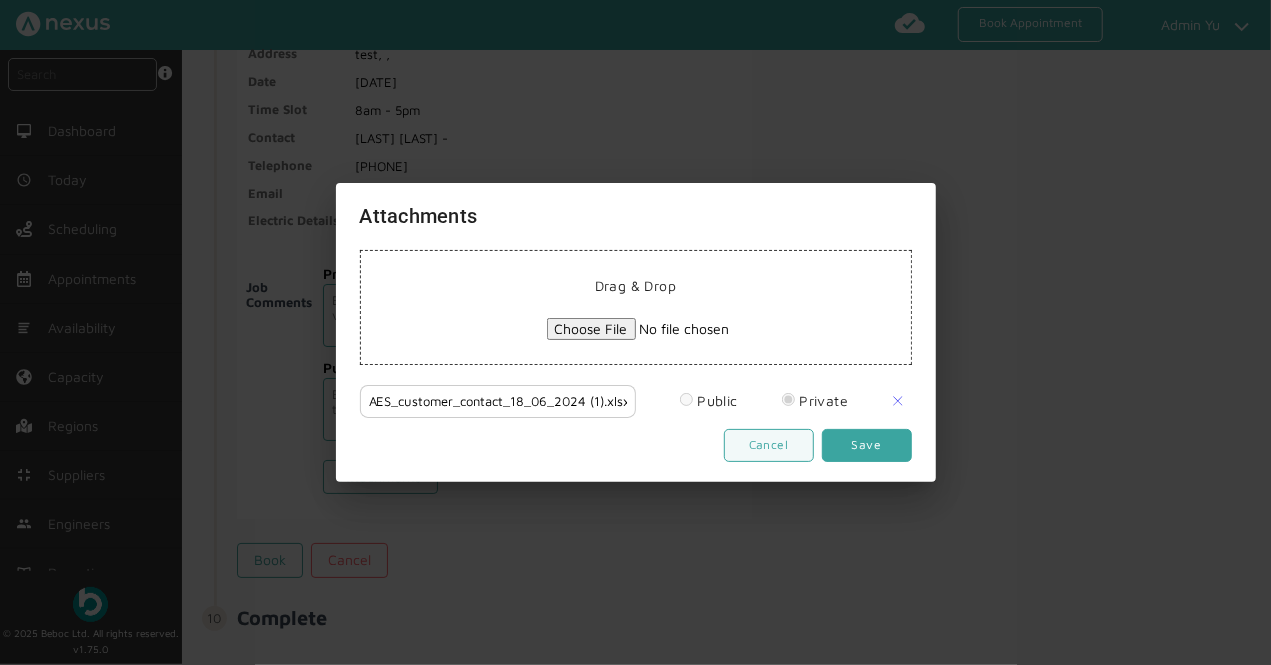 click on "Save" at bounding box center (867, 445) 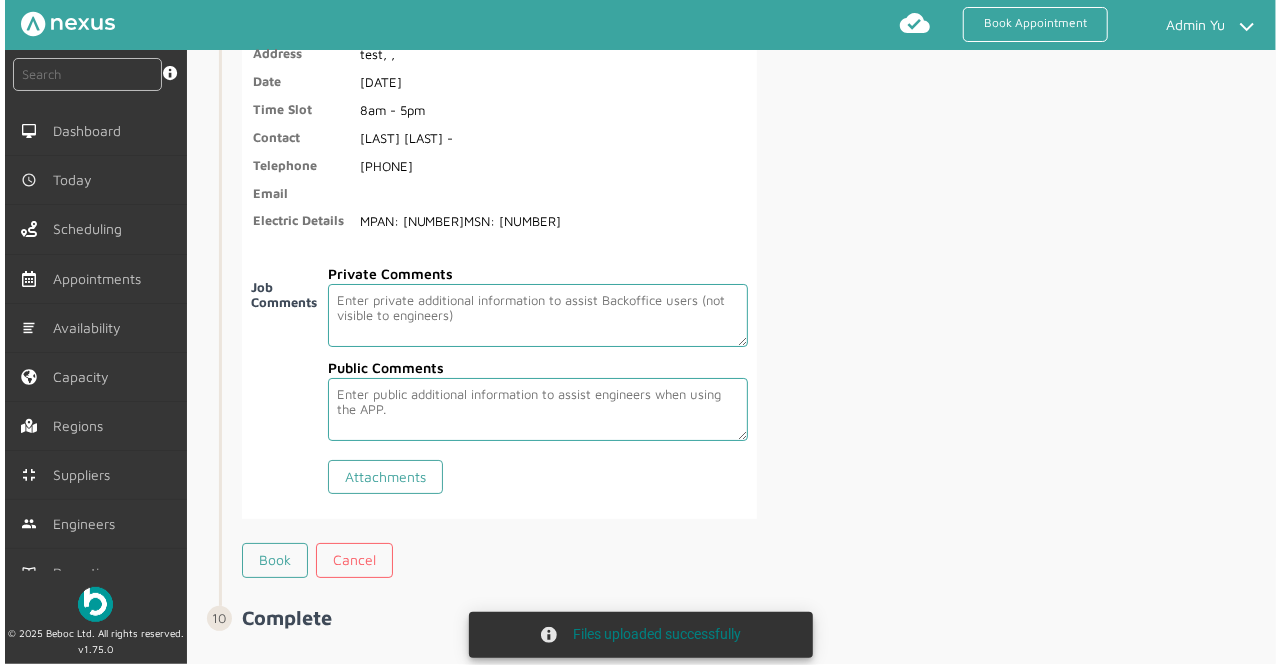 scroll, scrollTop: 3654, scrollLeft: 0, axis: vertical 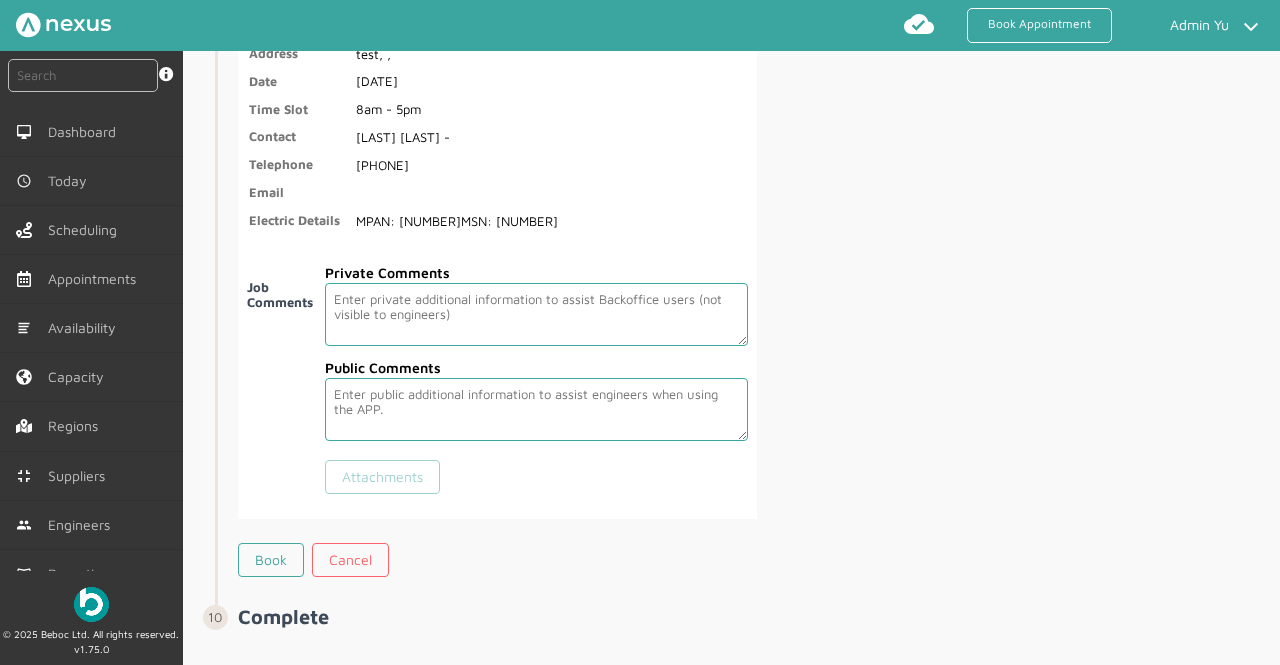click on "Attachments" at bounding box center (382, 477) 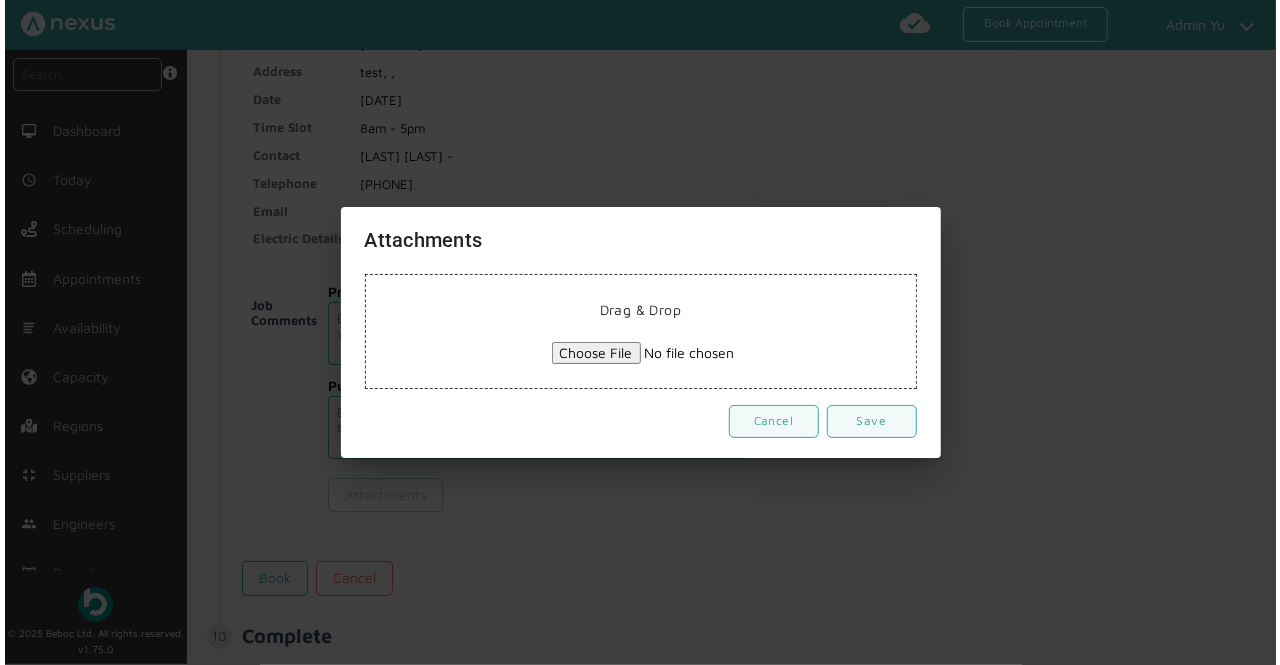 scroll, scrollTop: 3672, scrollLeft: 0, axis: vertical 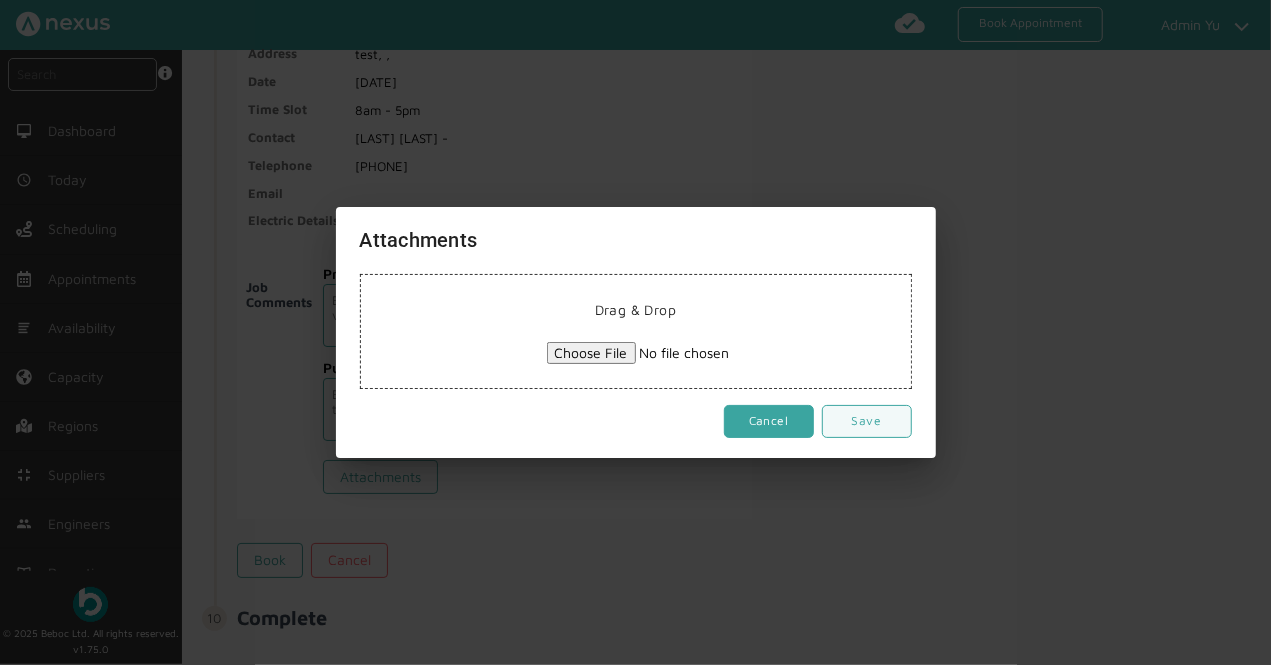 click on "Cancel" at bounding box center (769, 421) 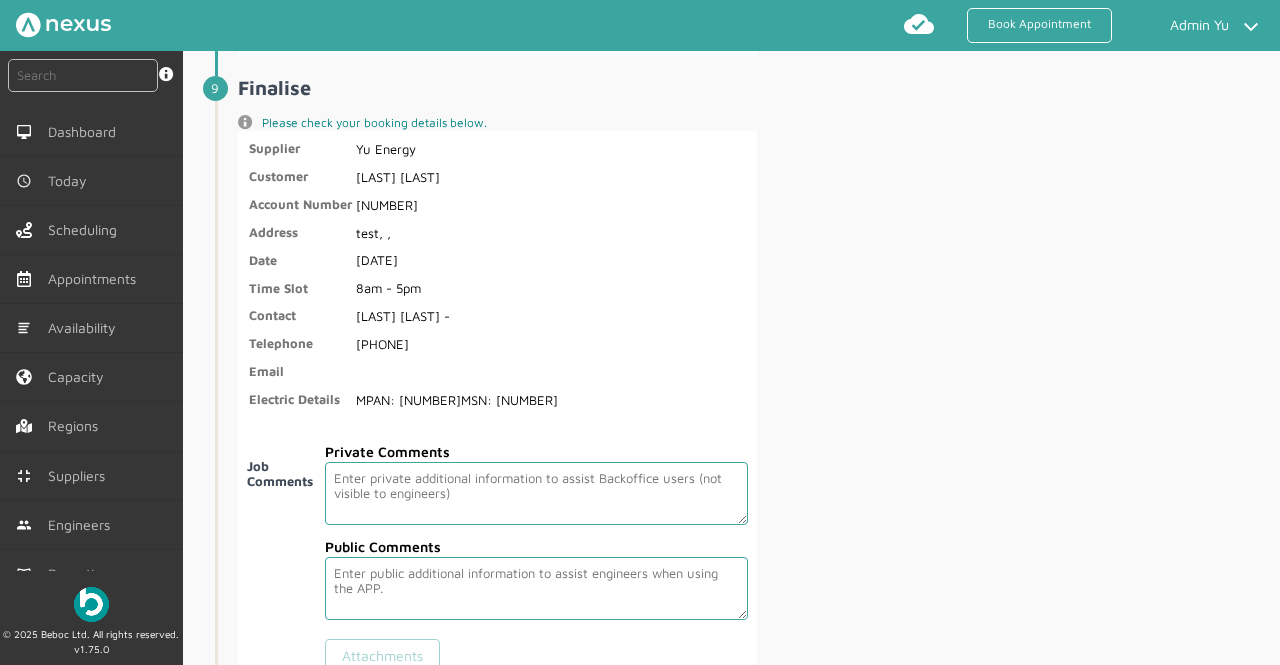scroll, scrollTop: 3654, scrollLeft: 0, axis: vertical 